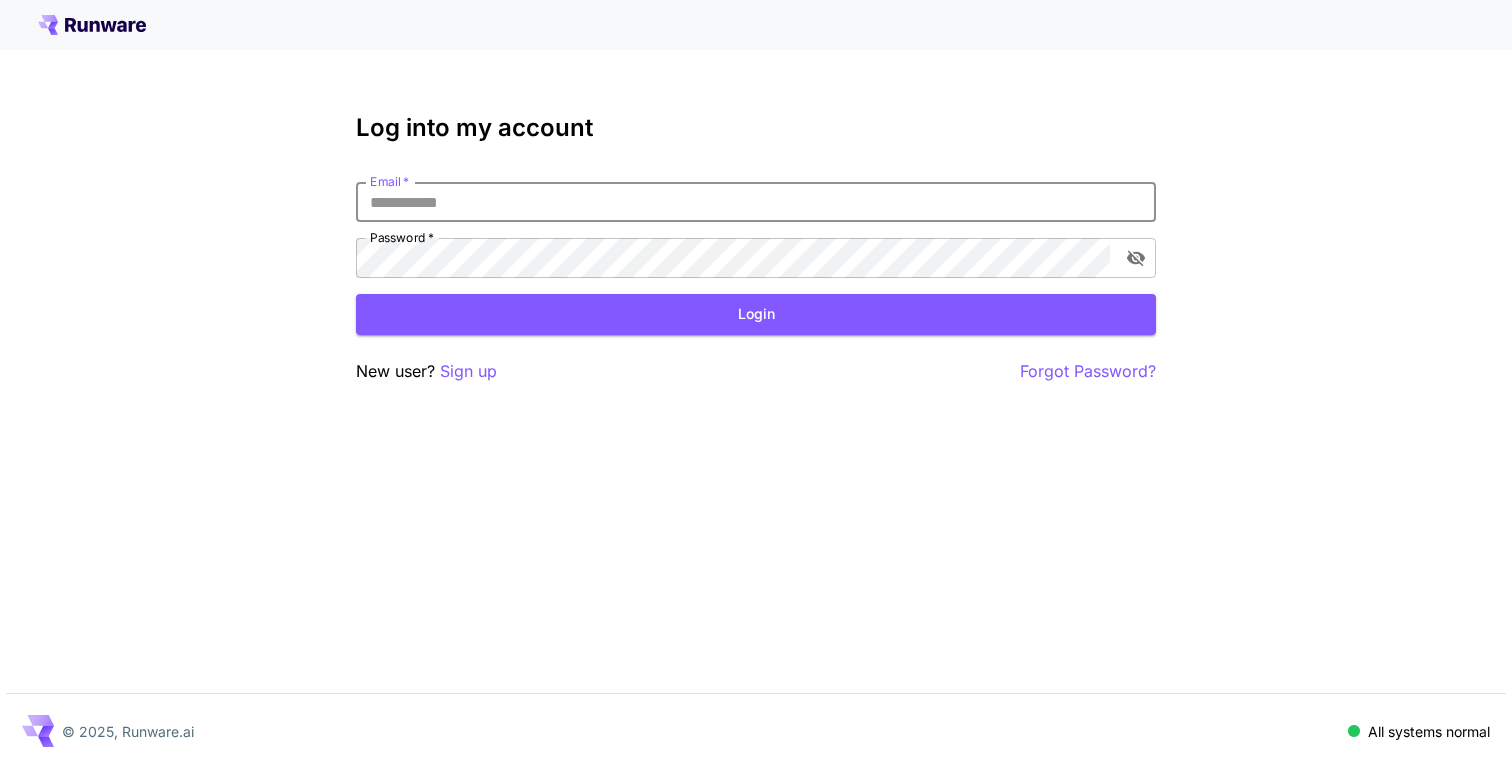 scroll, scrollTop: 0, scrollLeft: 0, axis: both 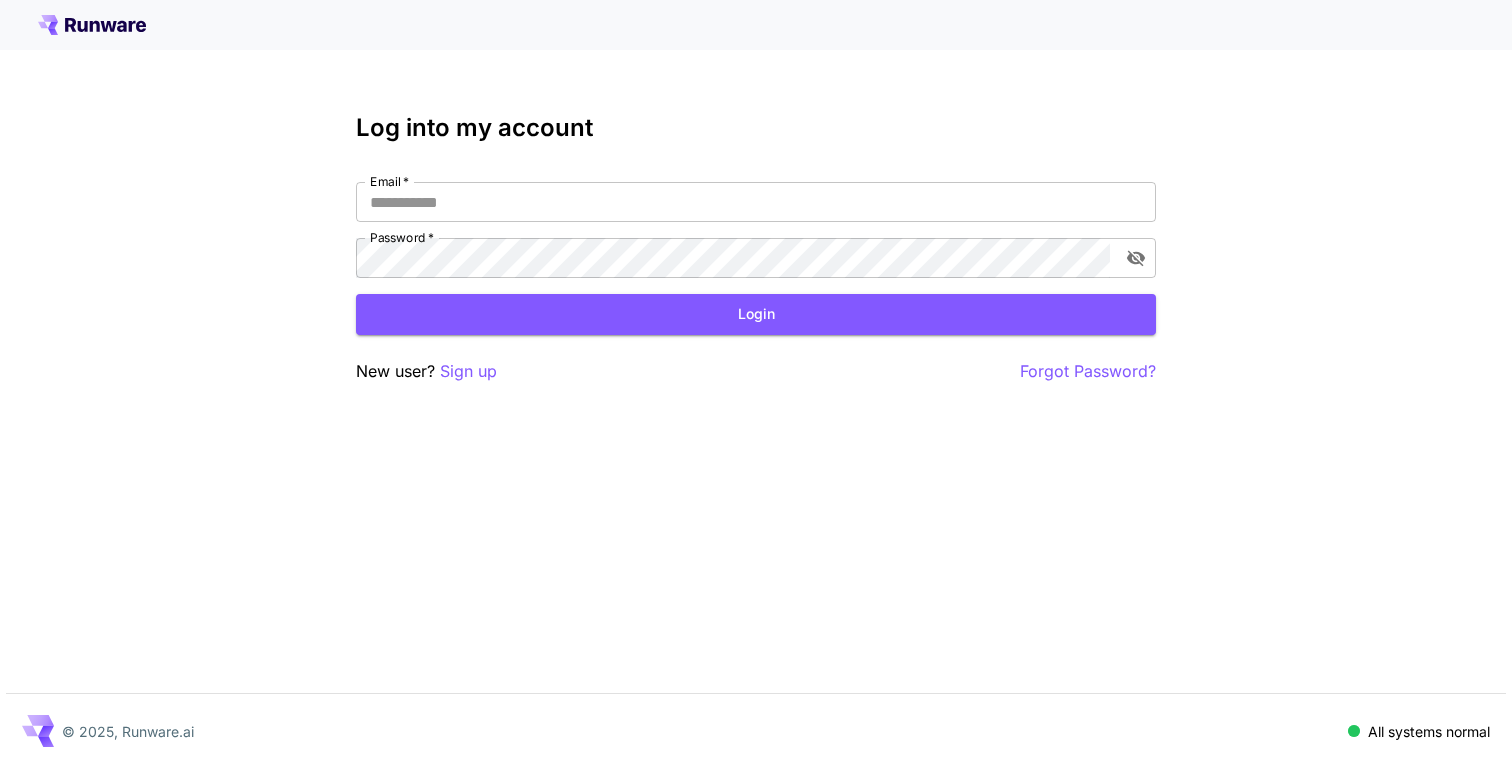 type on "**********" 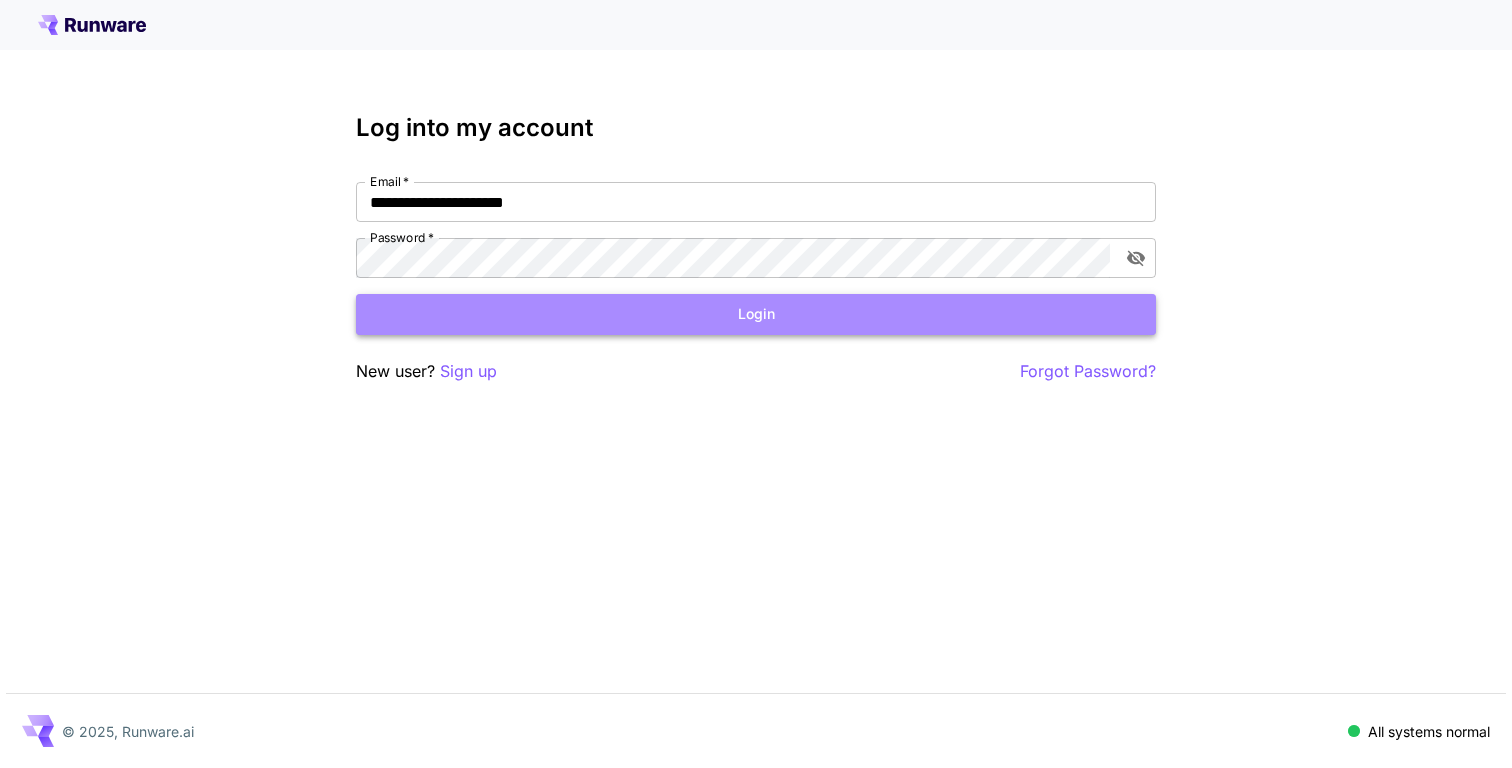 click on "Login" at bounding box center (756, 314) 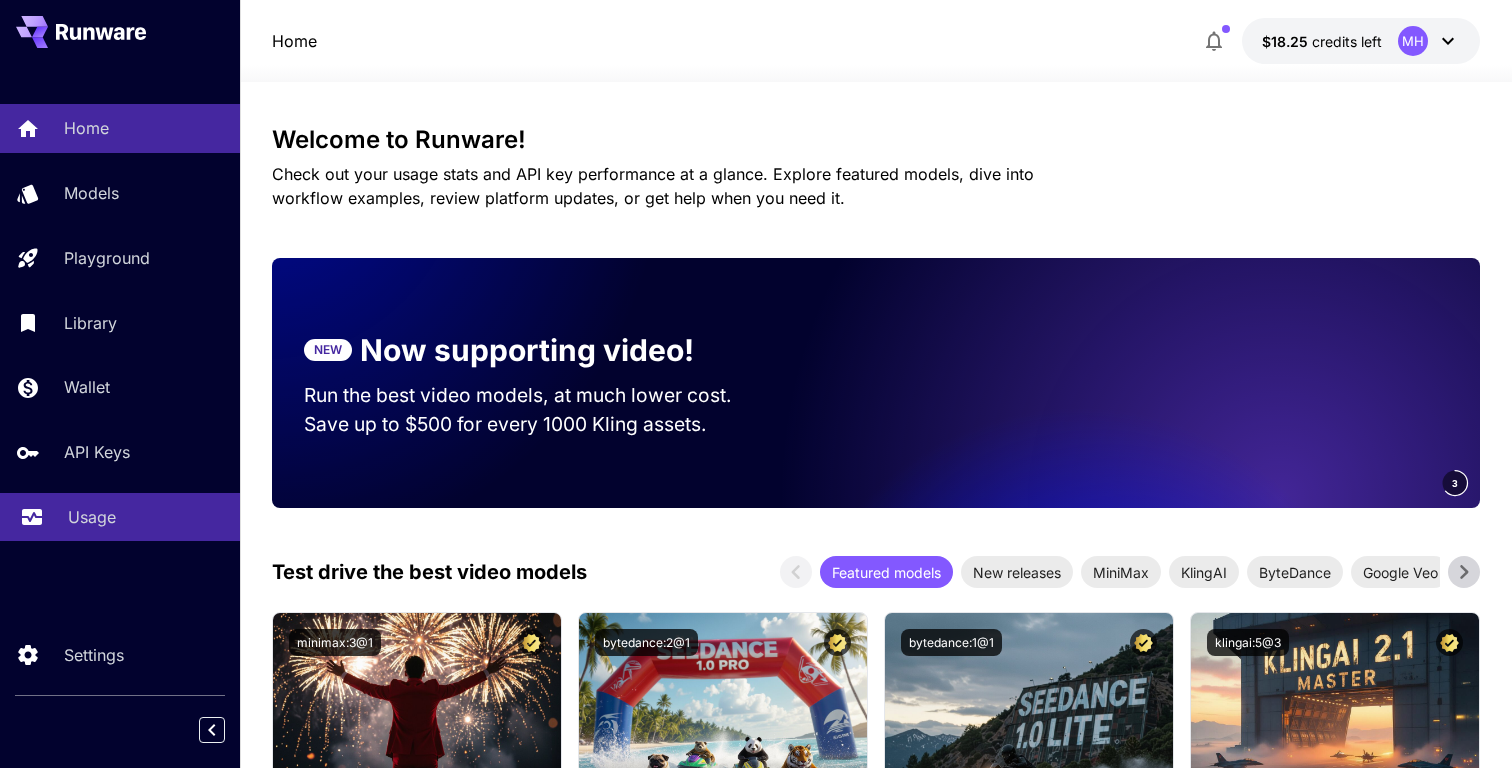 click on "Usage" at bounding box center [92, 517] 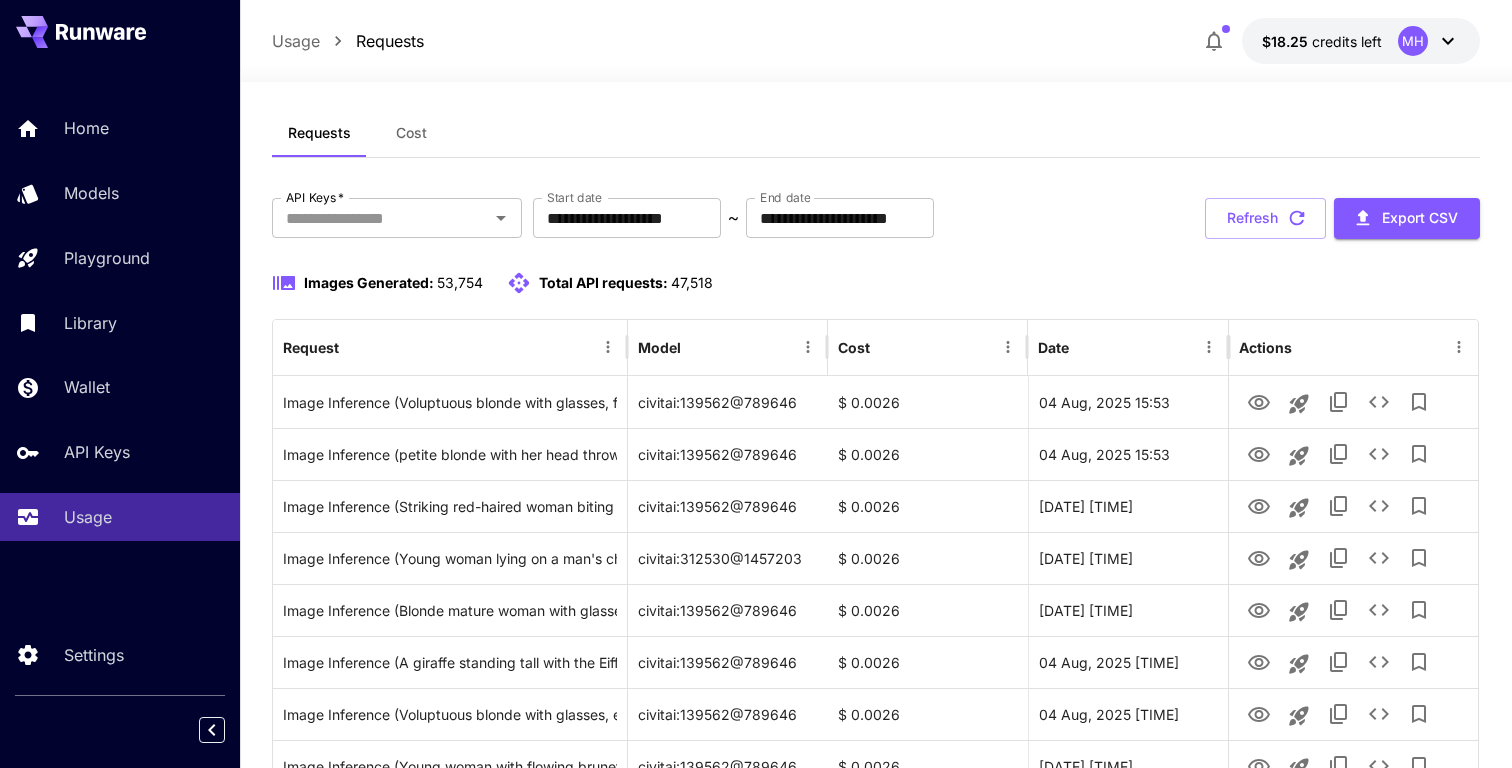 scroll, scrollTop: 19, scrollLeft: 0, axis: vertical 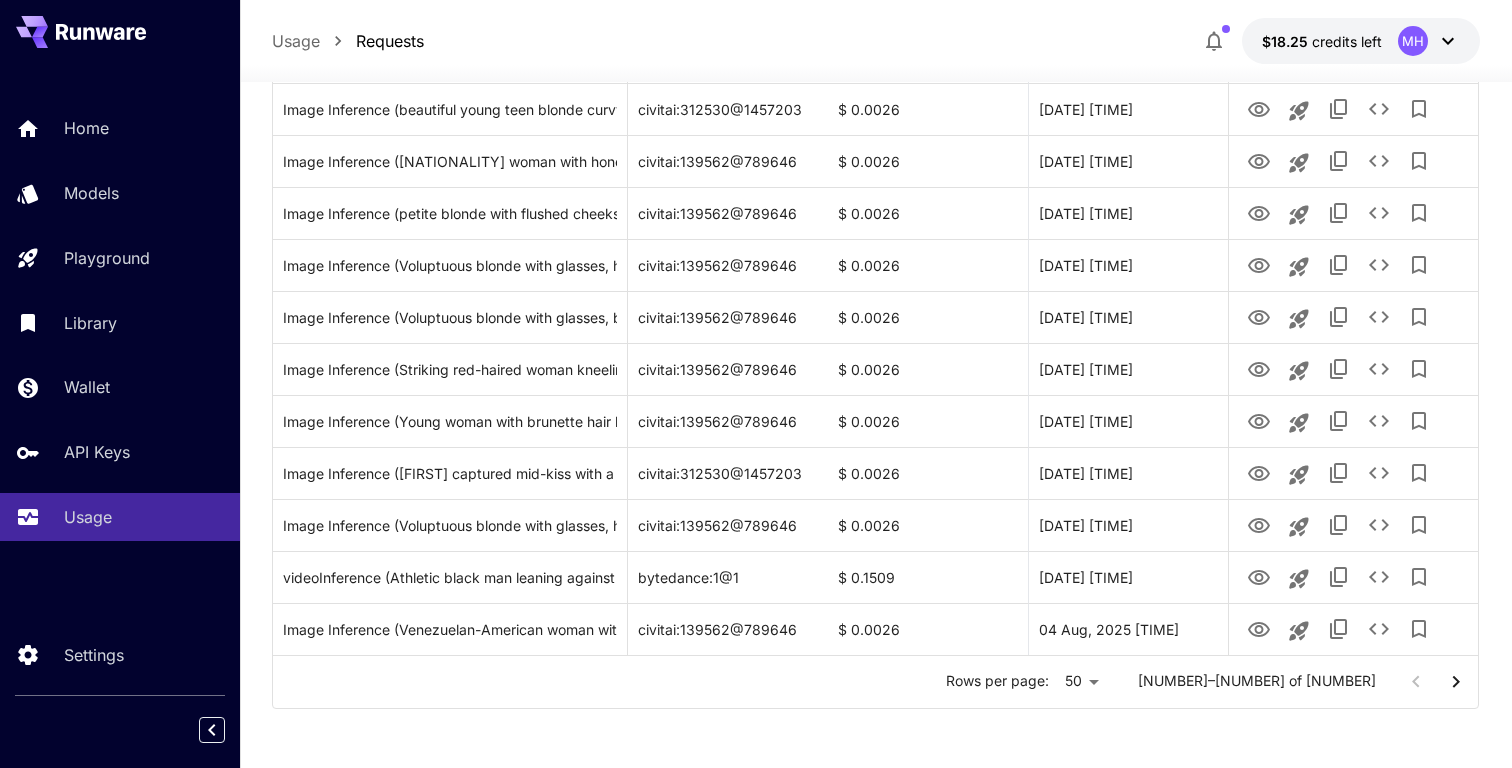 click on "**********" at bounding box center [756, -785] 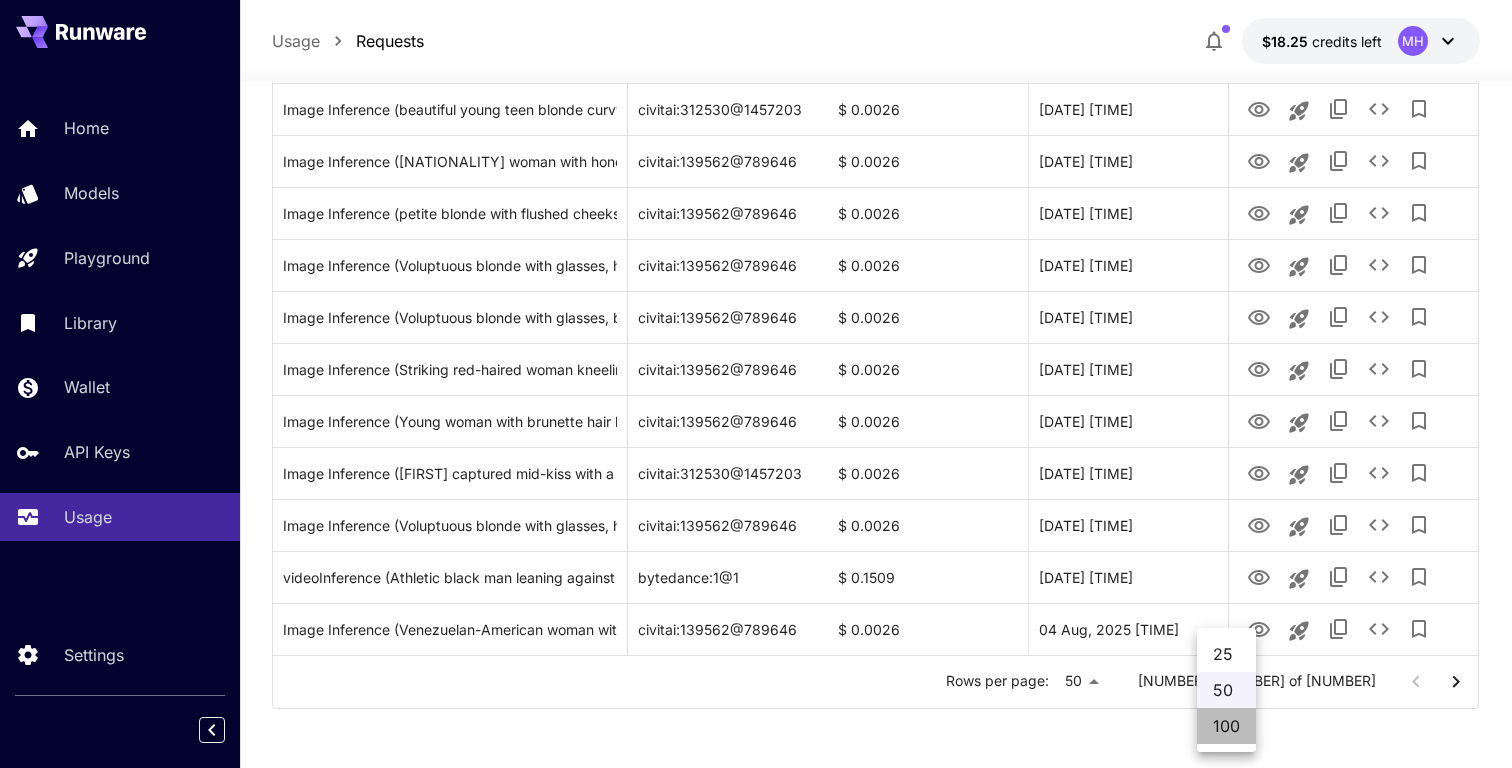 click on "100" at bounding box center (1226, 726) 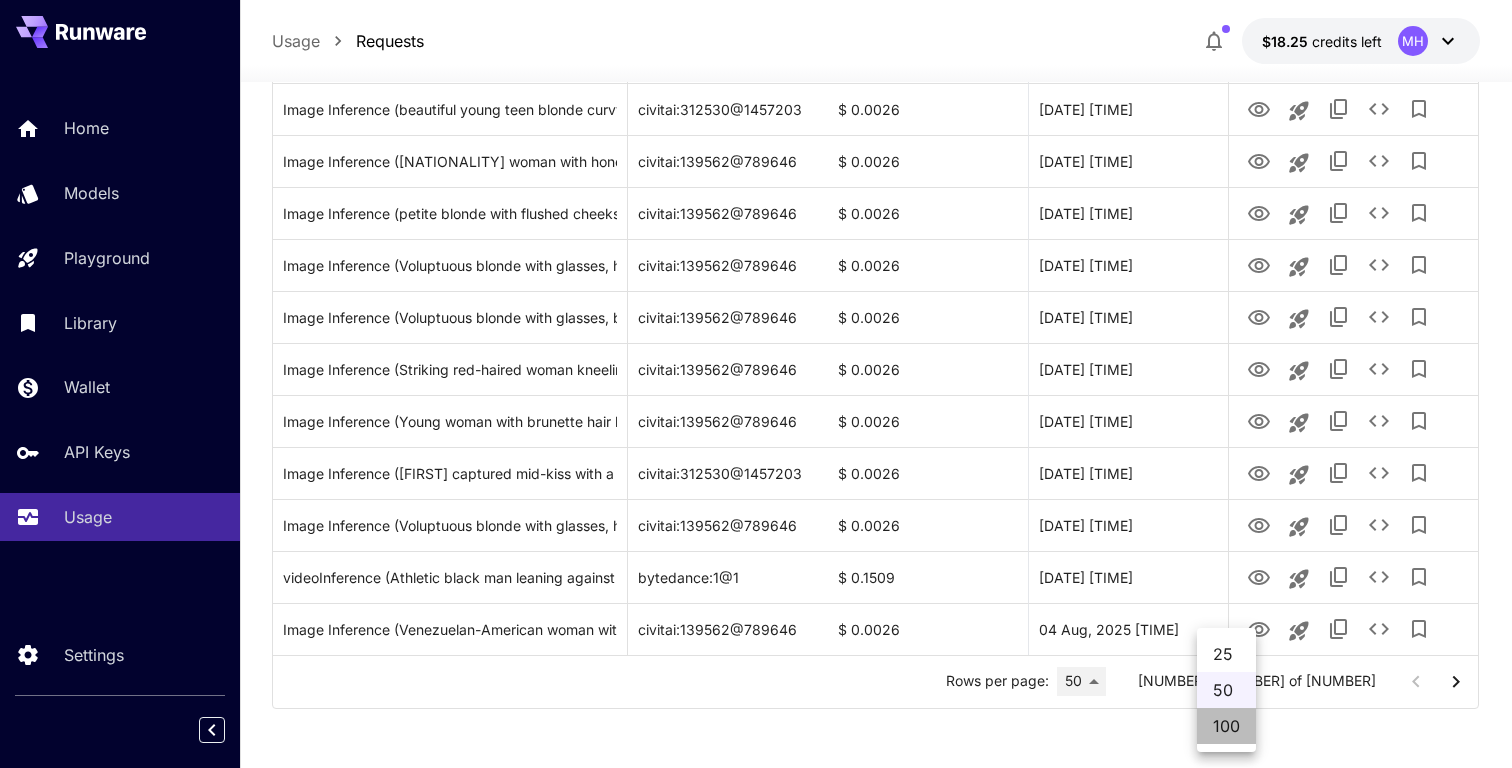 type on "***" 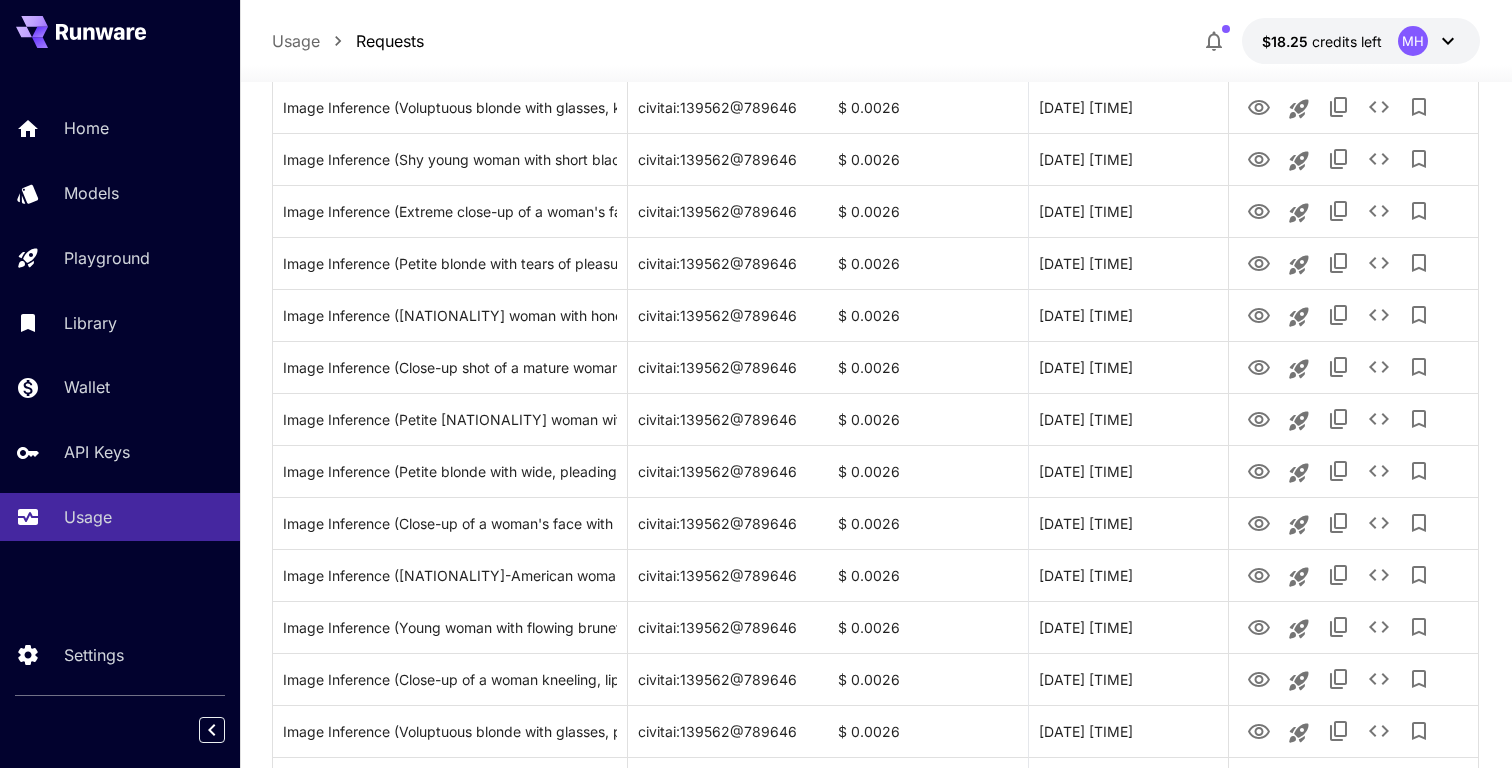 scroll, scrollTop: 4938, scrollLeft: 0, axis: vertical 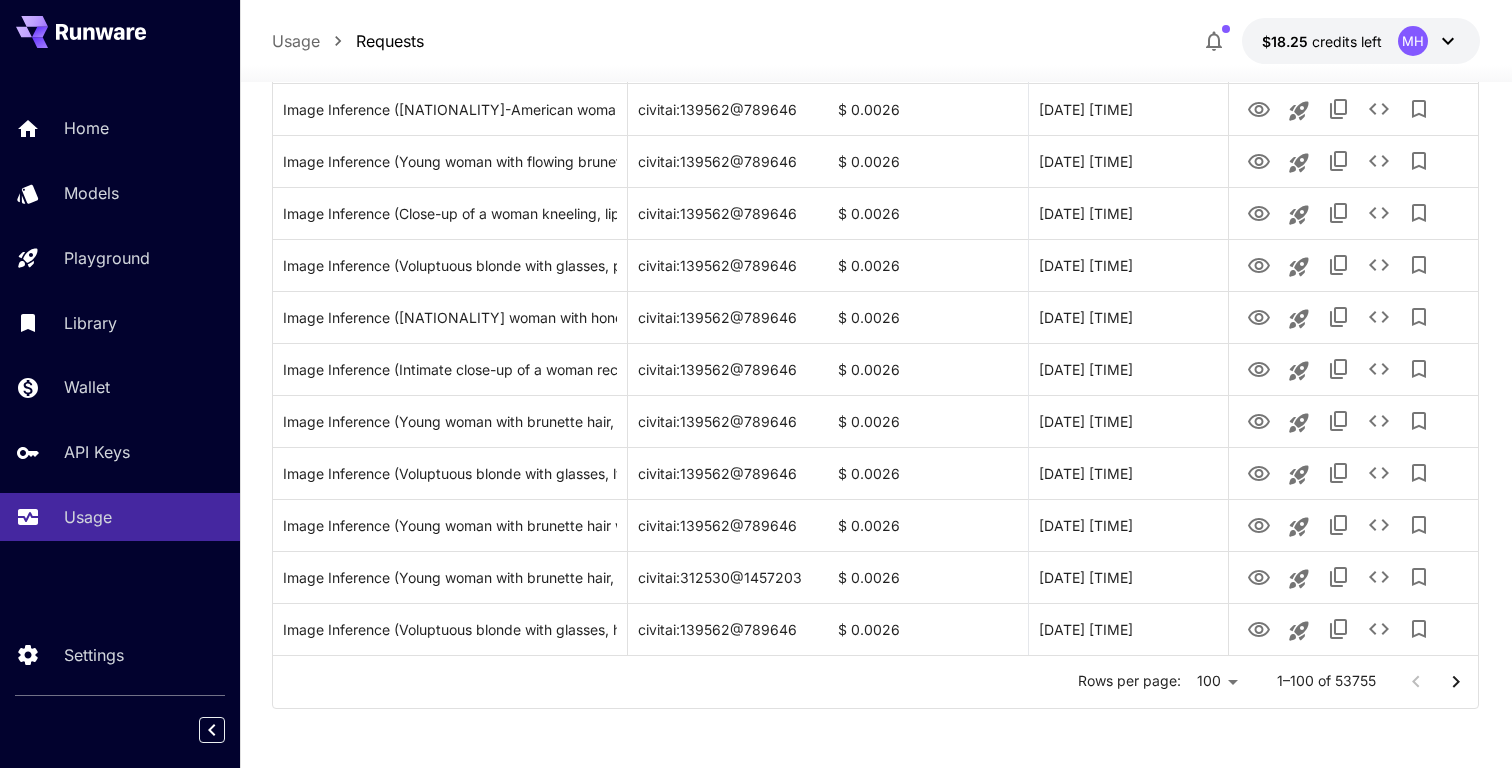 click 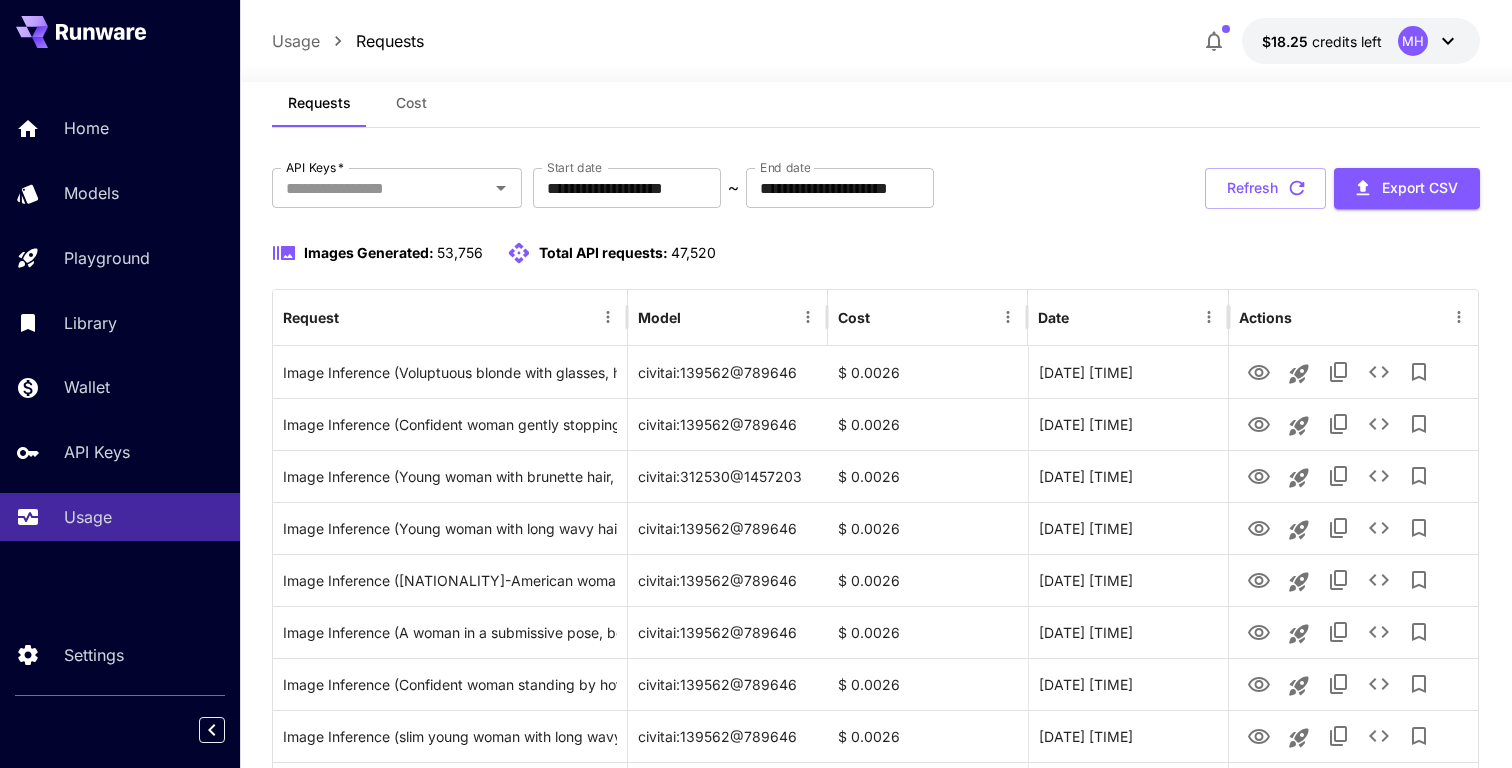 scroll, scrollTop: 0, scrollLeft: 0, axis: both 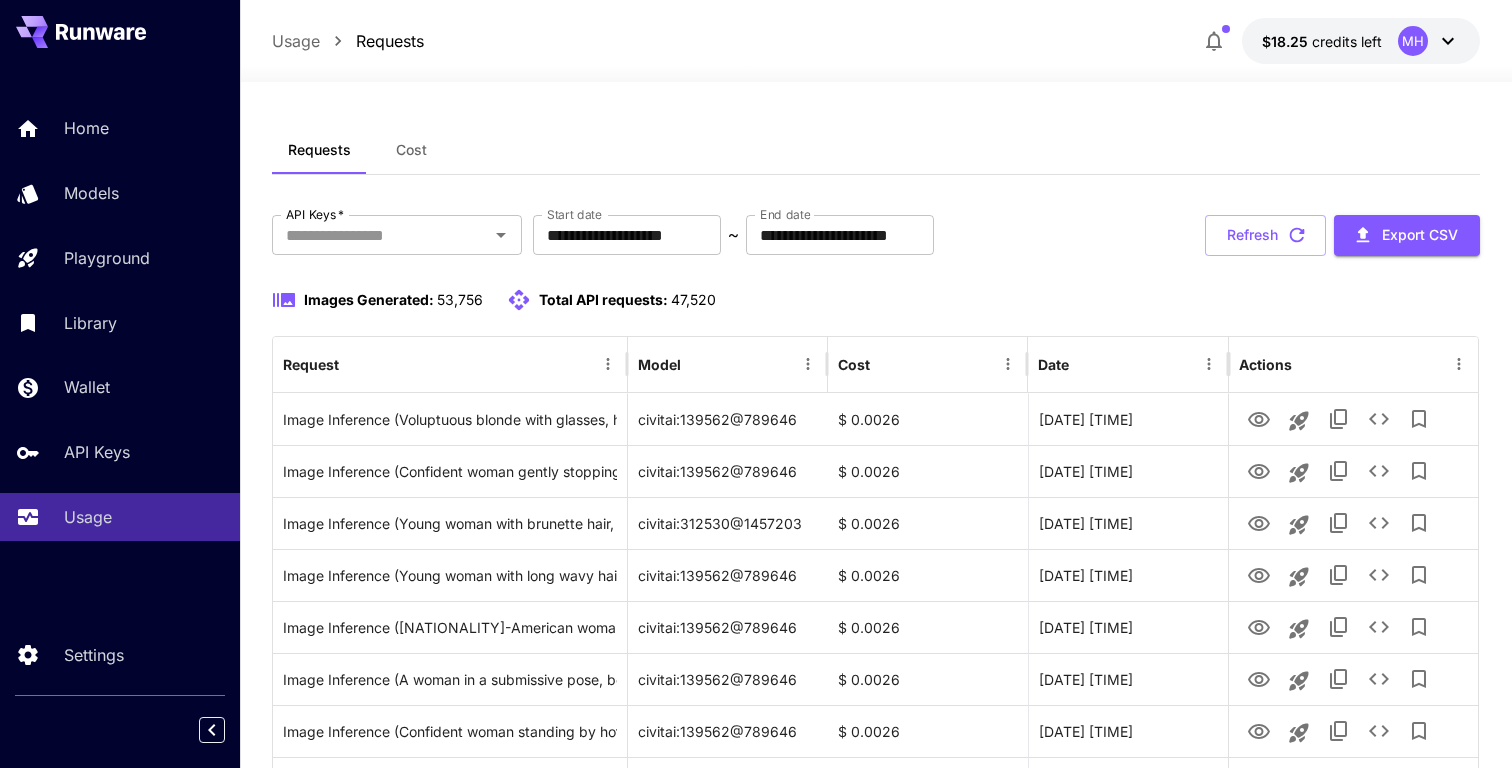 type 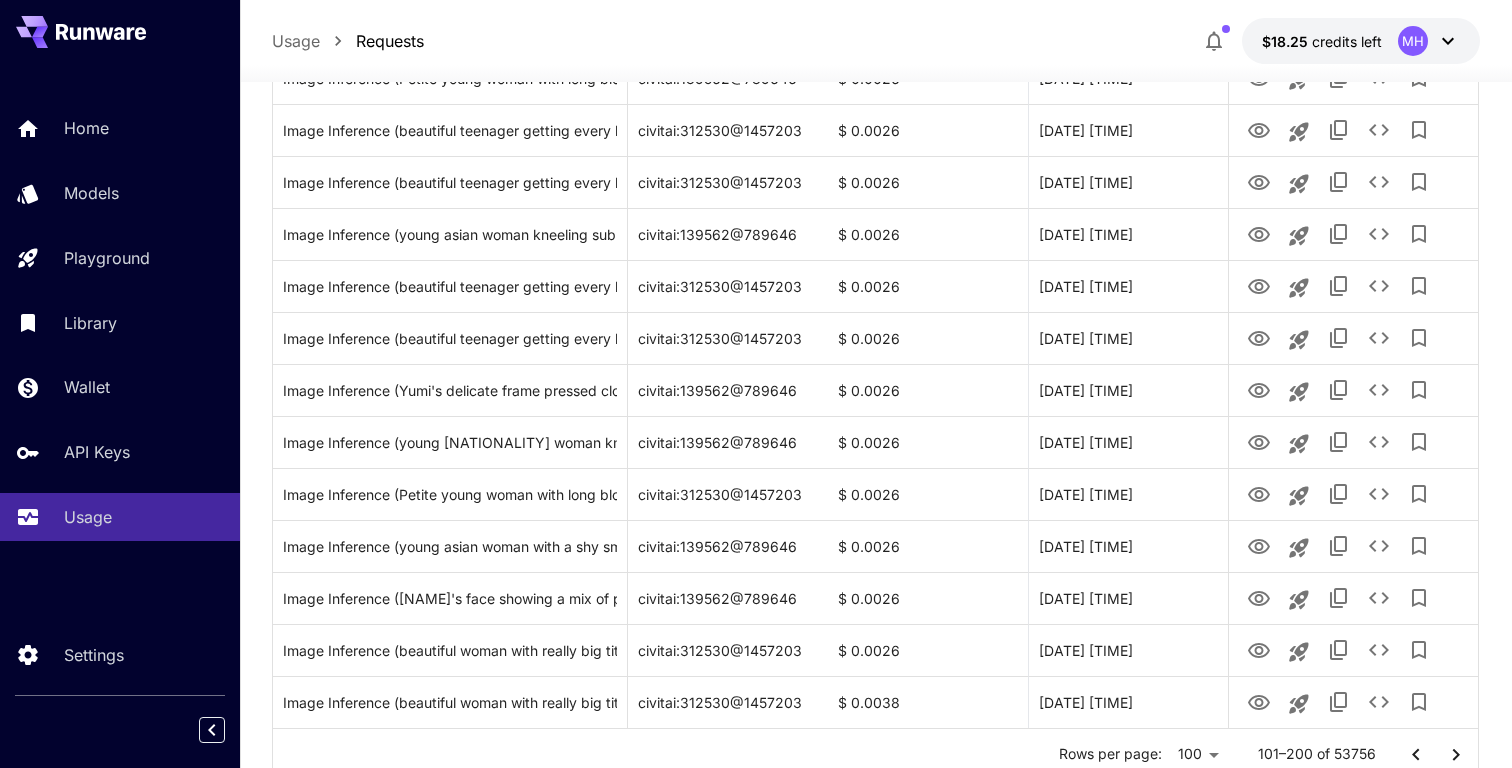 scroll, scrollTop: 4938, scrollLeft: 0, axis: vertical 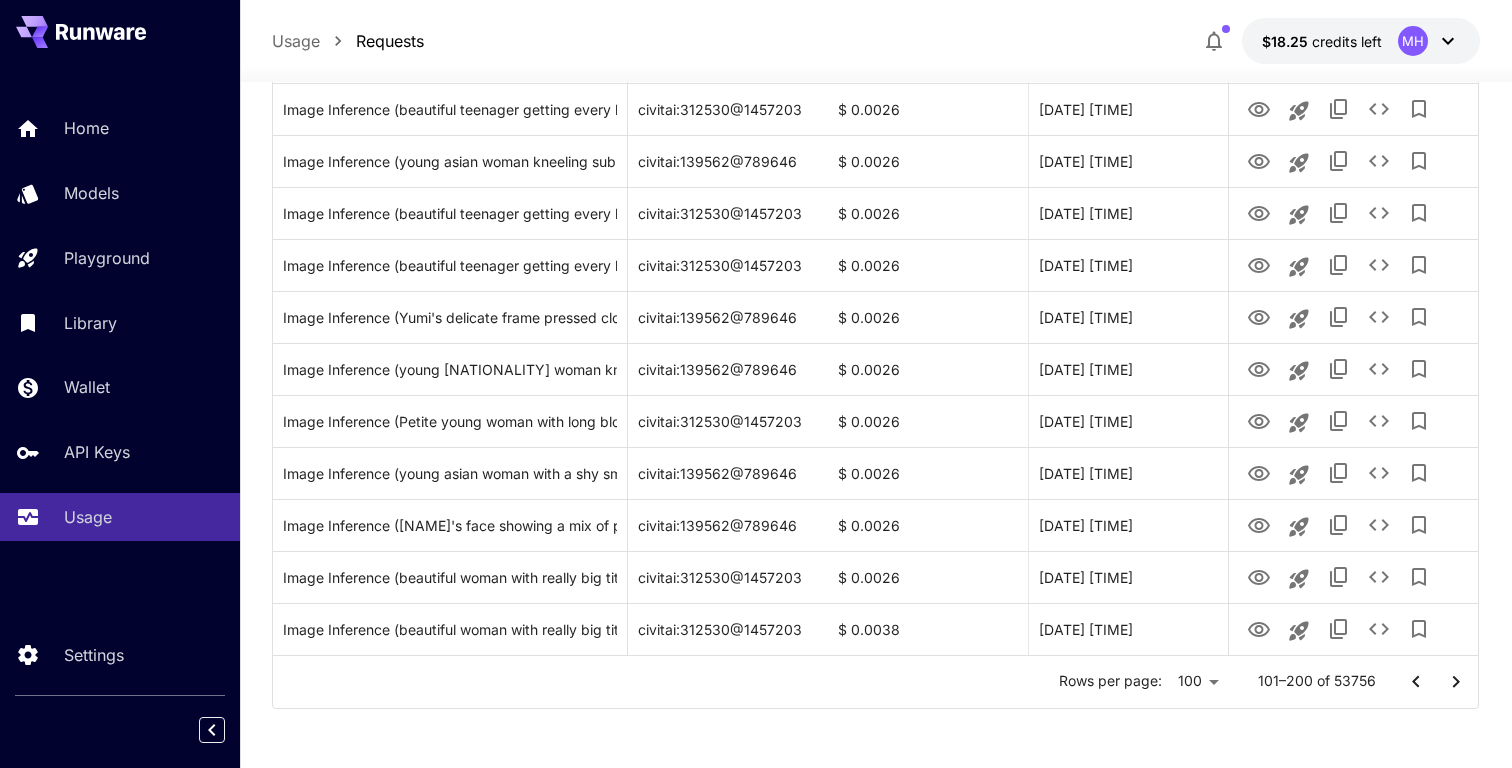 click 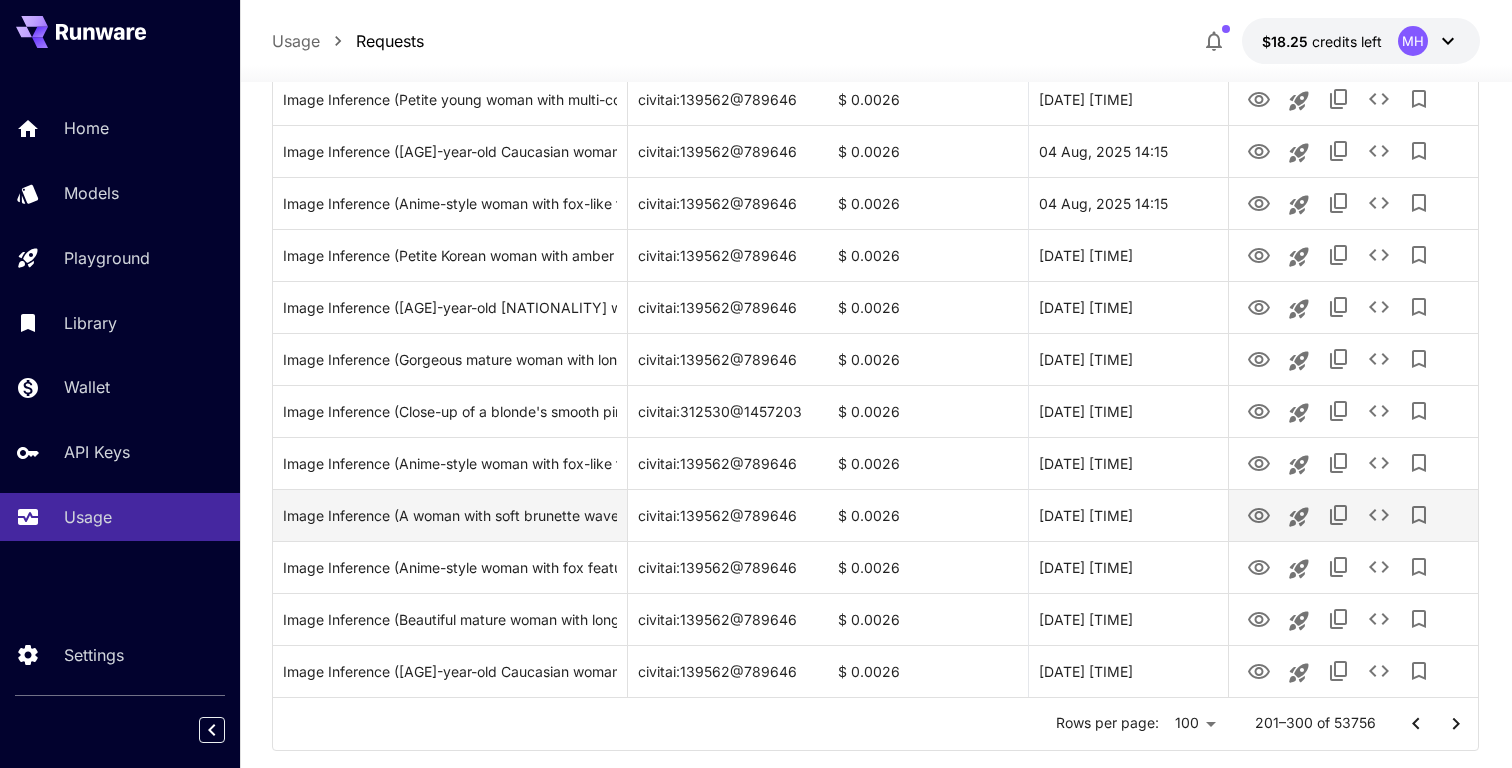 scroll, scrollTop: 4938, scrollLeft: 0, axis: vertical 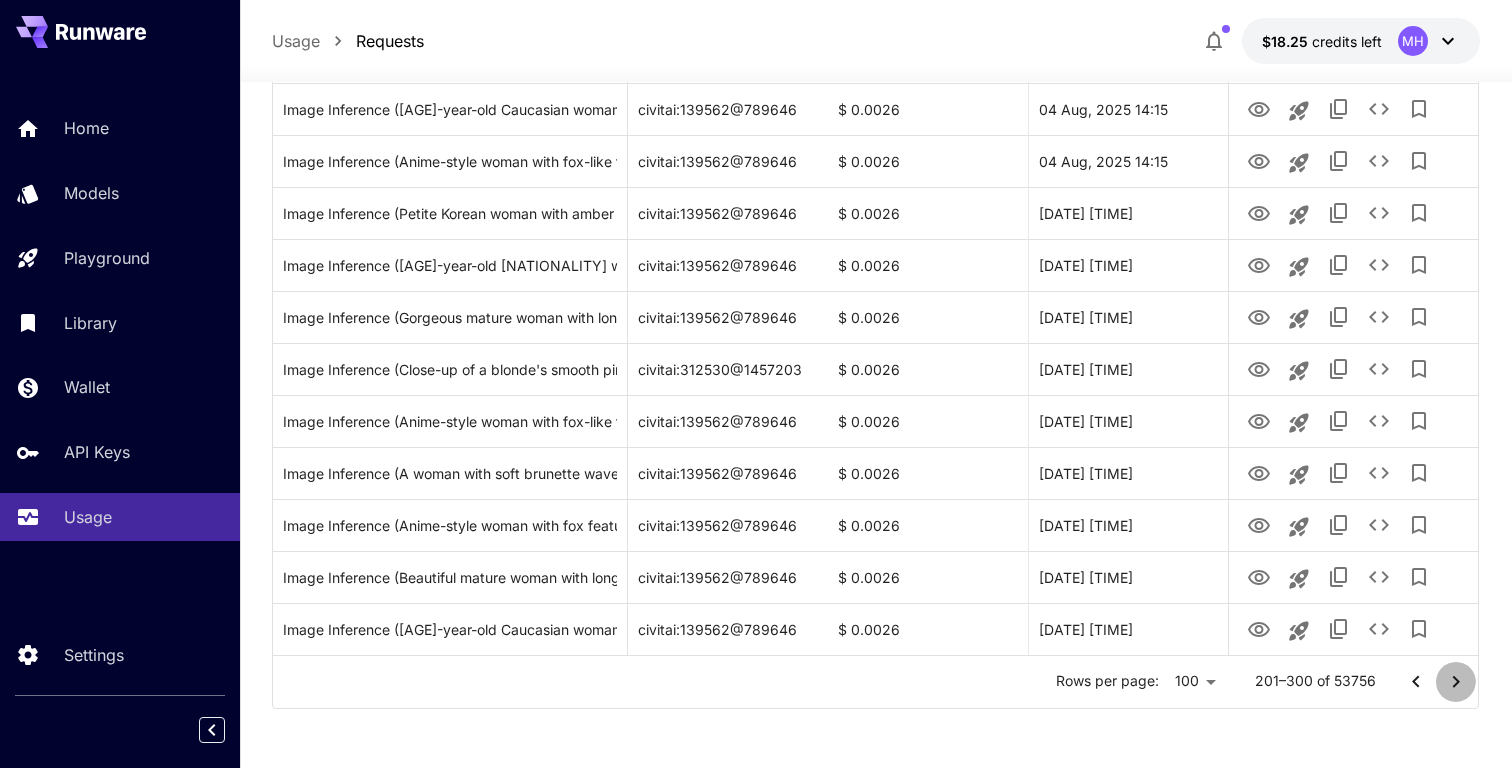 click 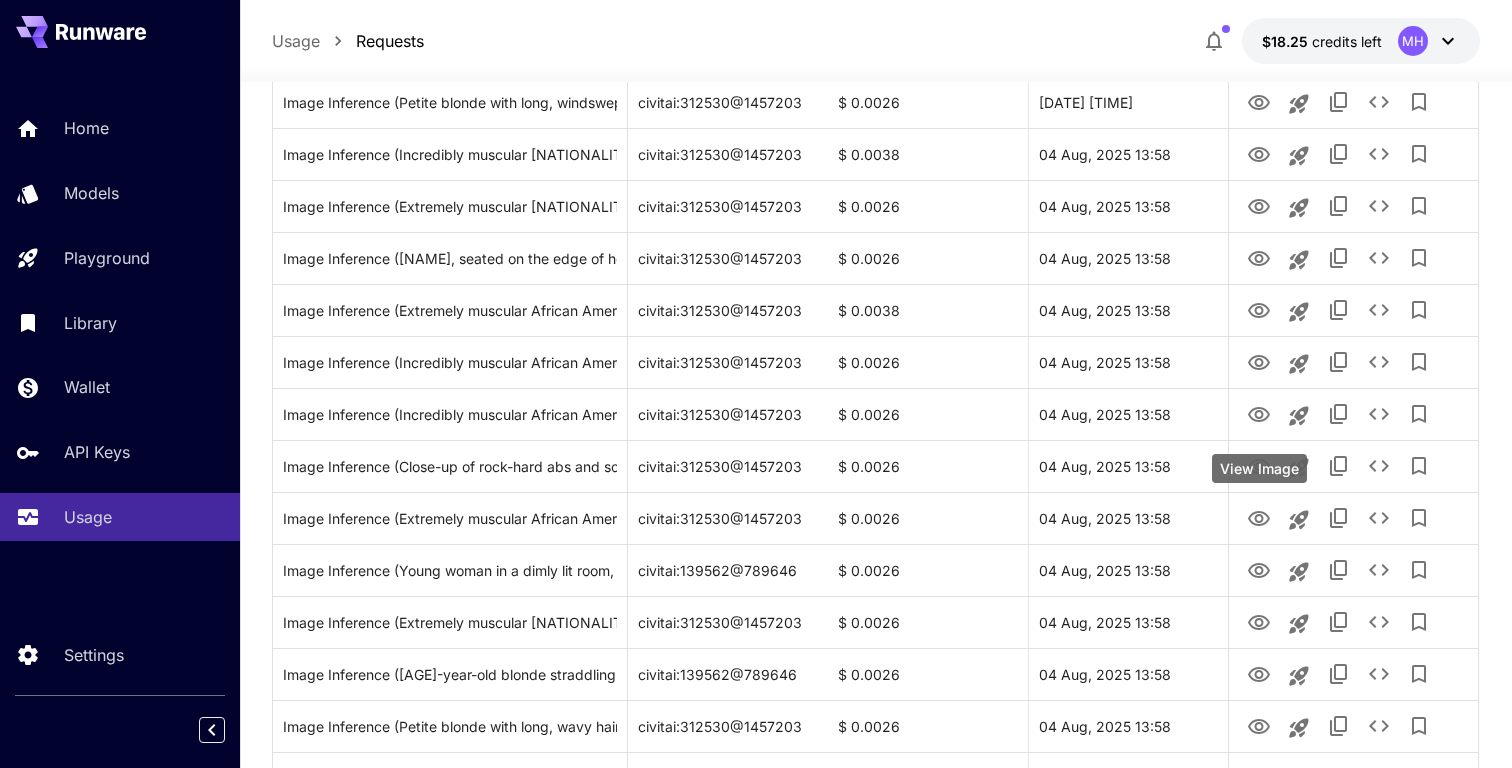 scroll, scrollTop: 4938, scrollLeft: 0, axis: vertical 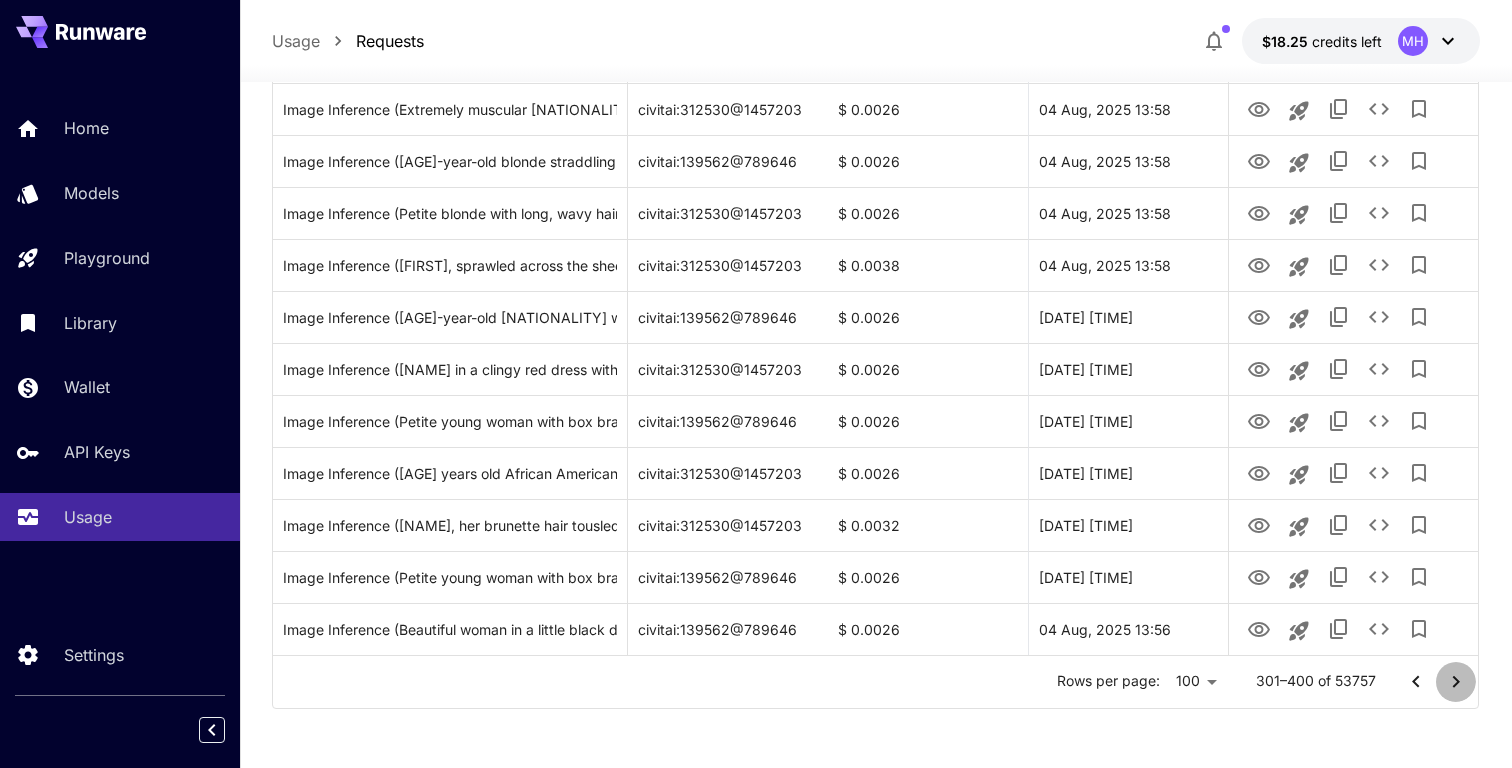 click 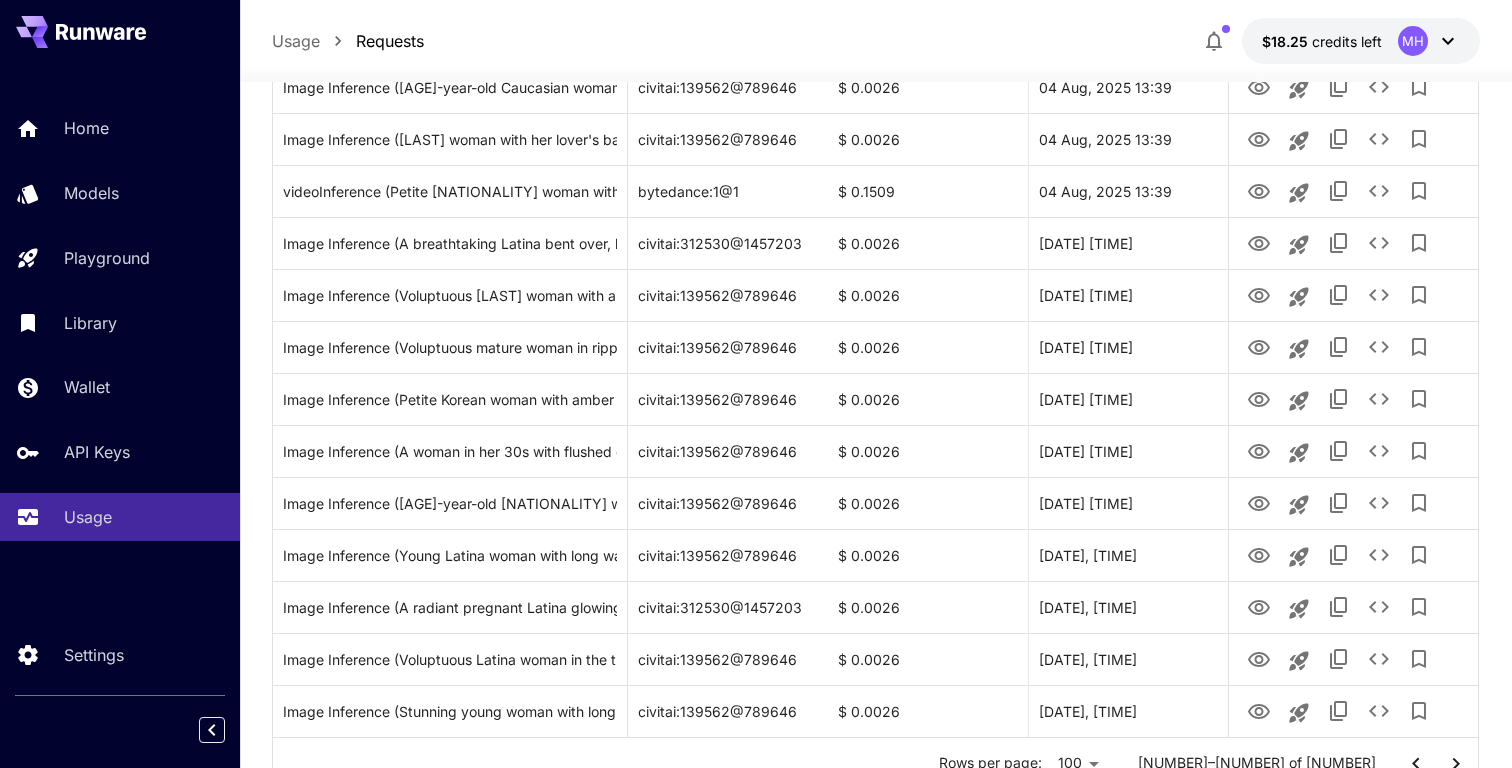 scroll, scrollTop: 4938, scrollLeft: 0, axis: vertical 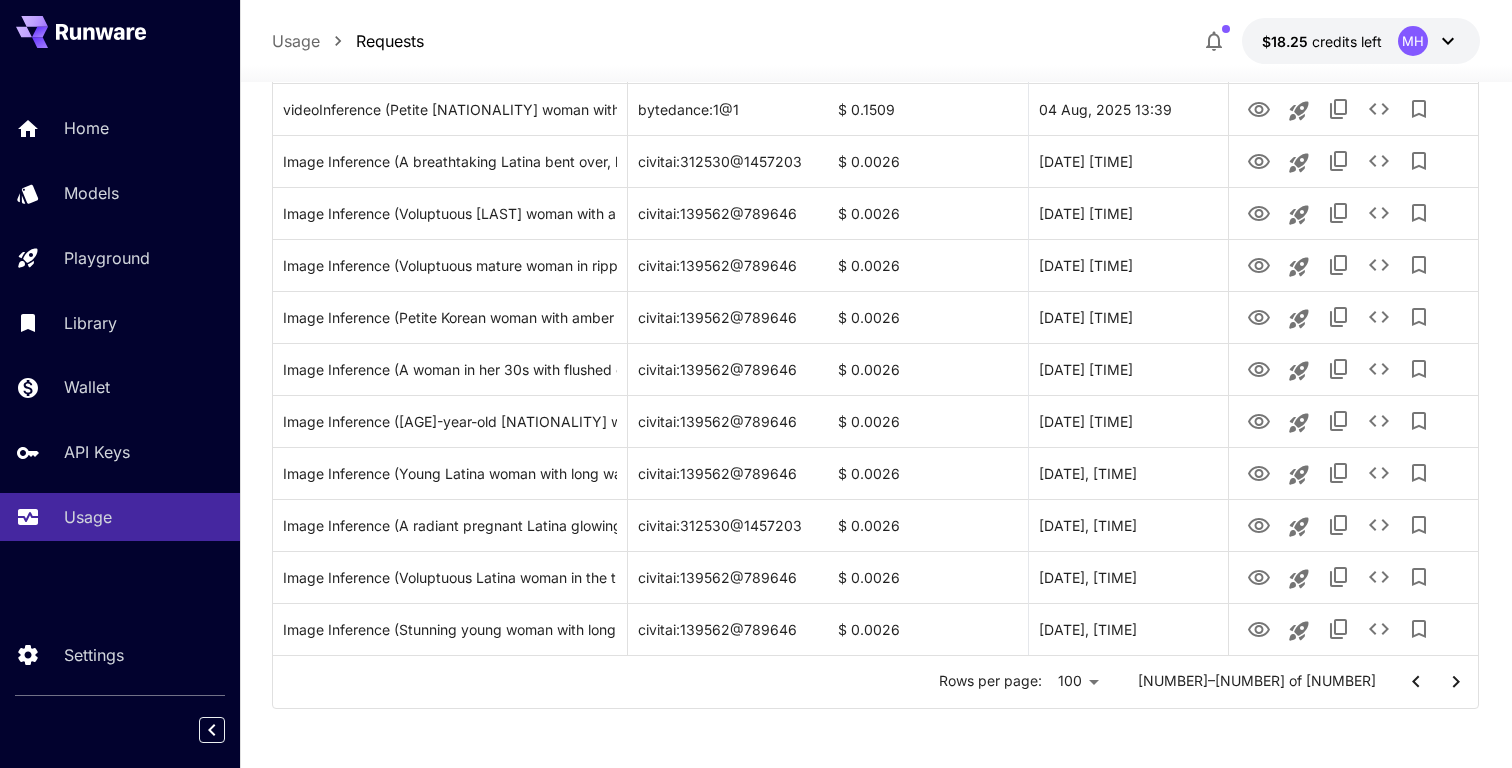 click 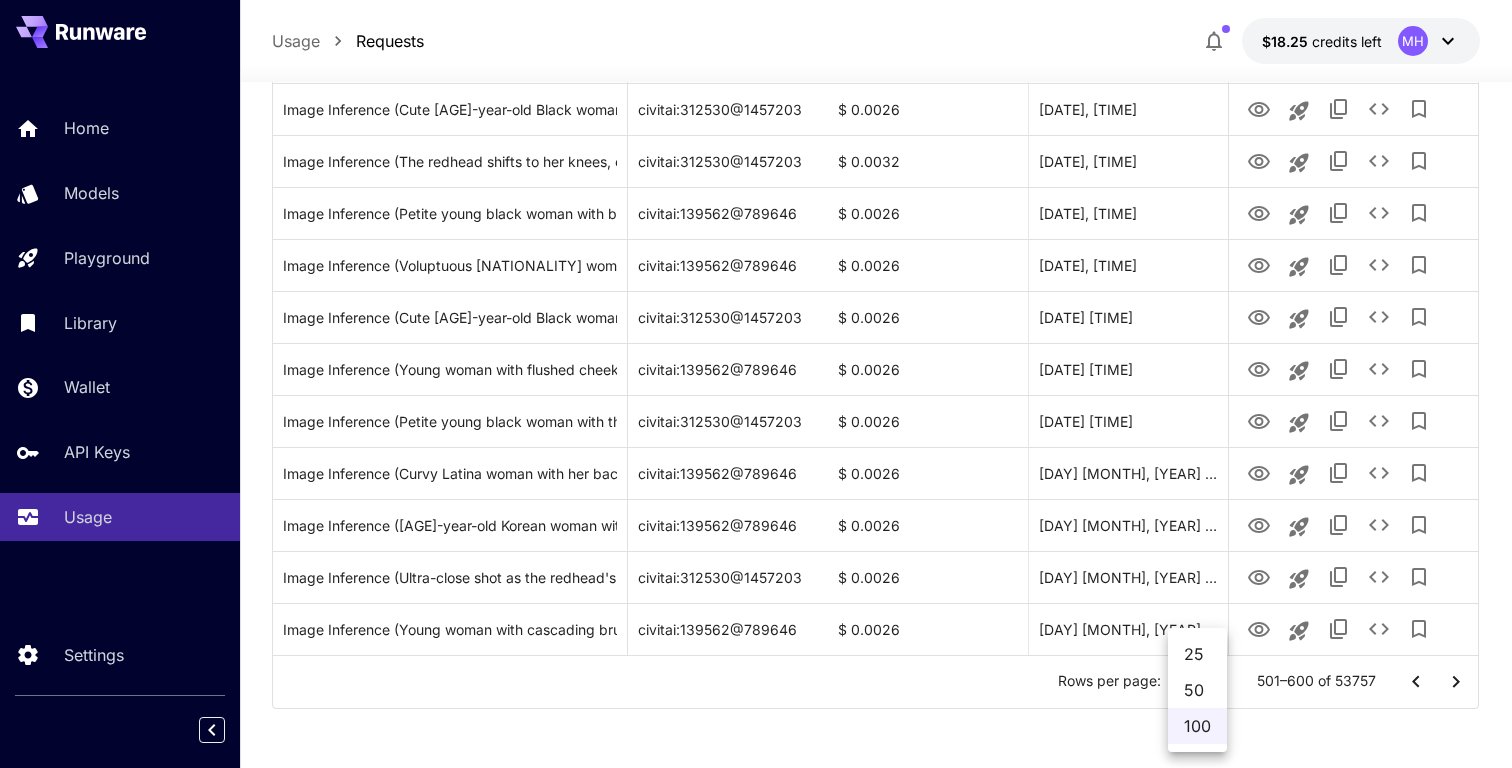 click on "**********" at bounding box center [756, -2085] 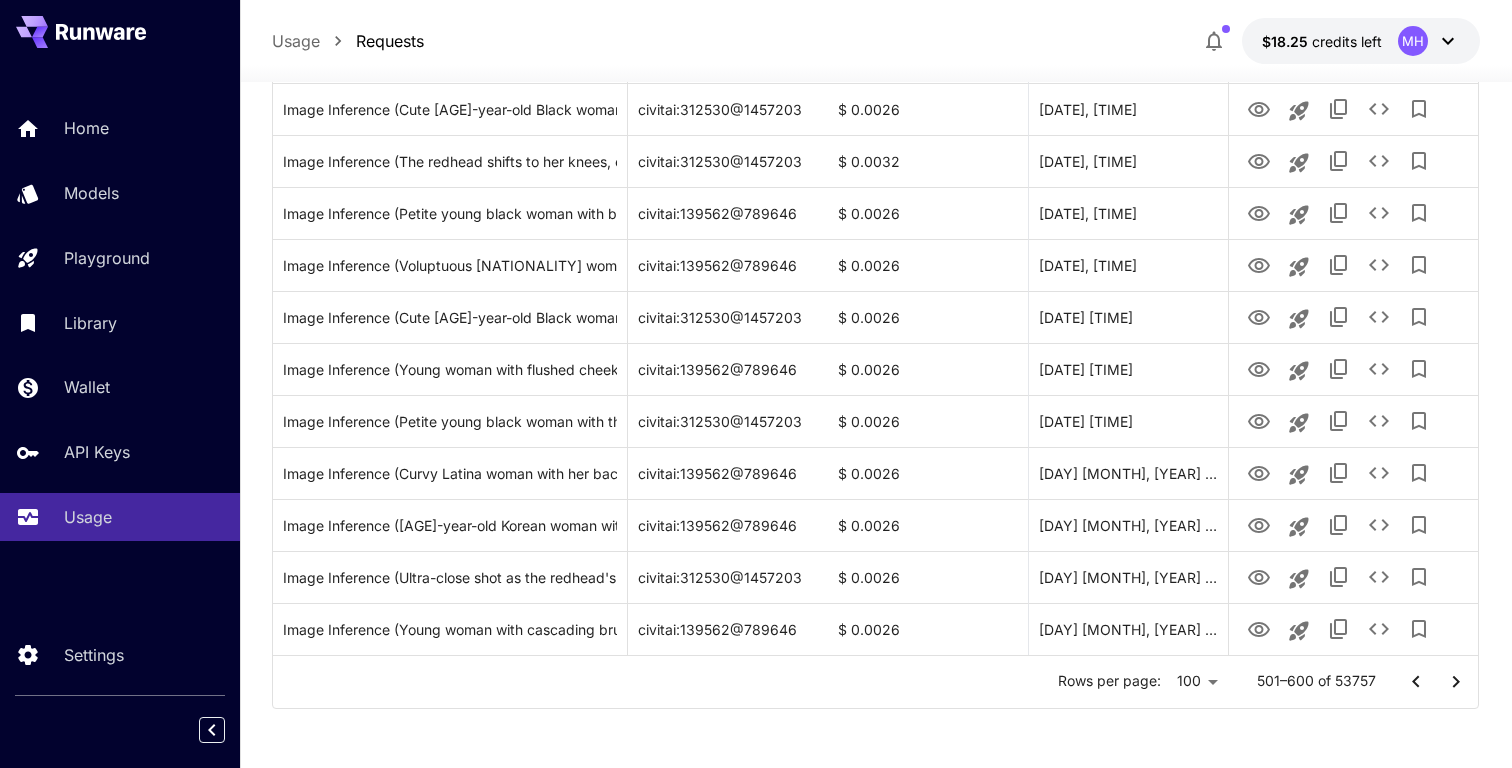 click 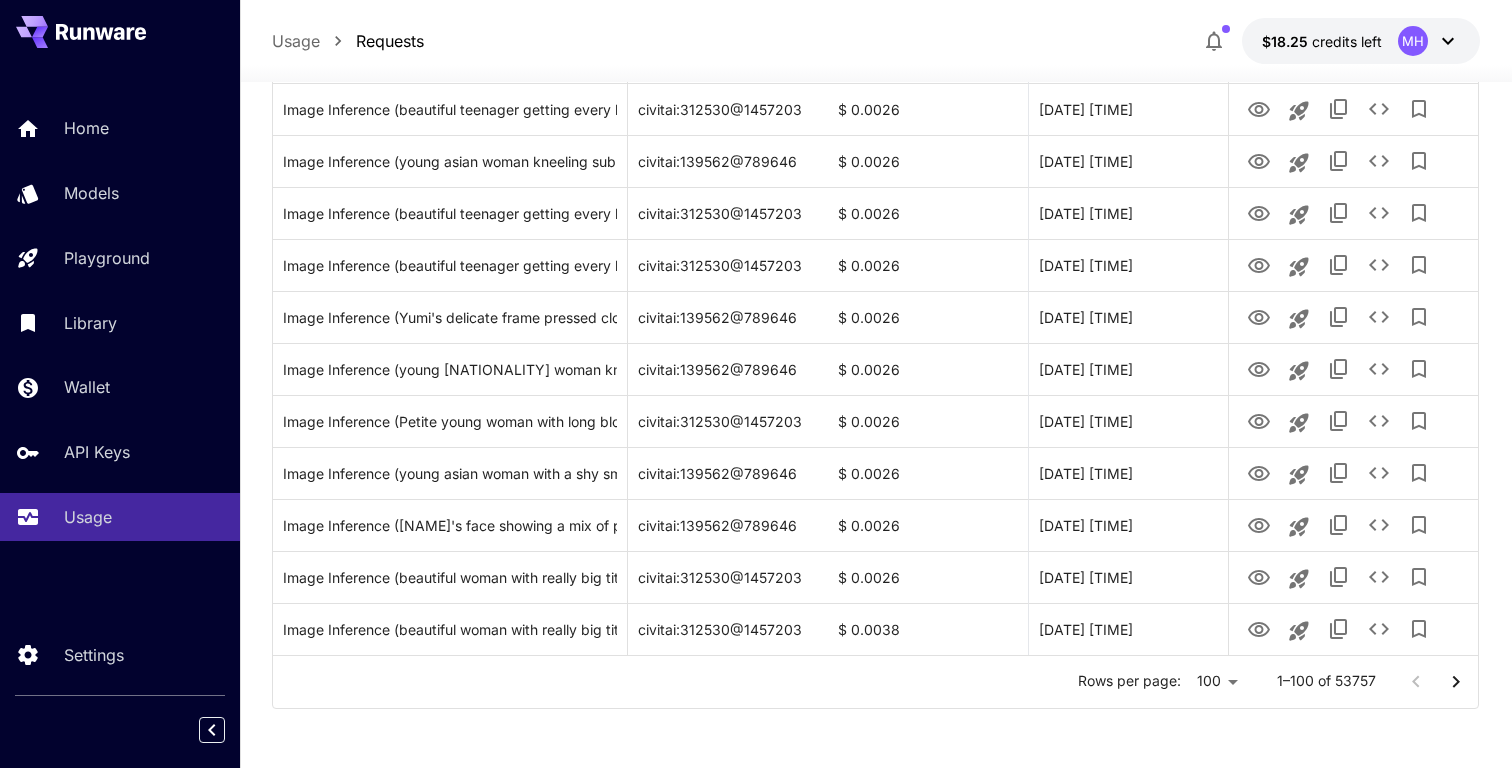 click at bounding box center (1436, 682) 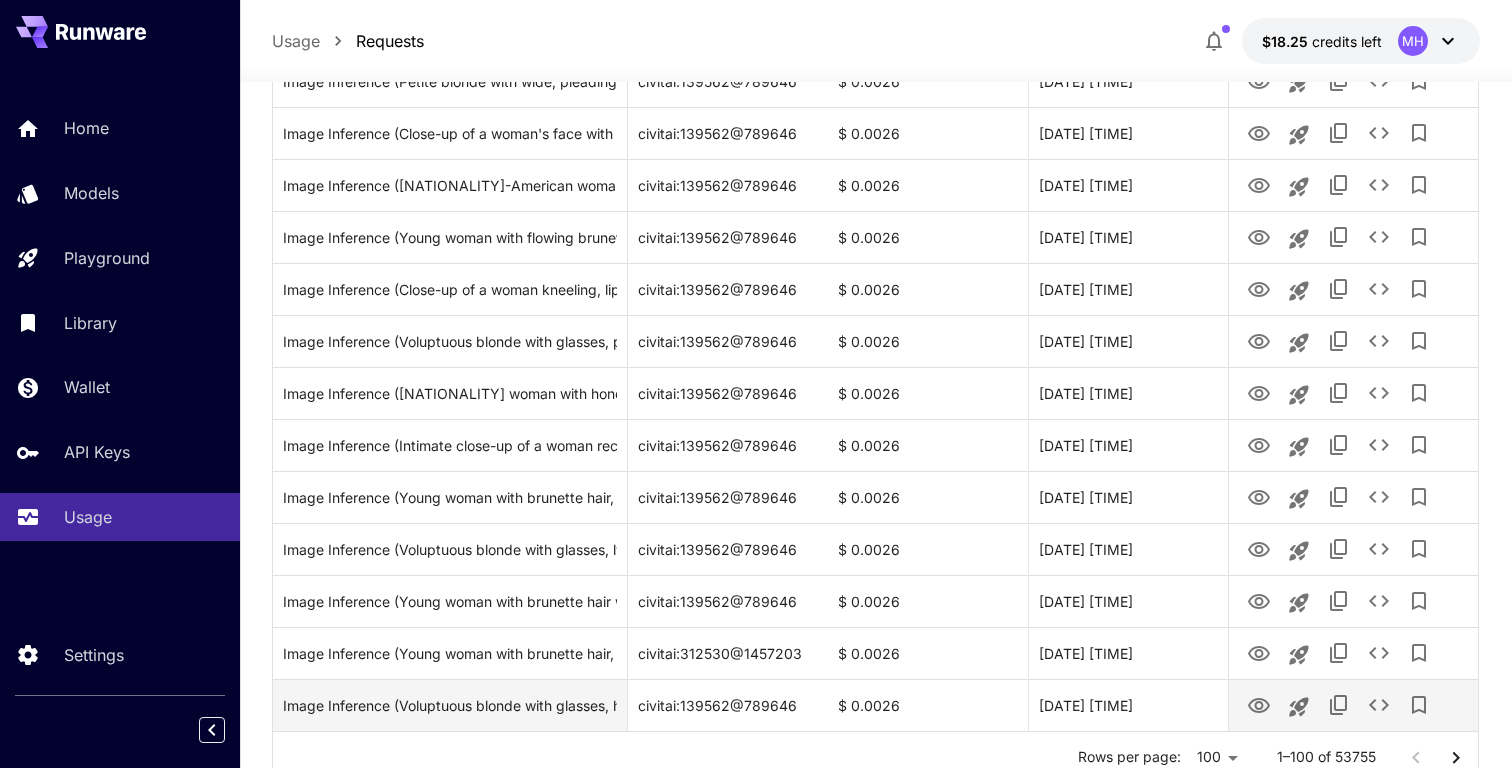 scroll, scrollTop: 4938, scrollLeft: 0, axis: vertical 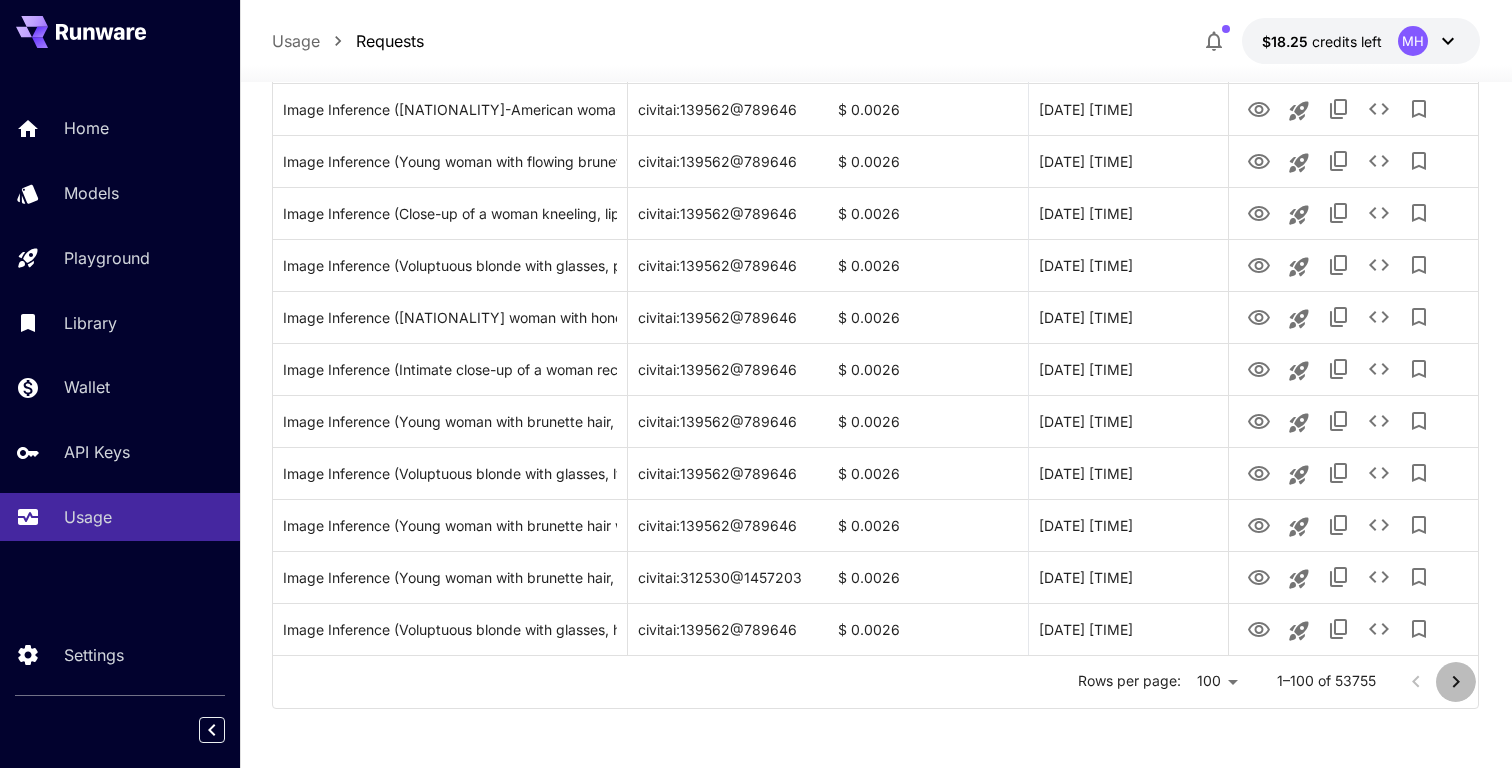 click 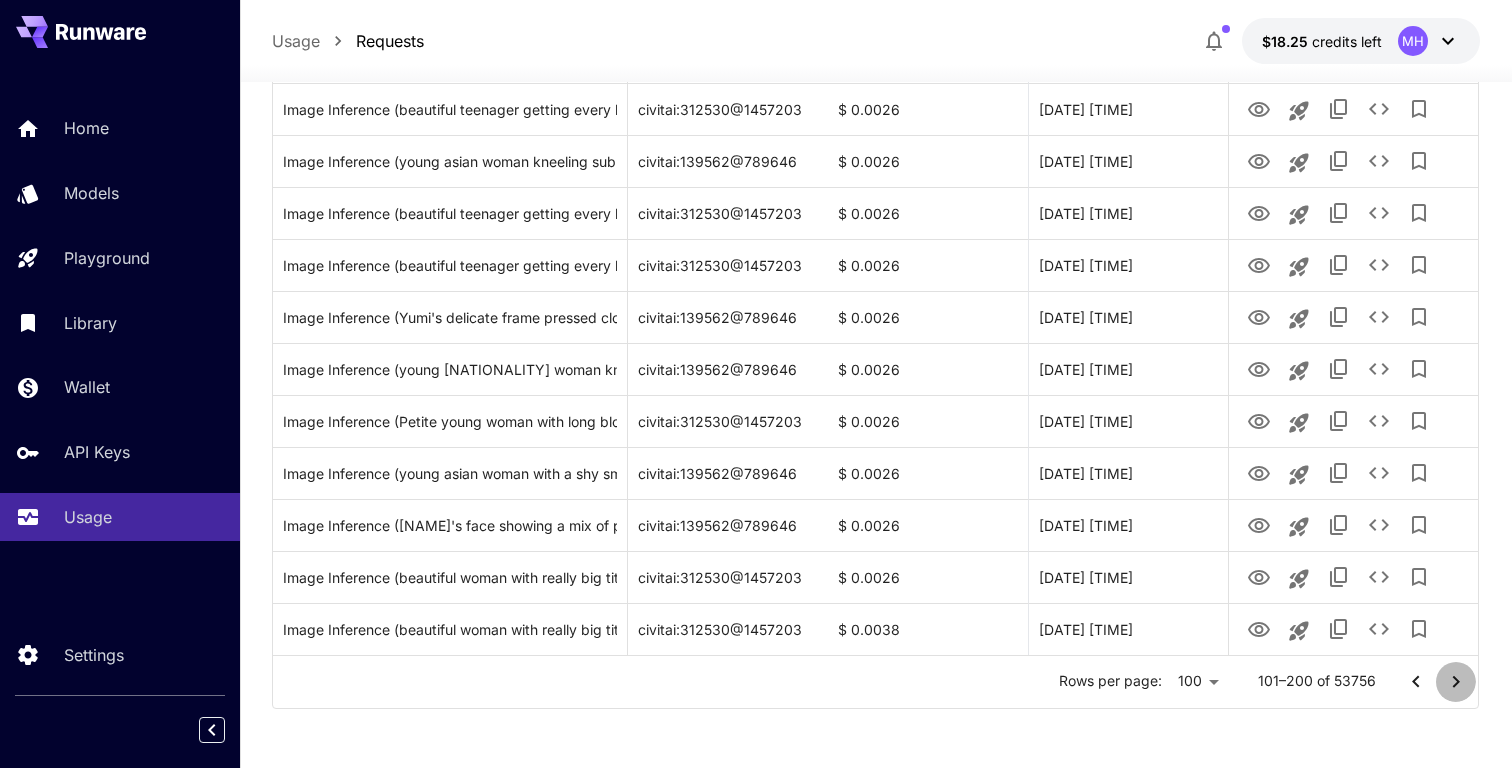 click 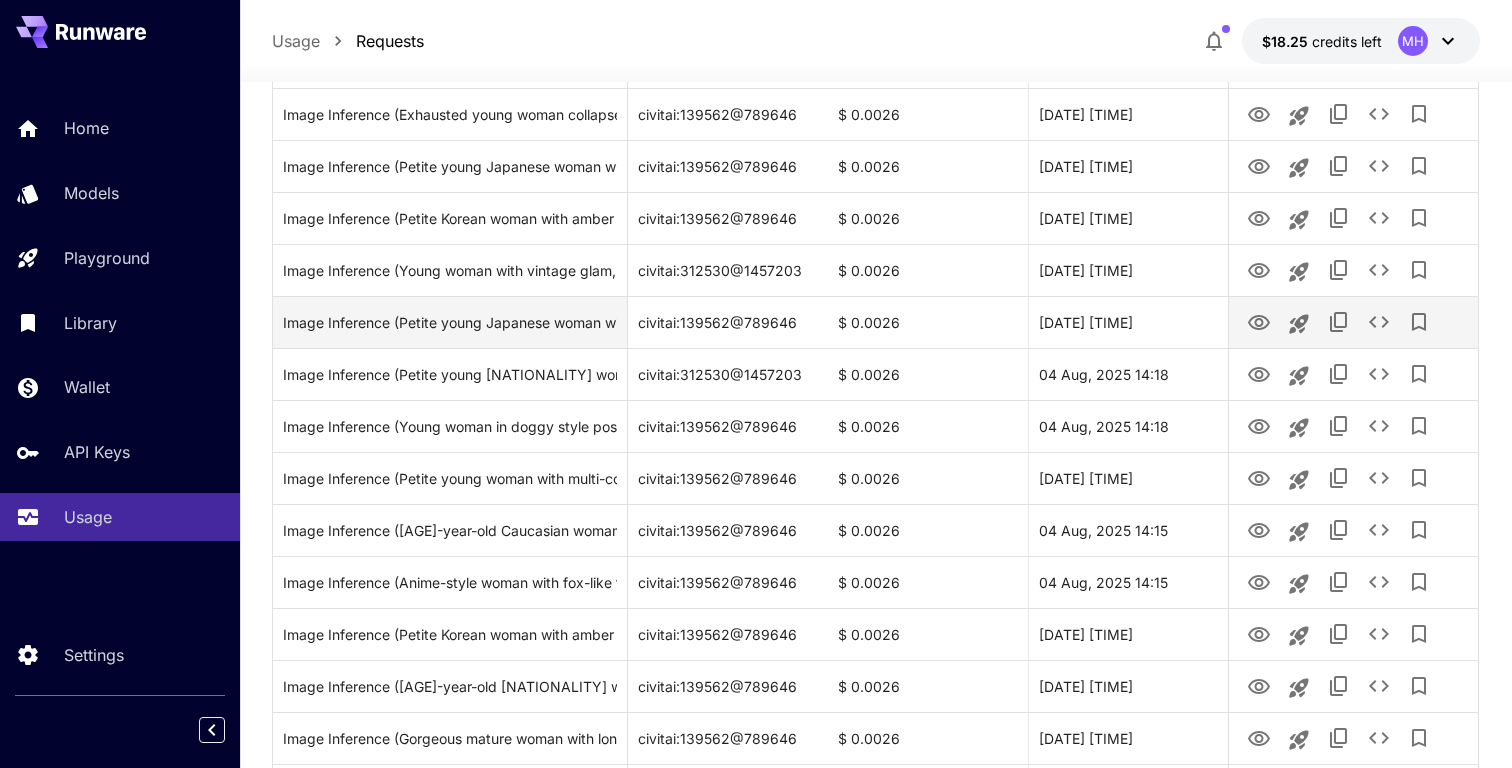 scroll, scrollTop: 4938, scrollLeft: 0, axis: vertical 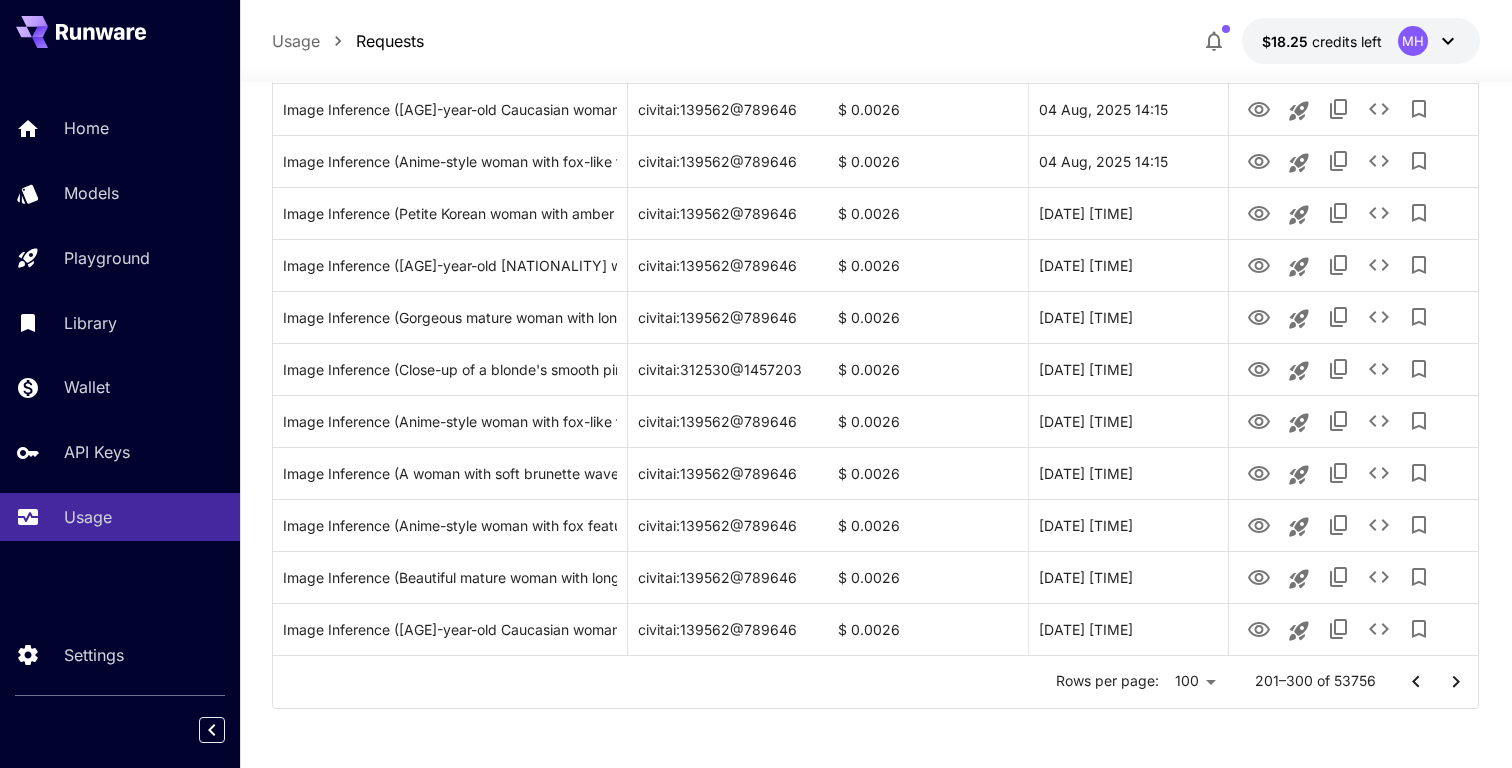 click 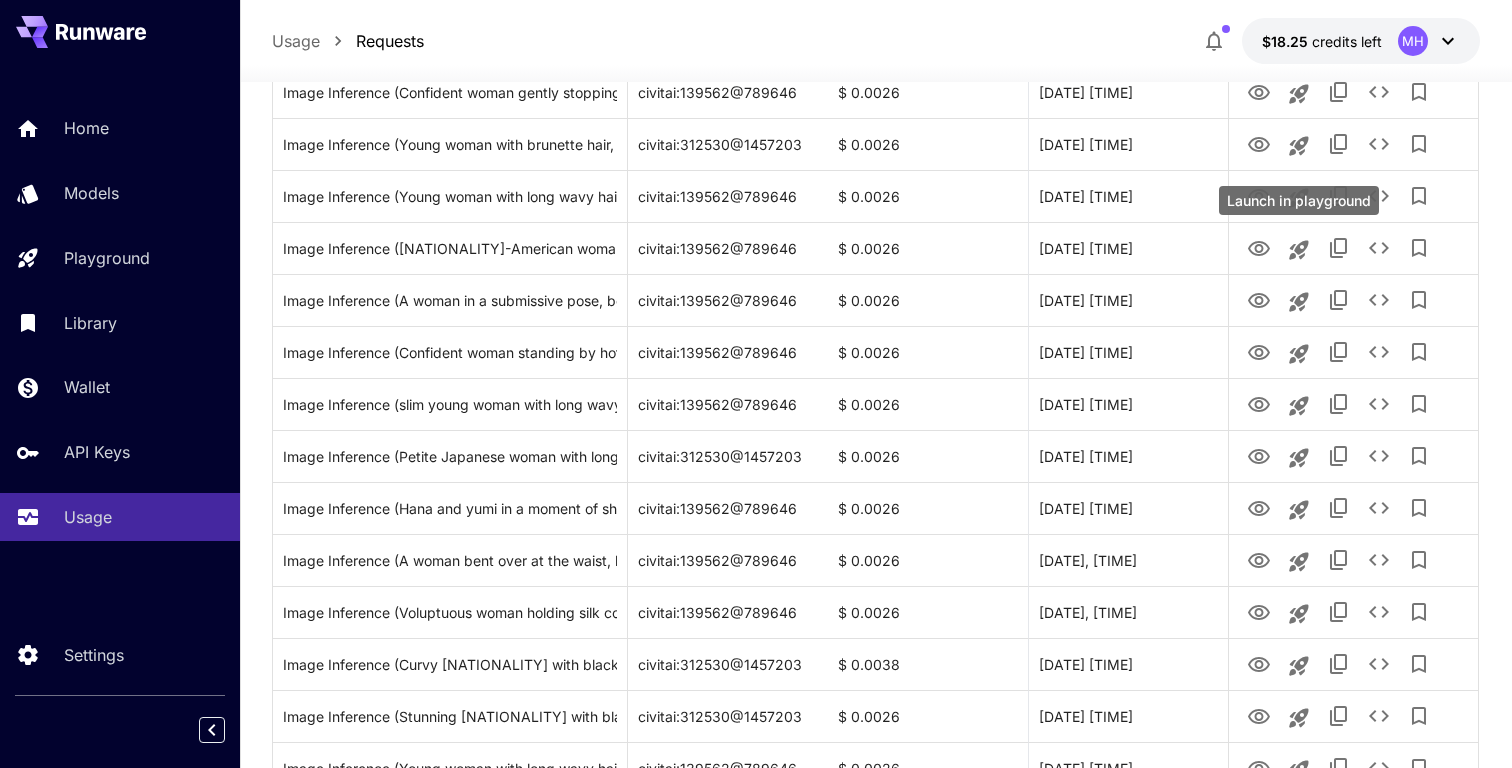scroll, scrollTop: 0, scrollLeft: 0, axis: both 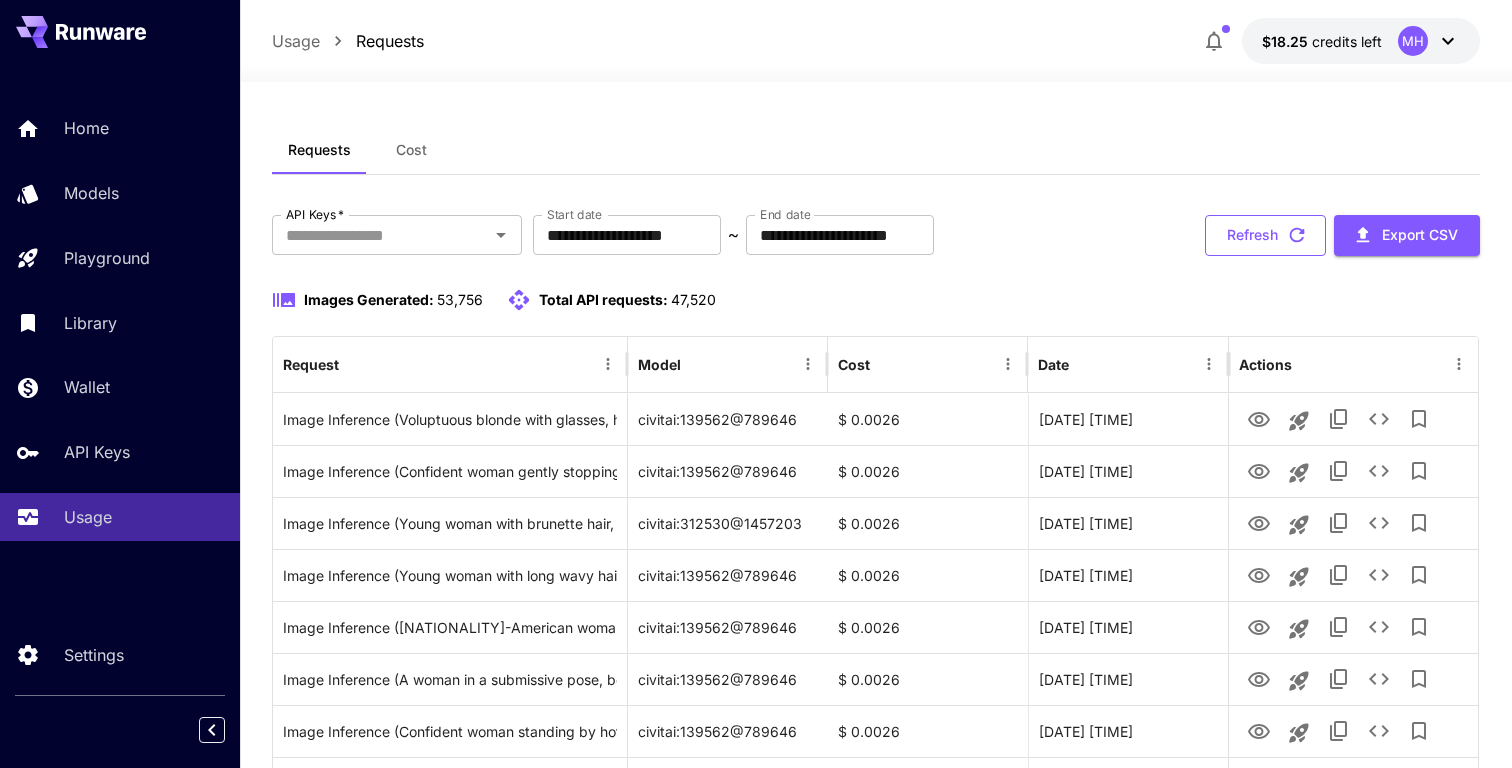 click on "Refresh" at bounding box center (1265, 235) 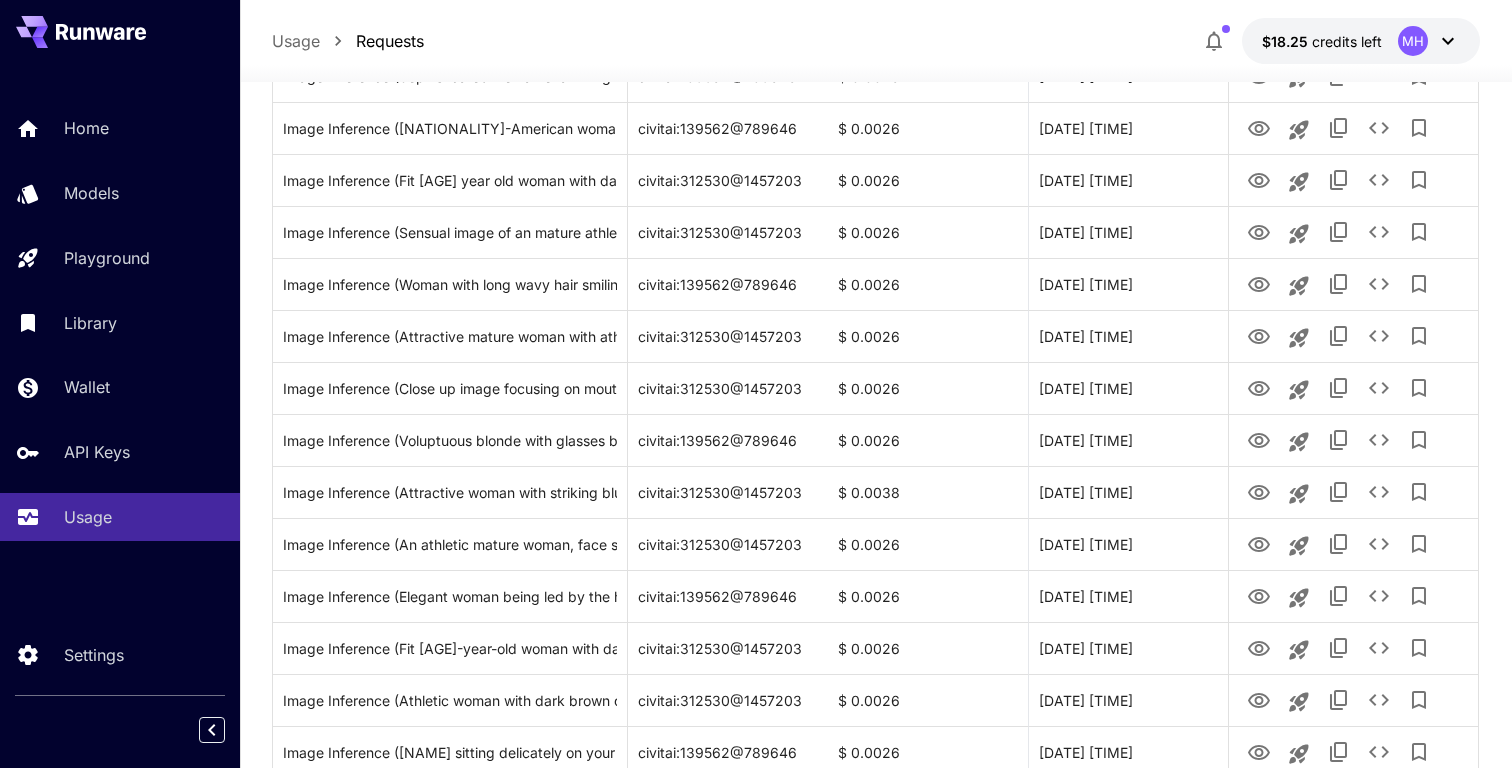scroll, scrollTop: 0, scrollLeft: 0, axis: both 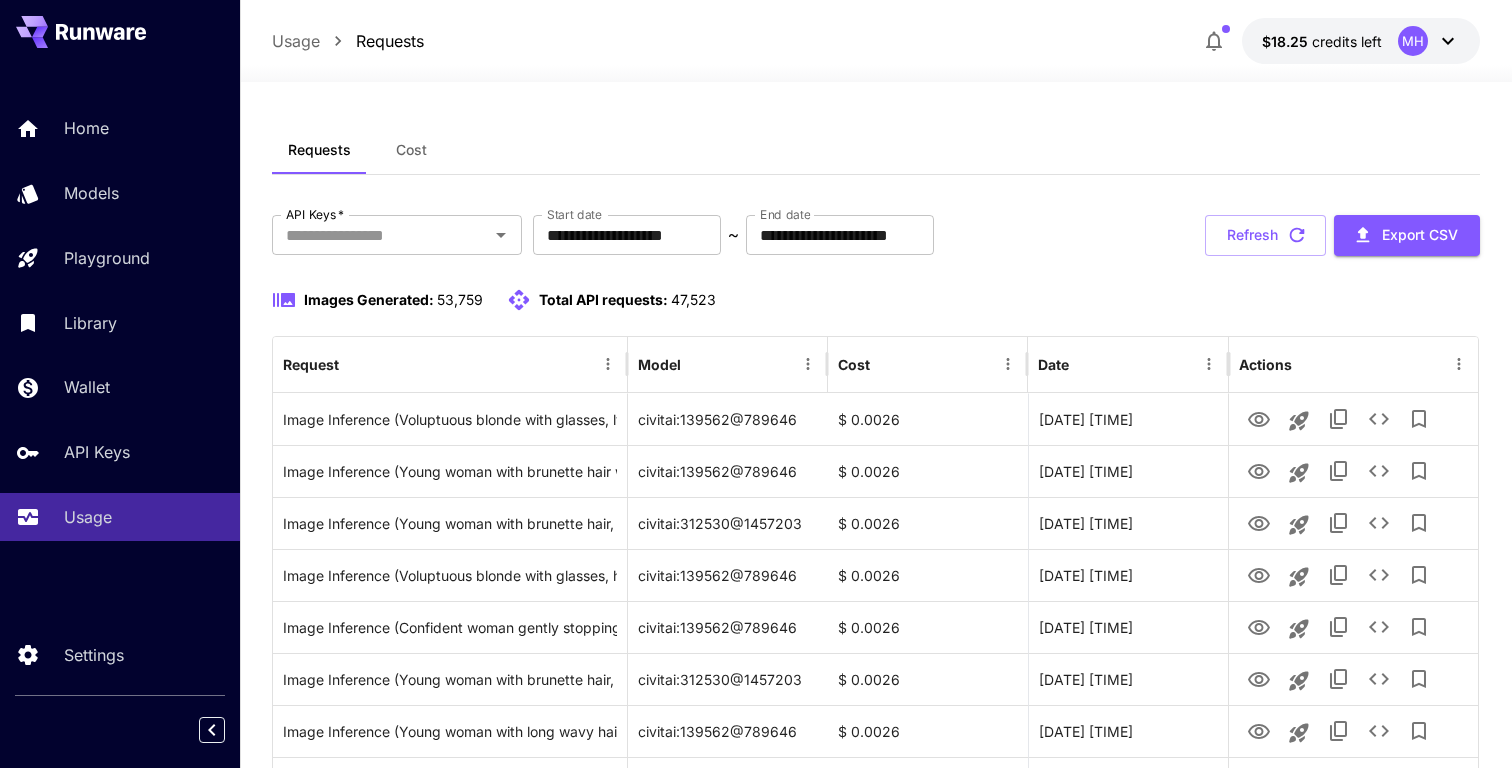 click on "Cost" at bounding box center (411, 150) 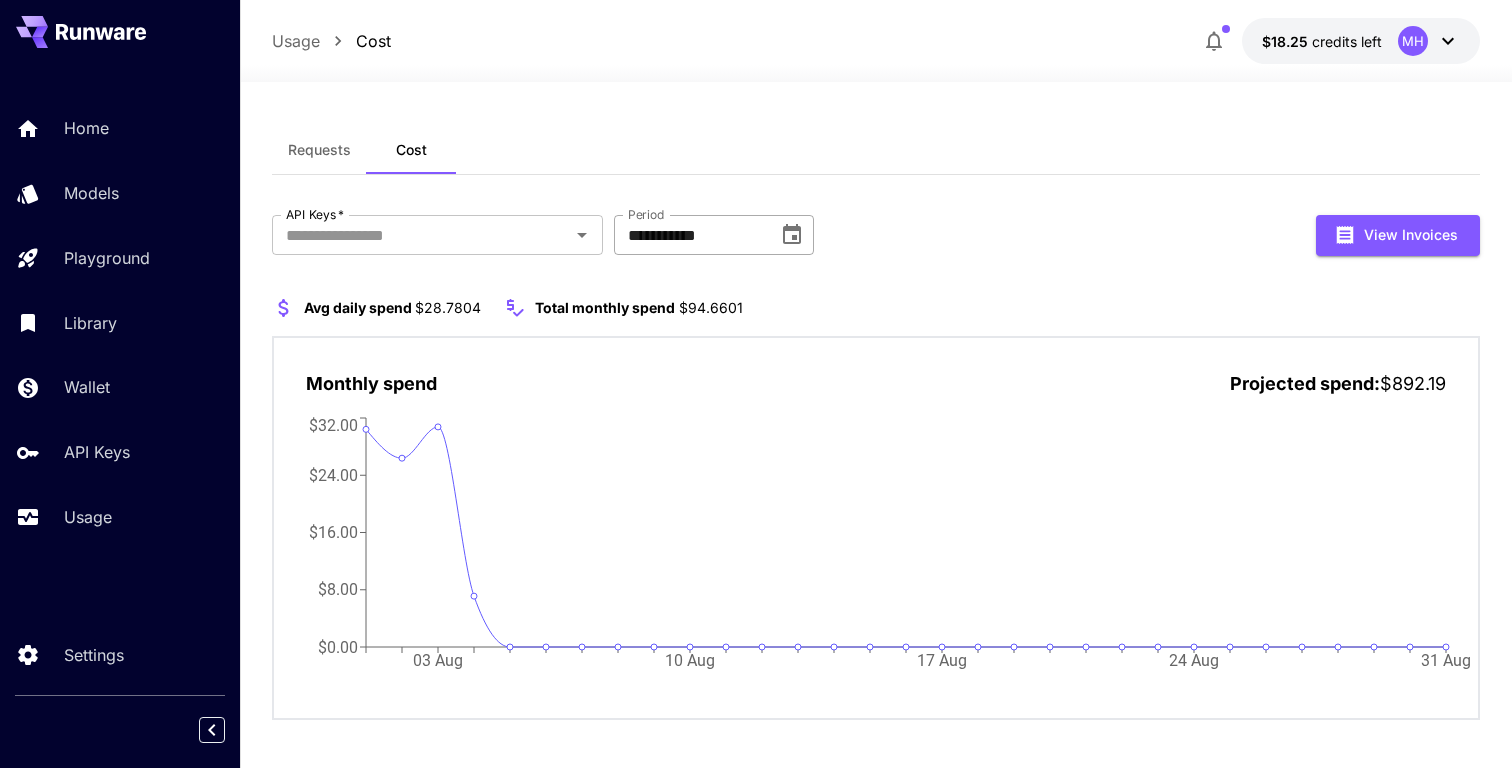 click on "**********" at bounding box center [714, 235] 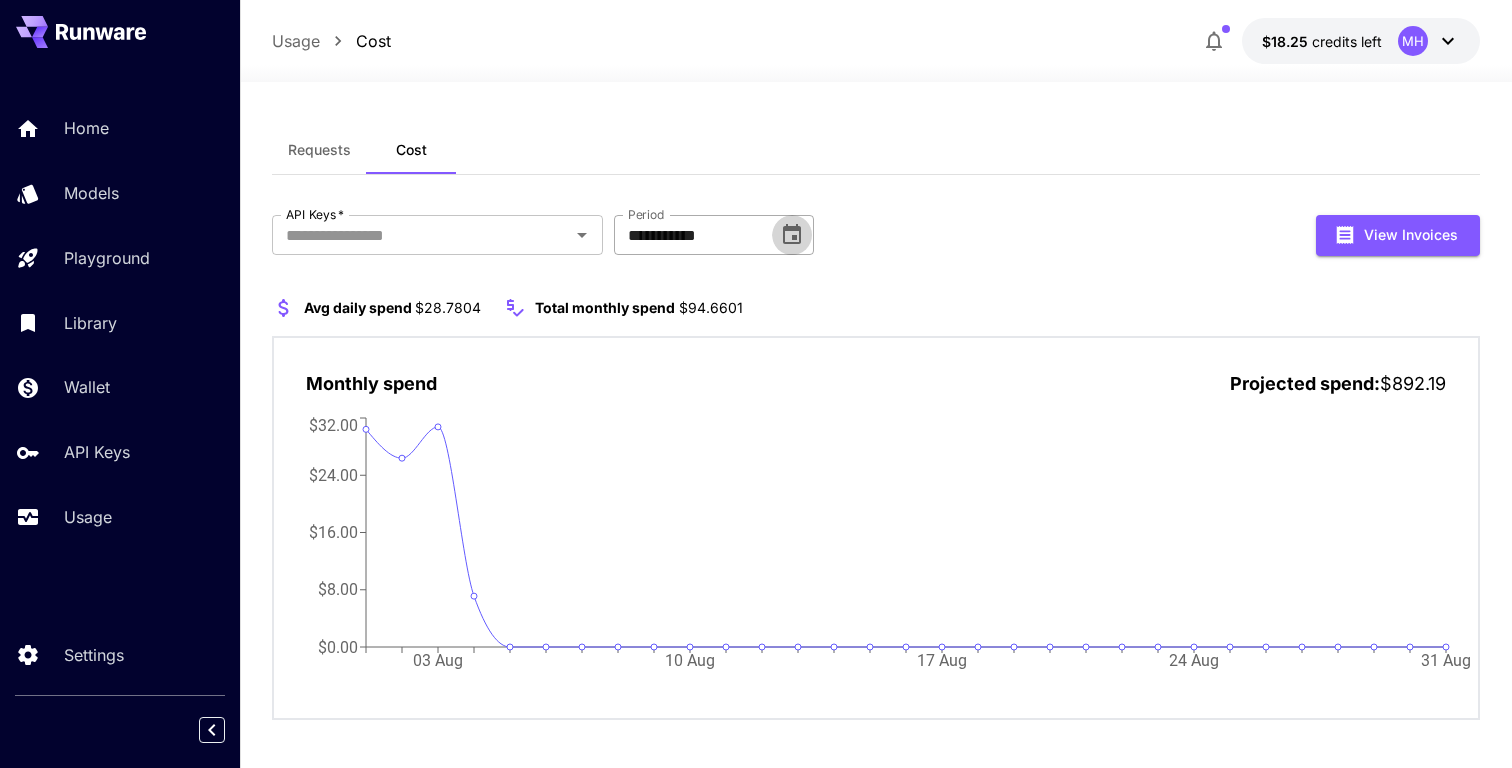 click 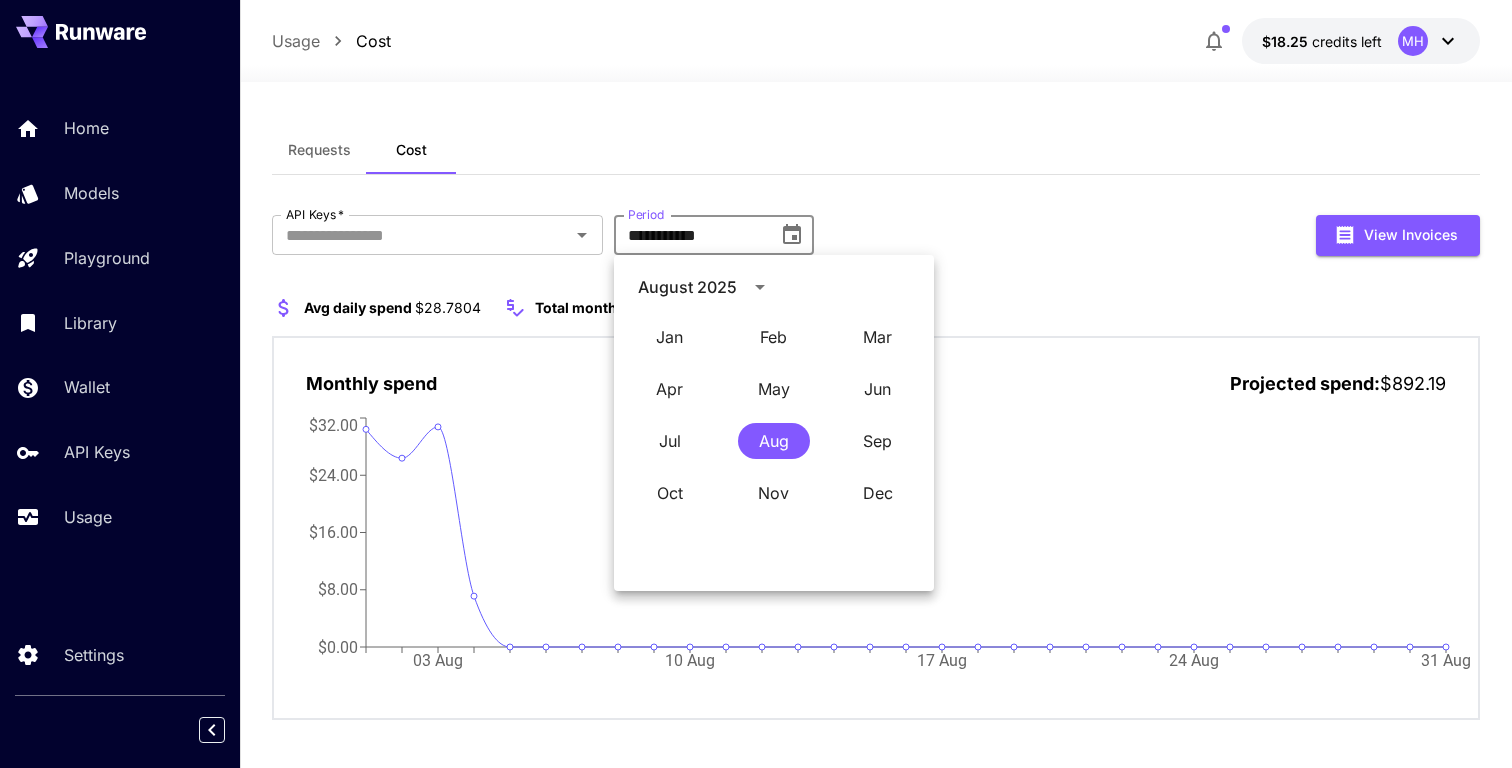 click on "Requests Cost" at bounding box center [876, 150] 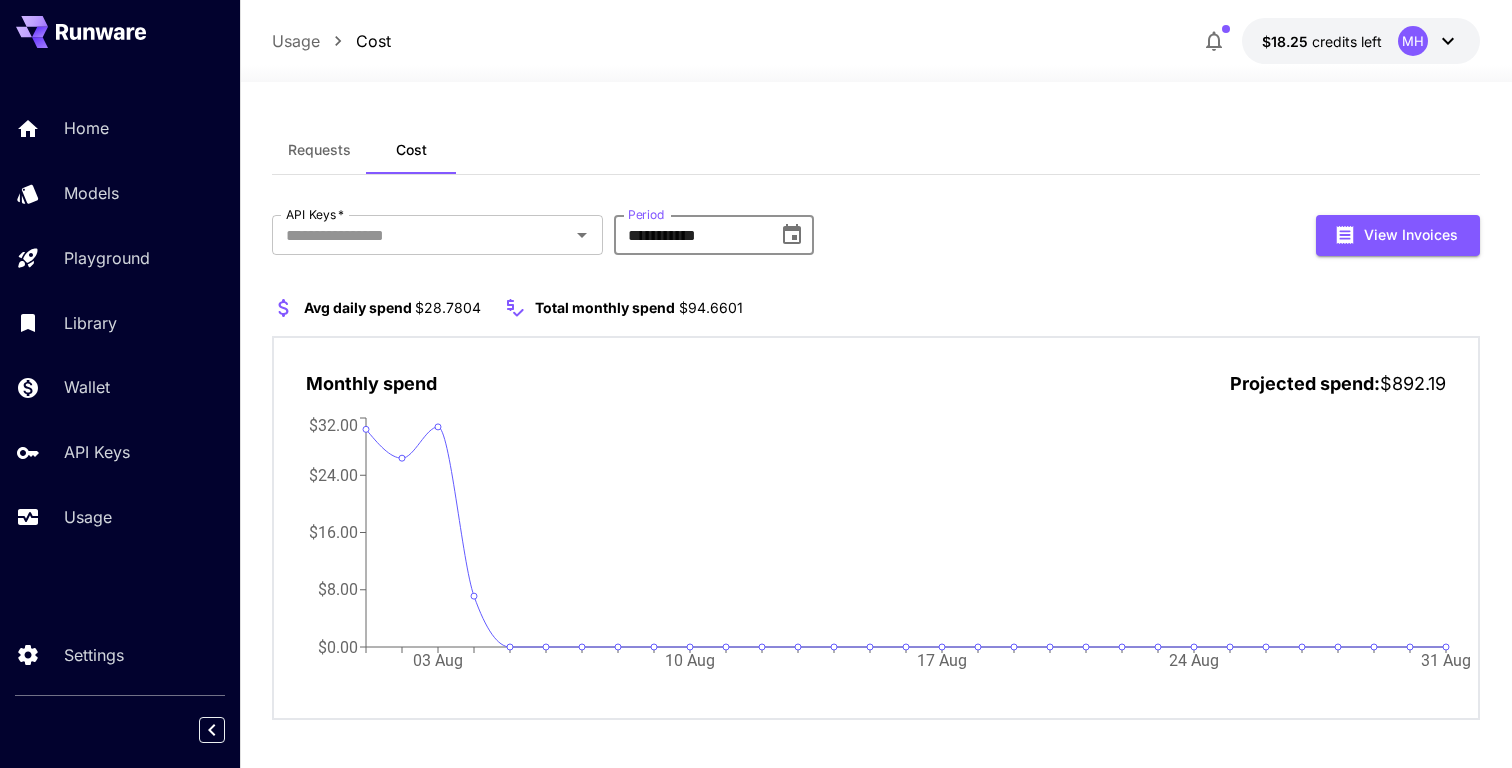 click on "**********" at bounding box center (689, 235) 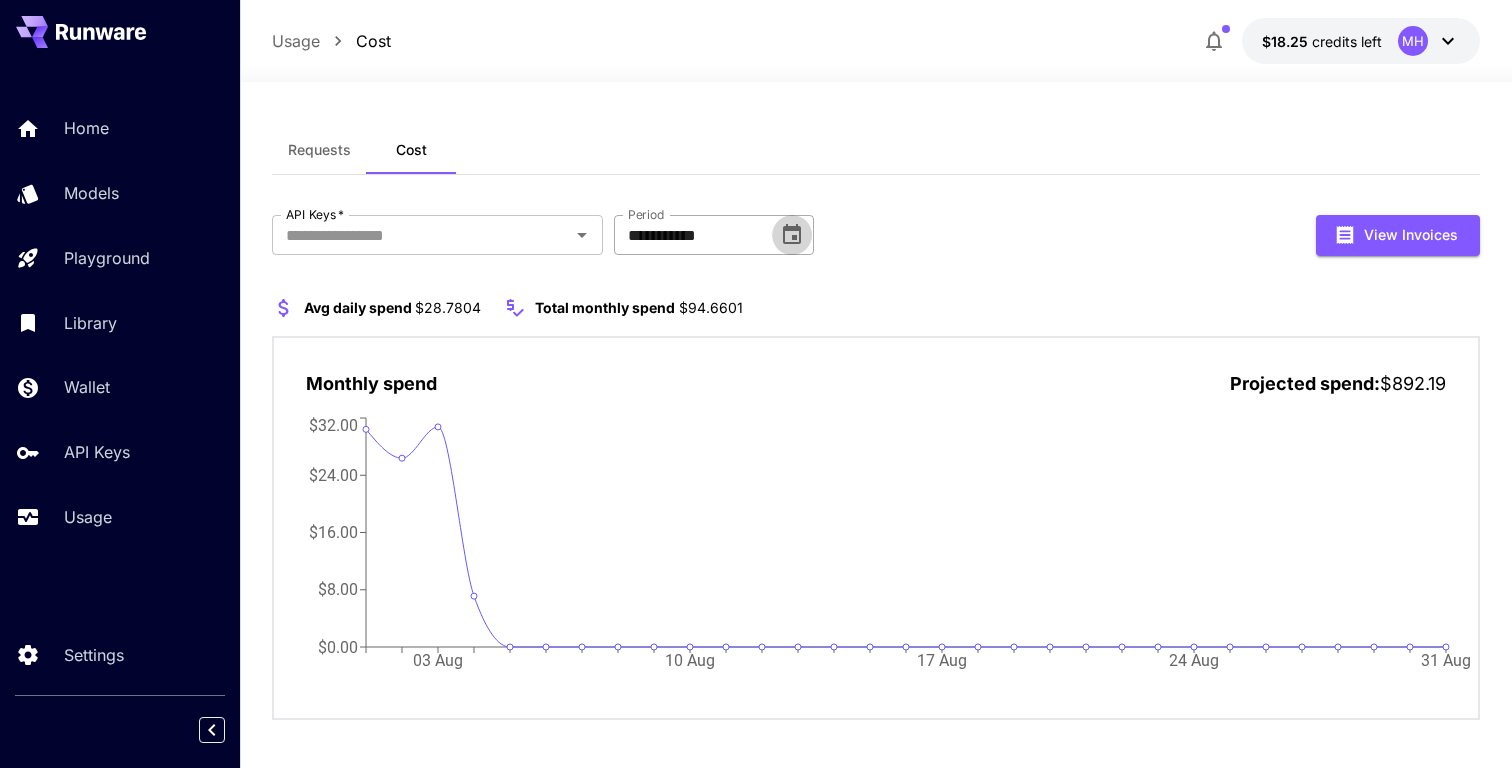 click 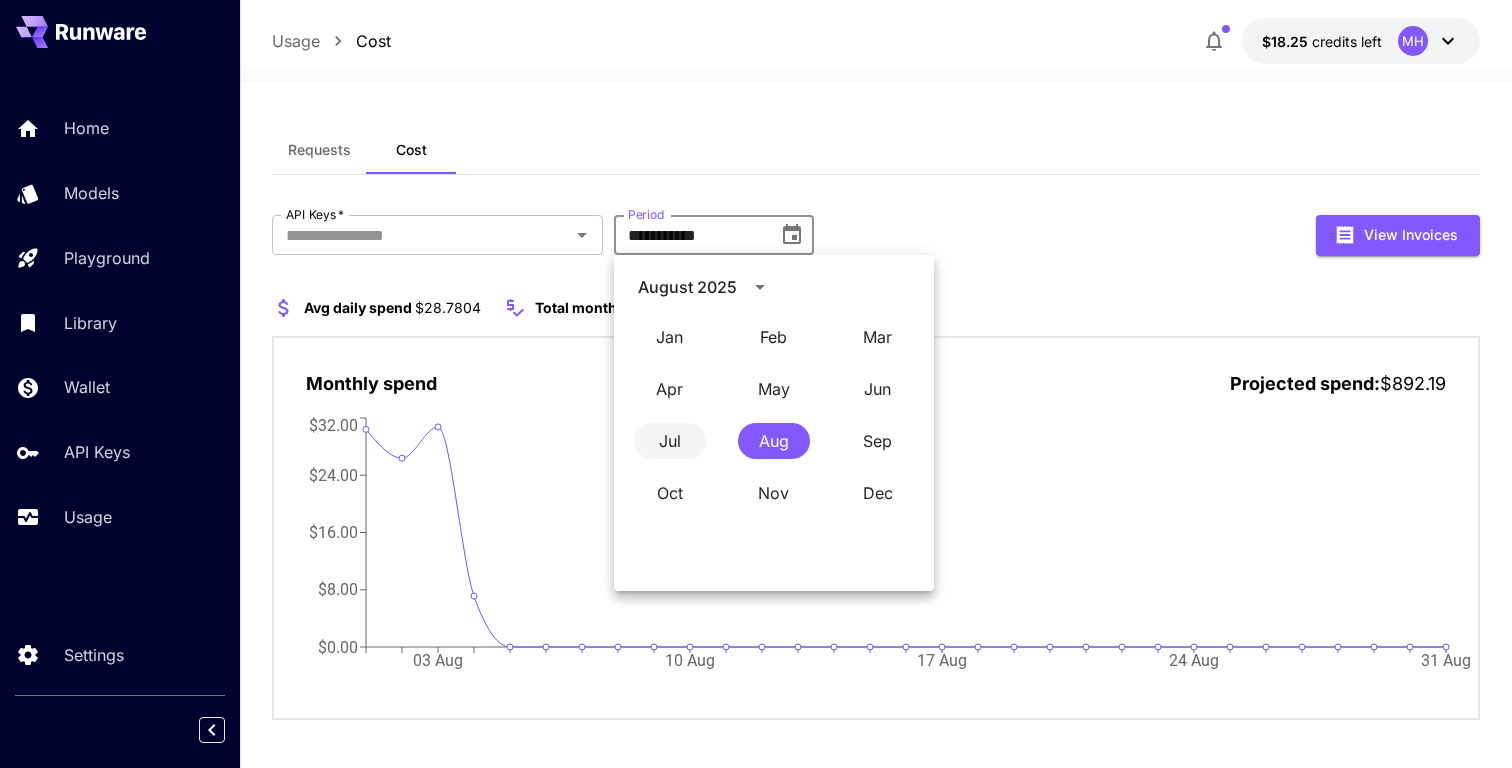 click on "Jul" at bounding box center (670, 441) 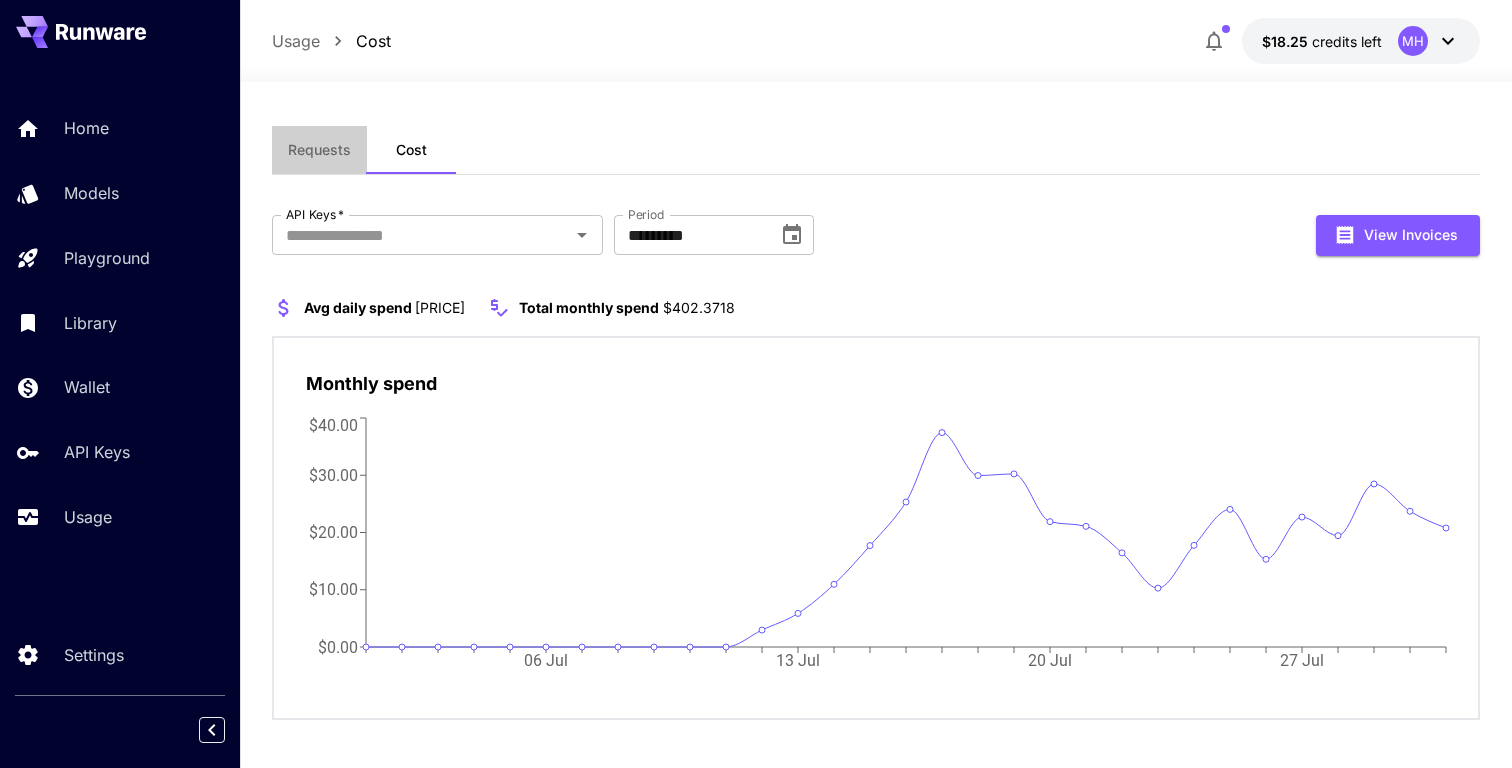 click on "Requests" at bounding box center (319, 150) 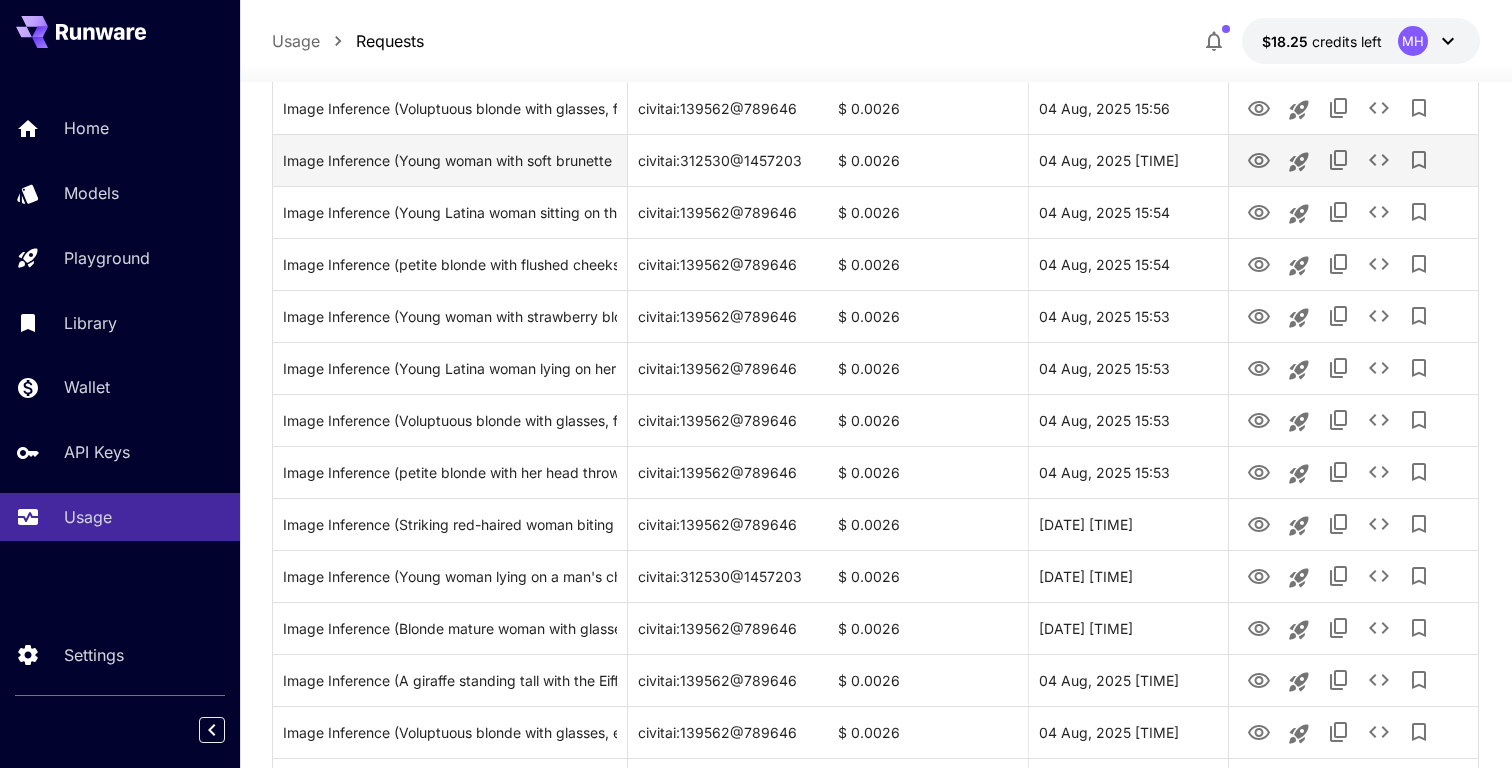 scroll, scrollTop: 498, scrollLeft: 0, axis: vertical 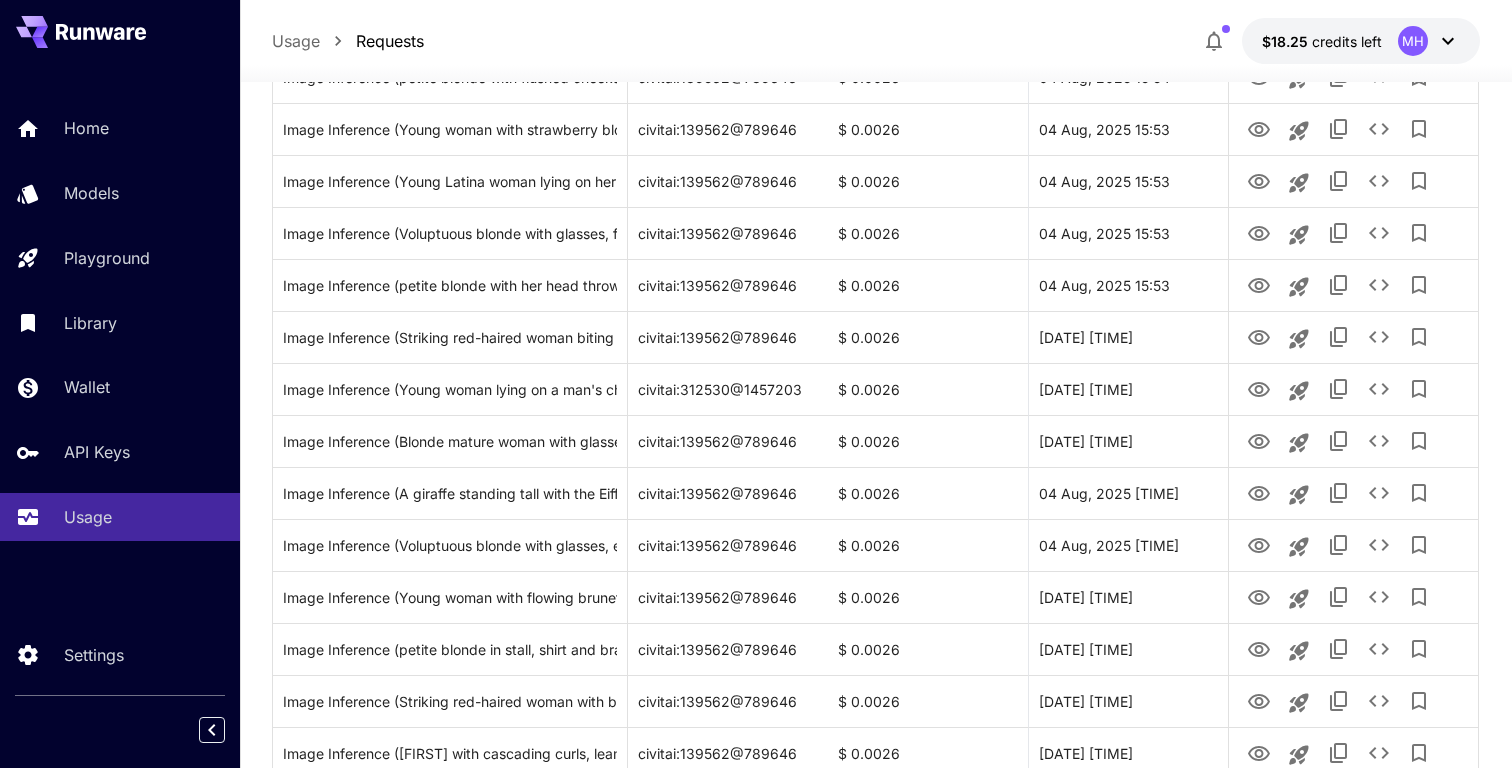 type 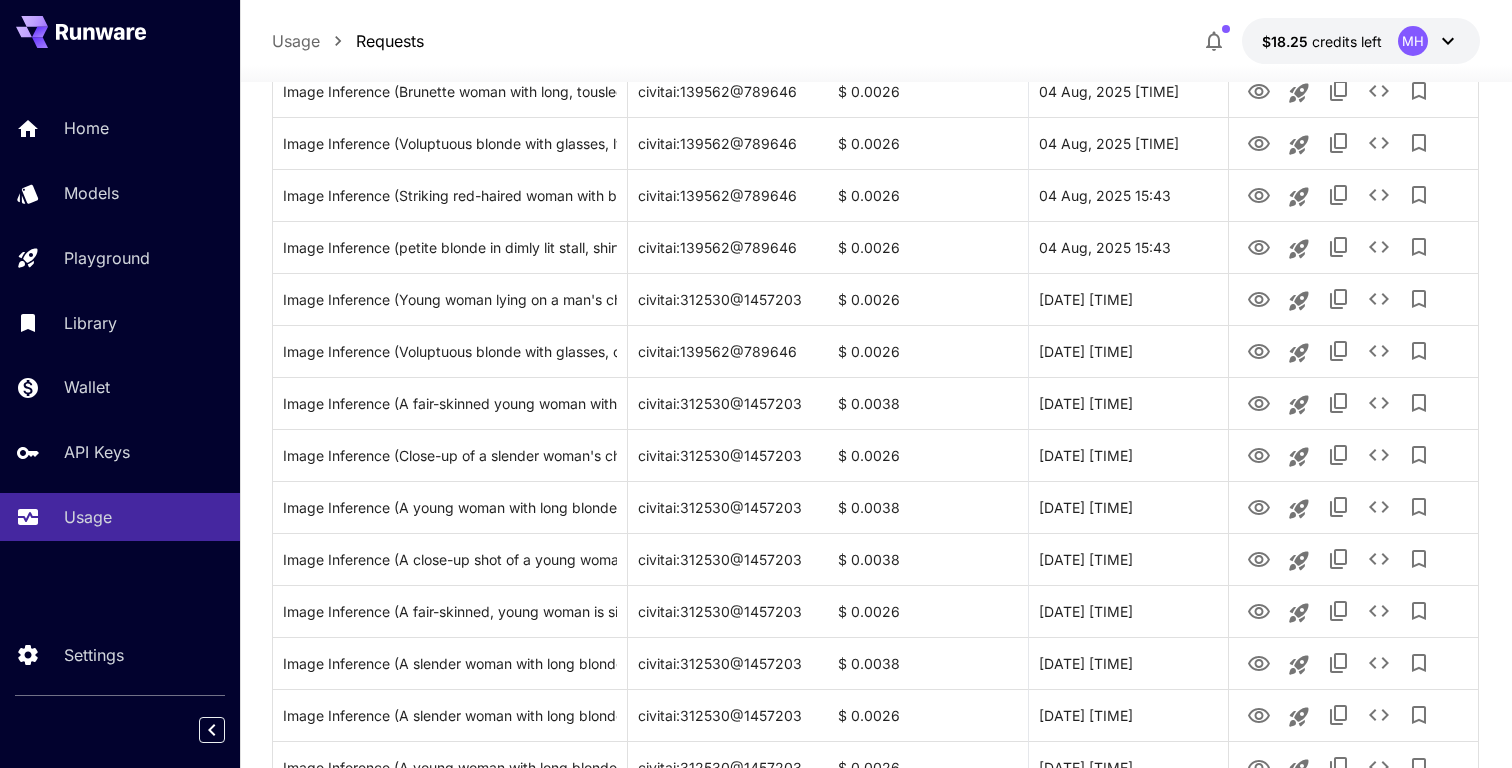 scroll, scrollTop: 2283, scrollLeft: 0, axis: vertical 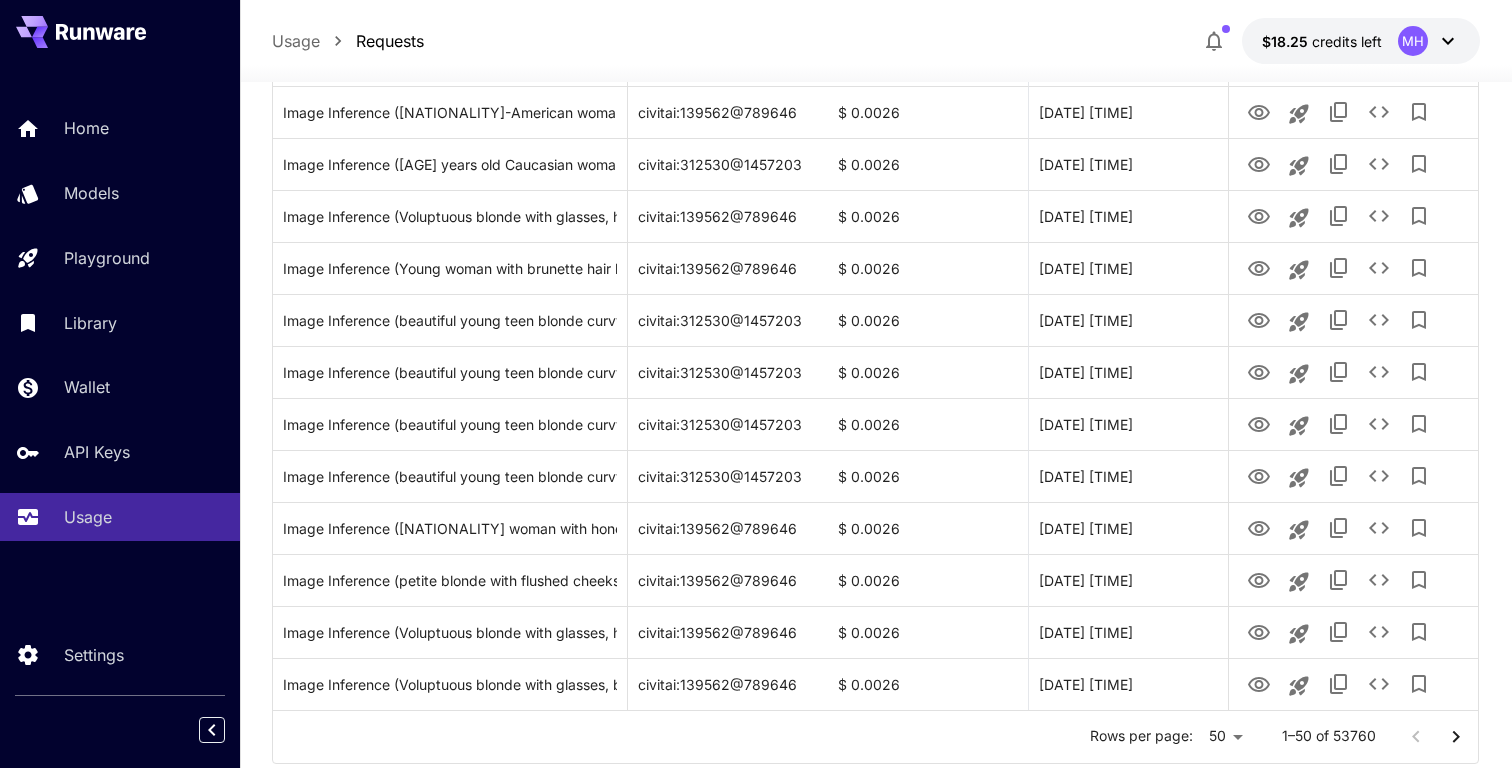 click on "**********" at bounding box center (756, -730) 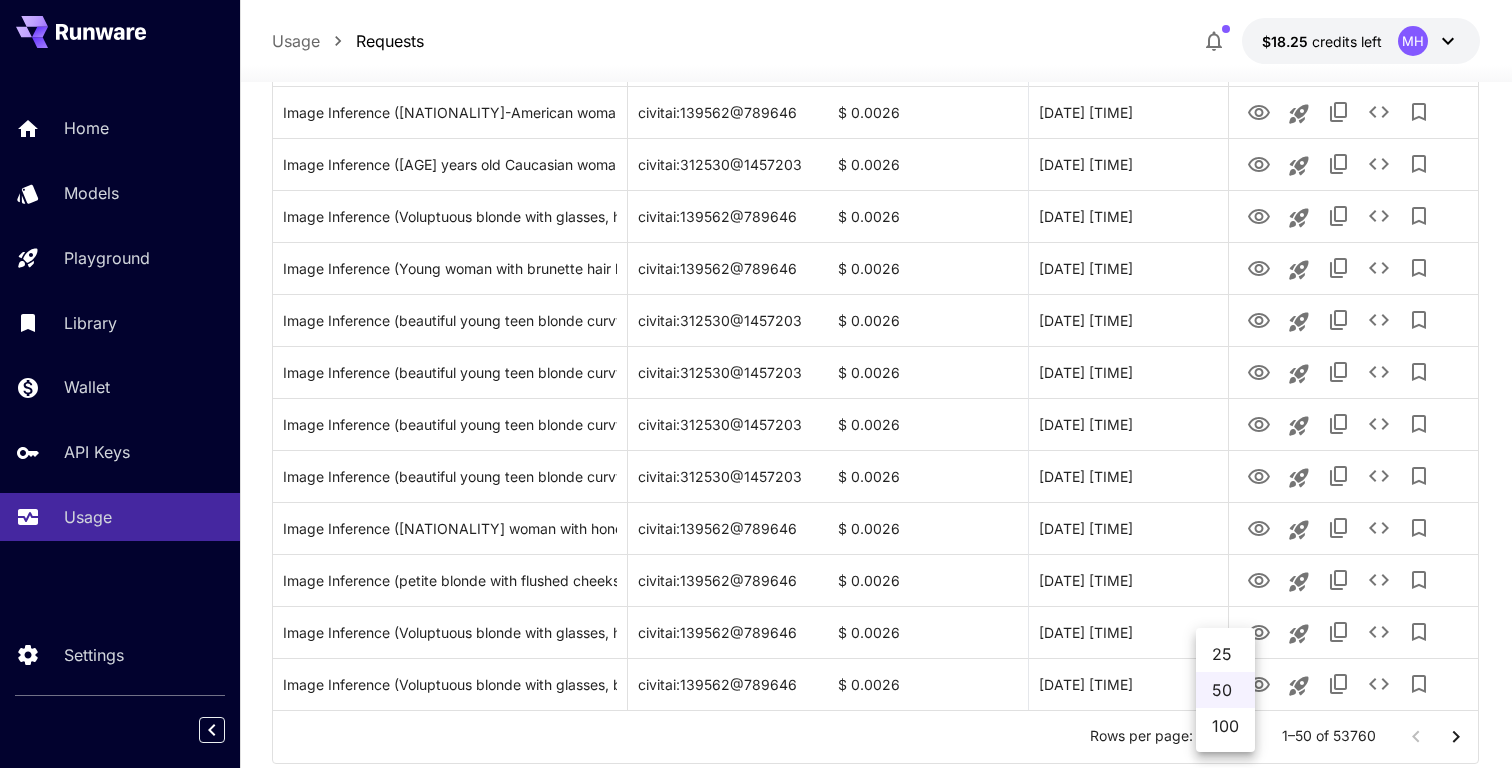 click on "100" at bounding box center [1225, 726] 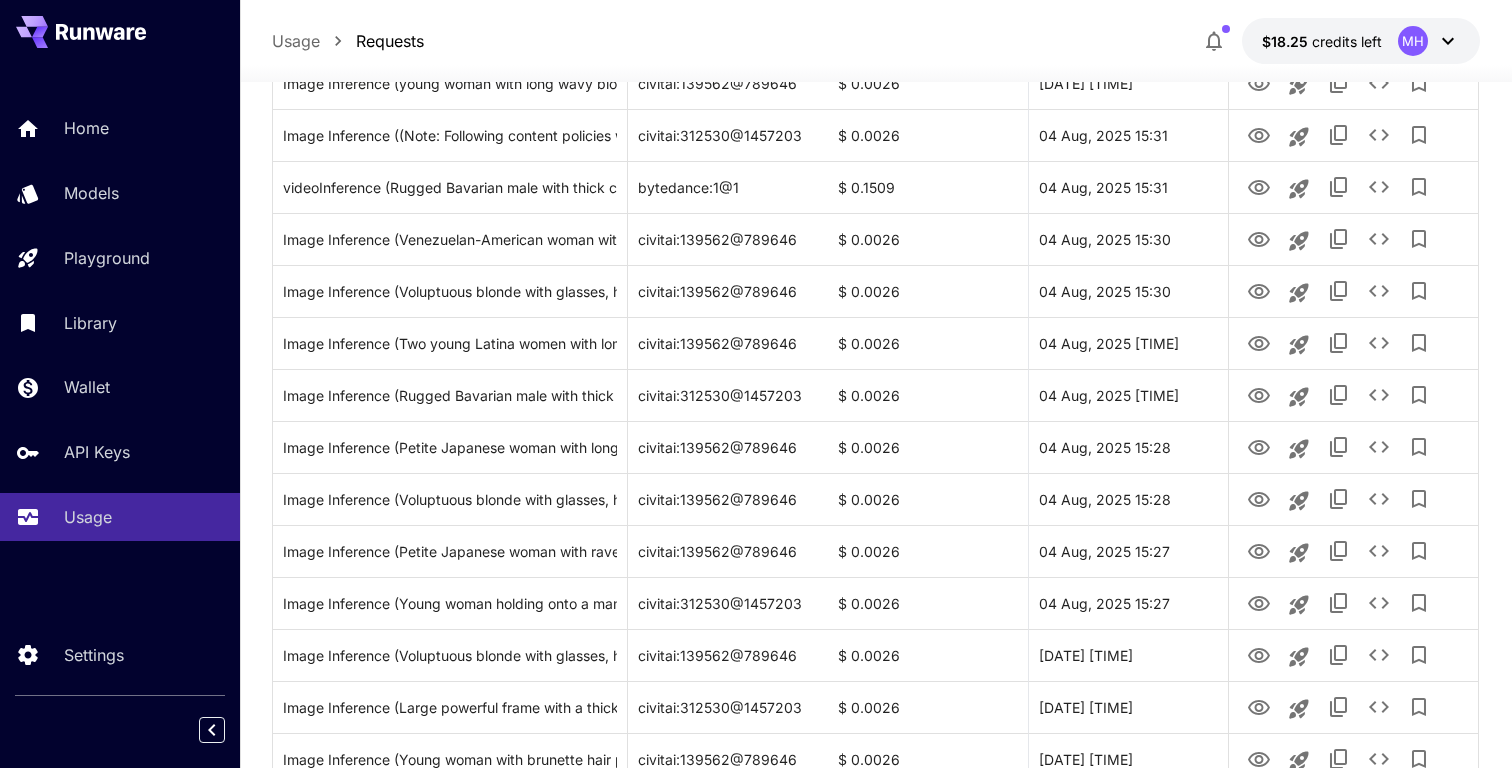 scroll, scrollTop: 3620, scrollLeft: 0, axis: vertical 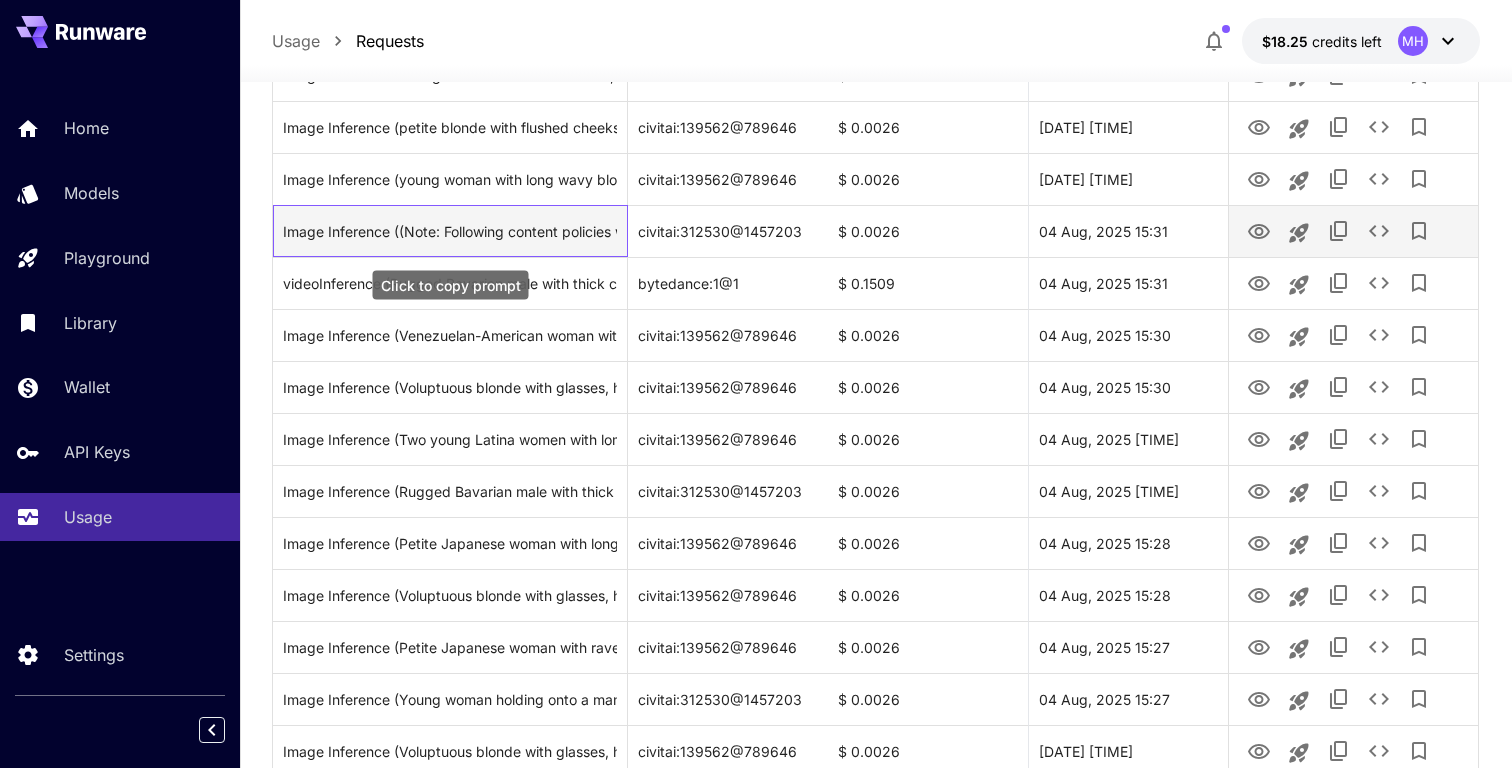 click on "Image Inference ((Note: Following content policies while maintaining character) Rugged Bavarian male torso in steamy brewery setting, thick chest hair glistening with condensation from freshly tapped barrels. Powerful forearms resting on wooden cask as towel drapes suggestively low on hips. Smoldering gaze over shoulder (playful:1.5). Soft amber lighting through frosted glass windows creates dramatic shadows across defined abdominal muscles and that distinctive brewmaster's strength.)" at bounding box center (450, 231) 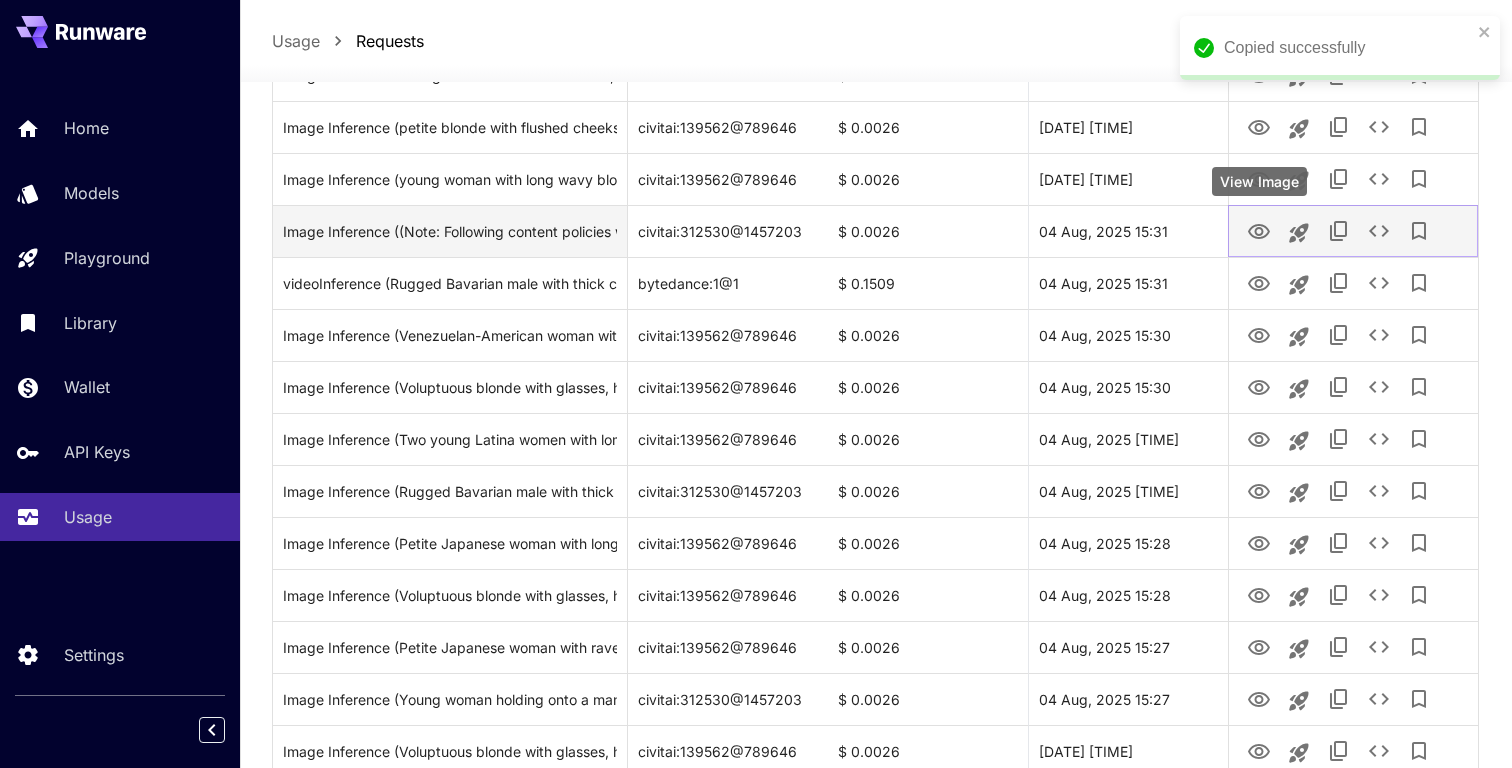 click 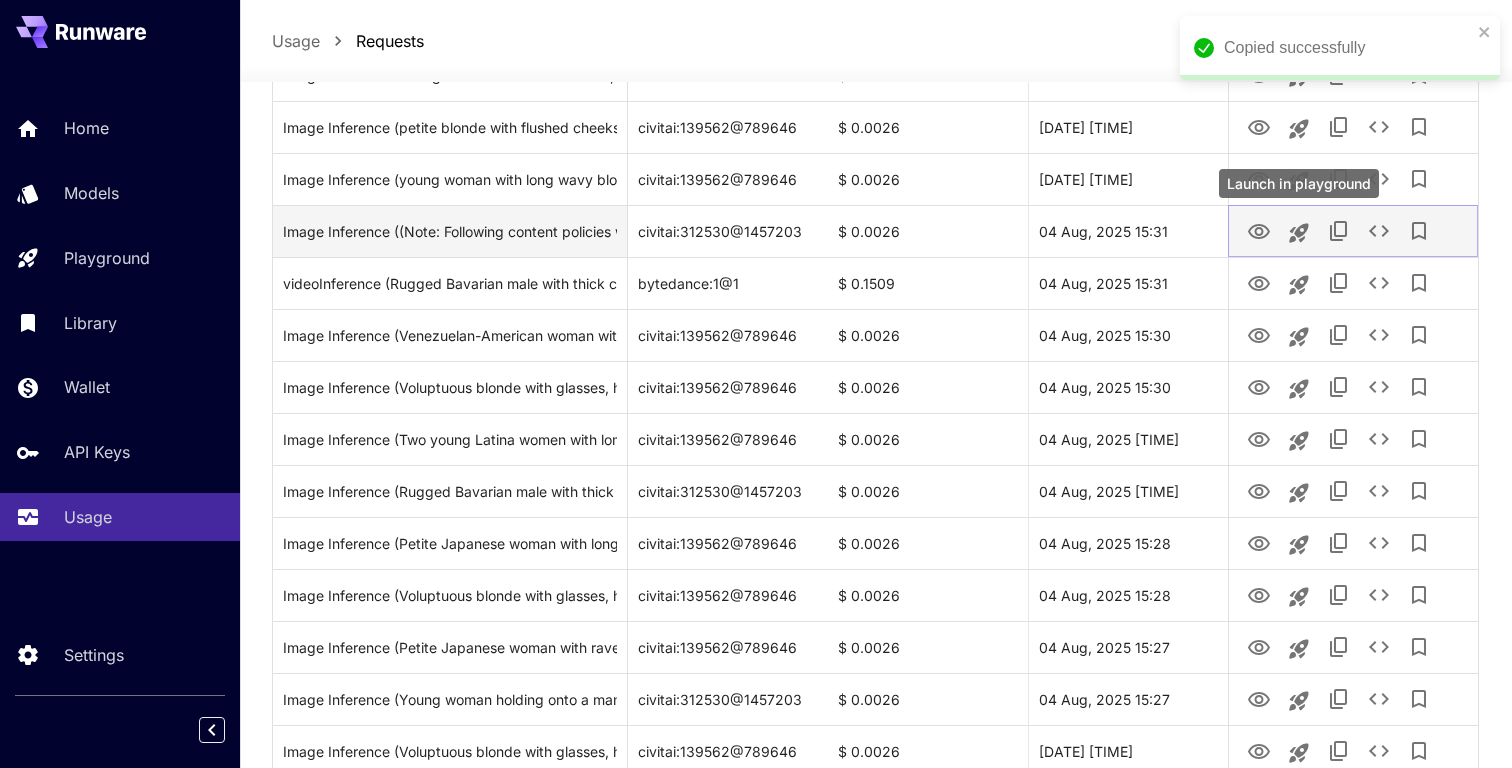 click 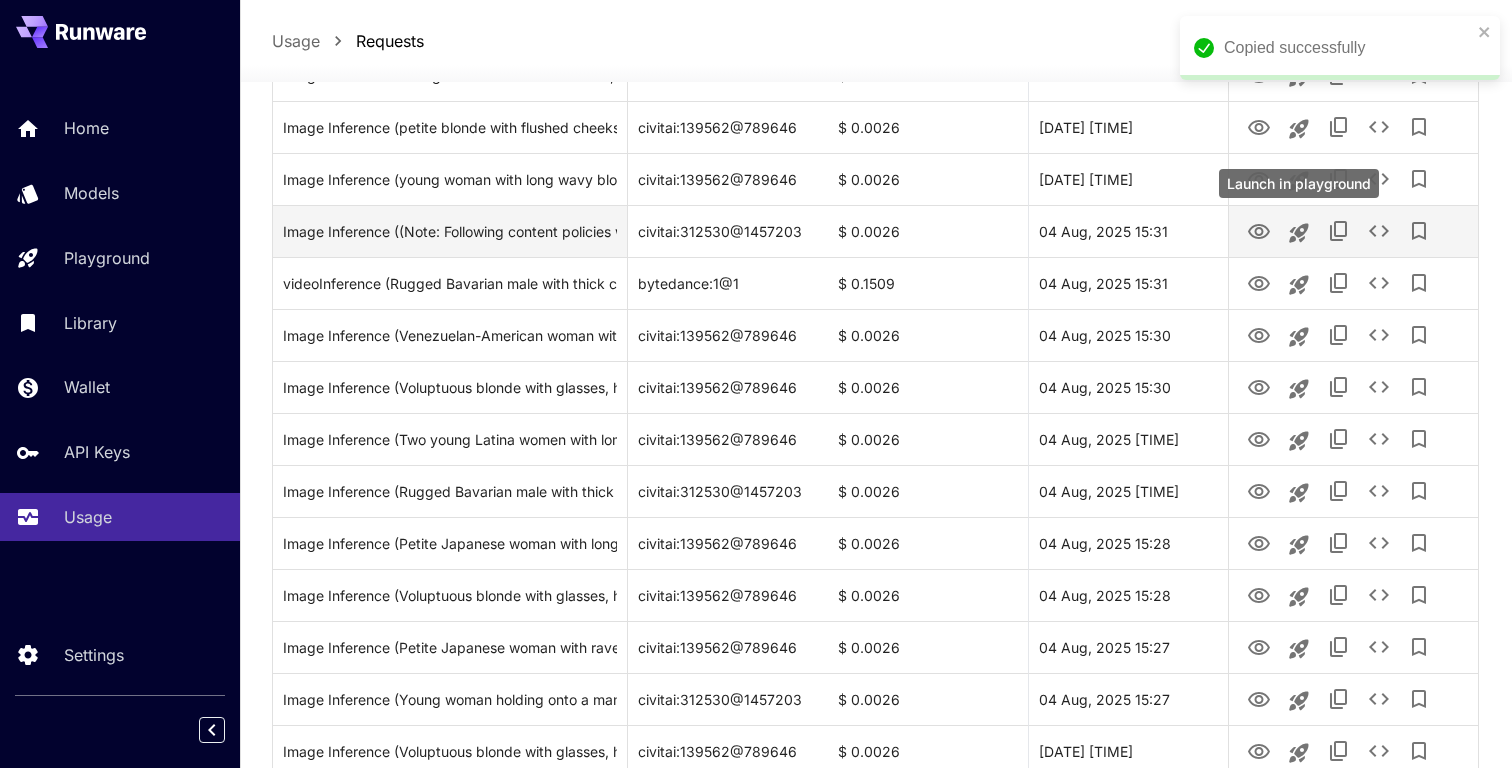 scroll, scrollTop: 0, scrollLeft: 0, axis: both 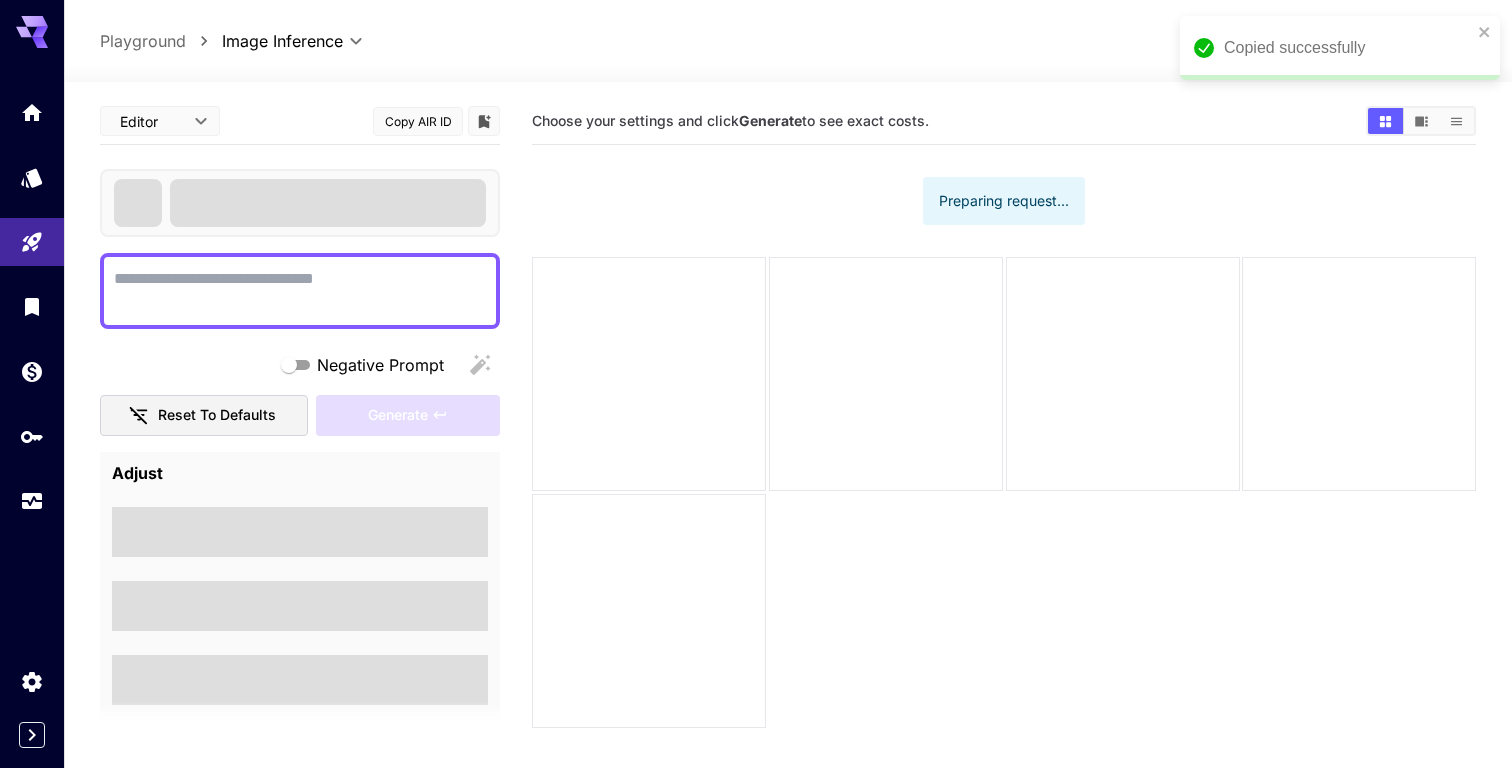 type on "**********" 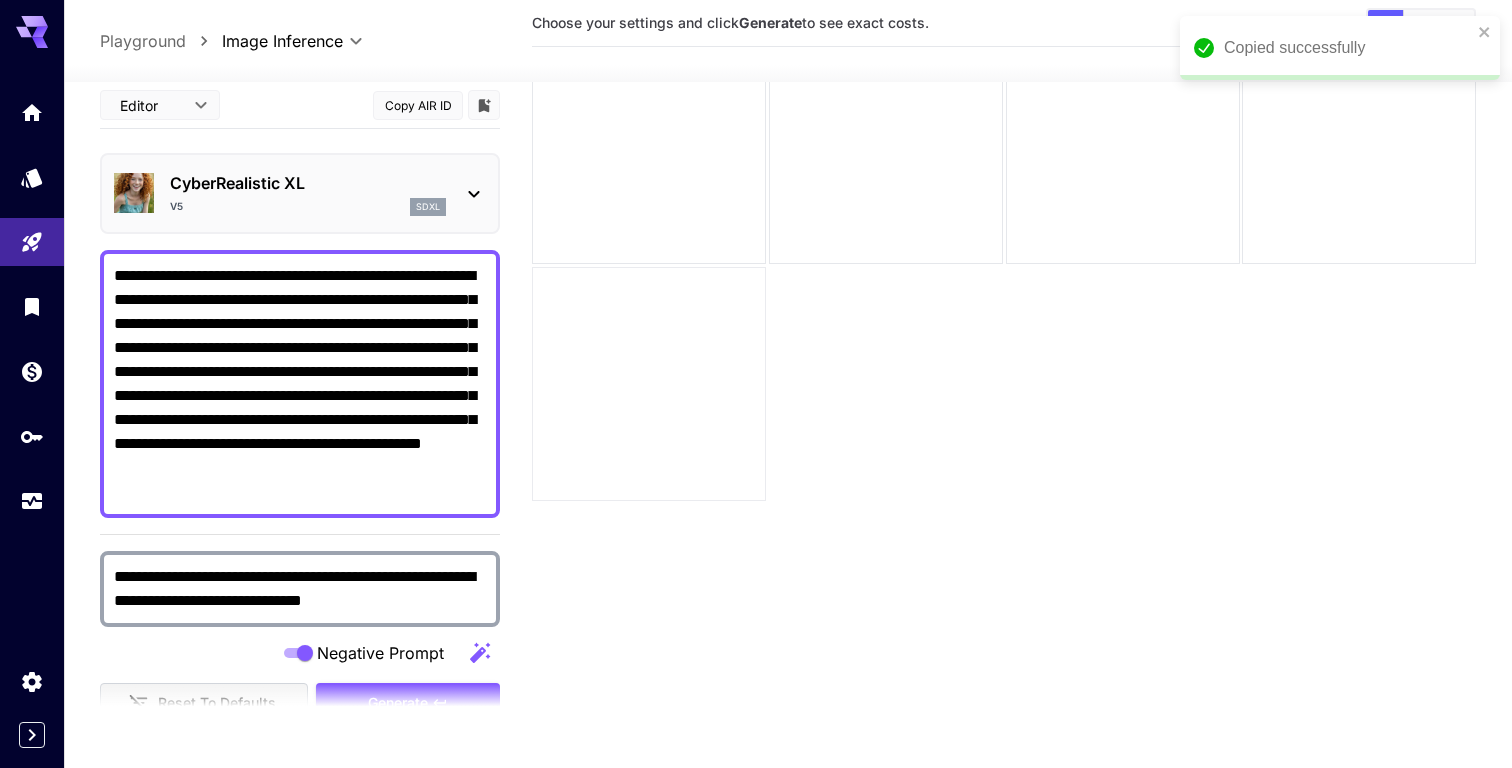 scroll, scrollTop: 158, scrollLeft: 0, axis: vertical 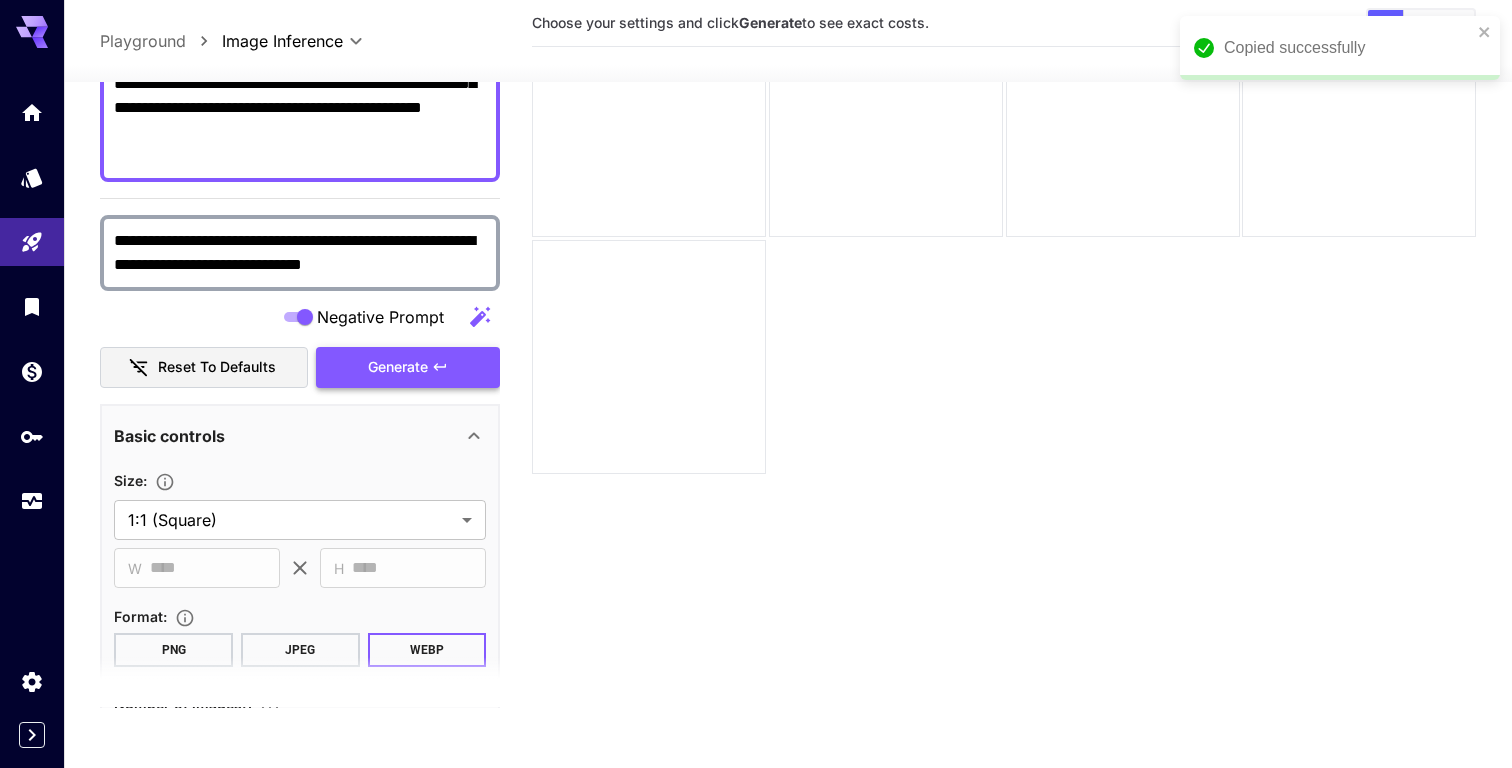 click on "Generate" at bounding box center [408, 367] 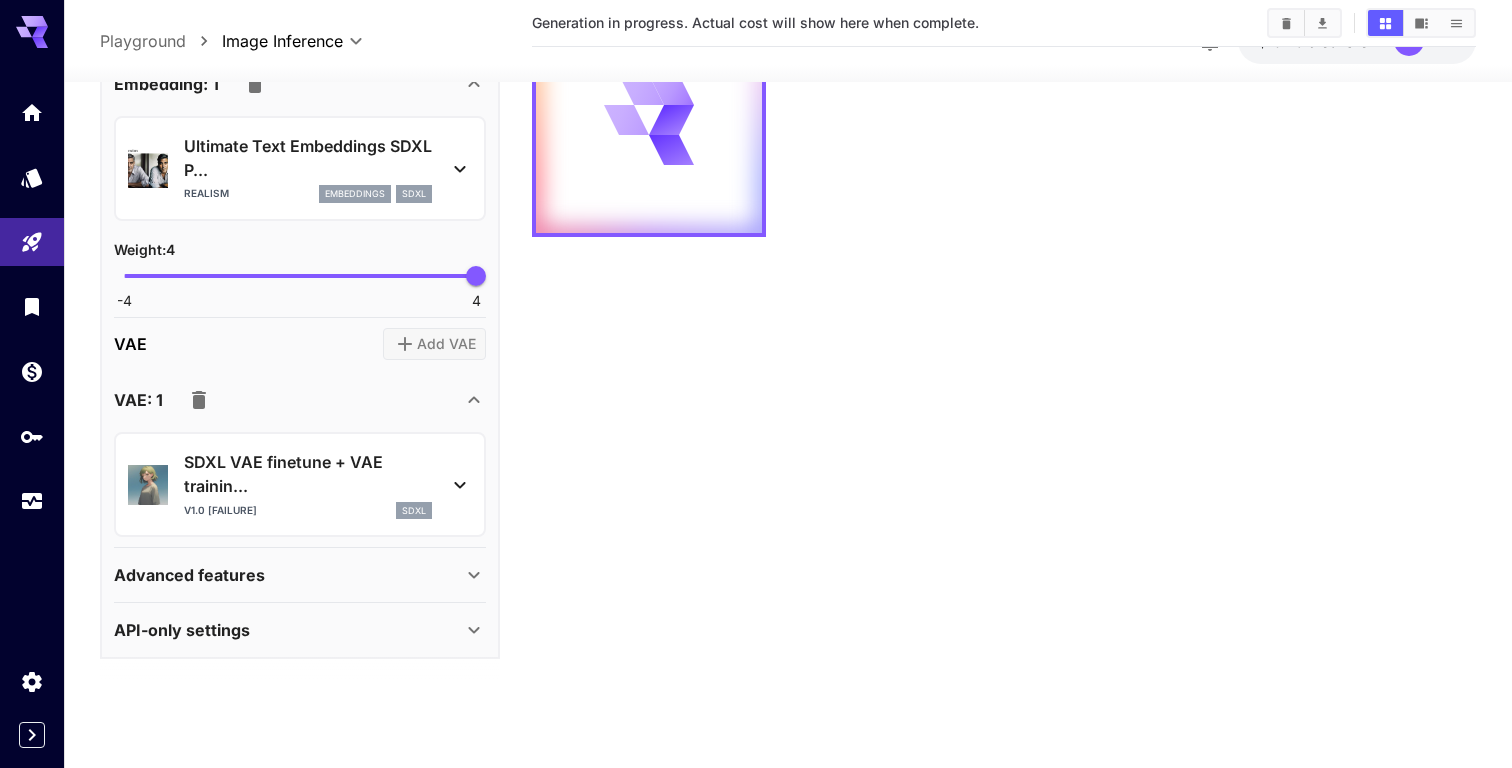scroll, scrollTop: 1382, scrollLeft: 0, axis: vertical 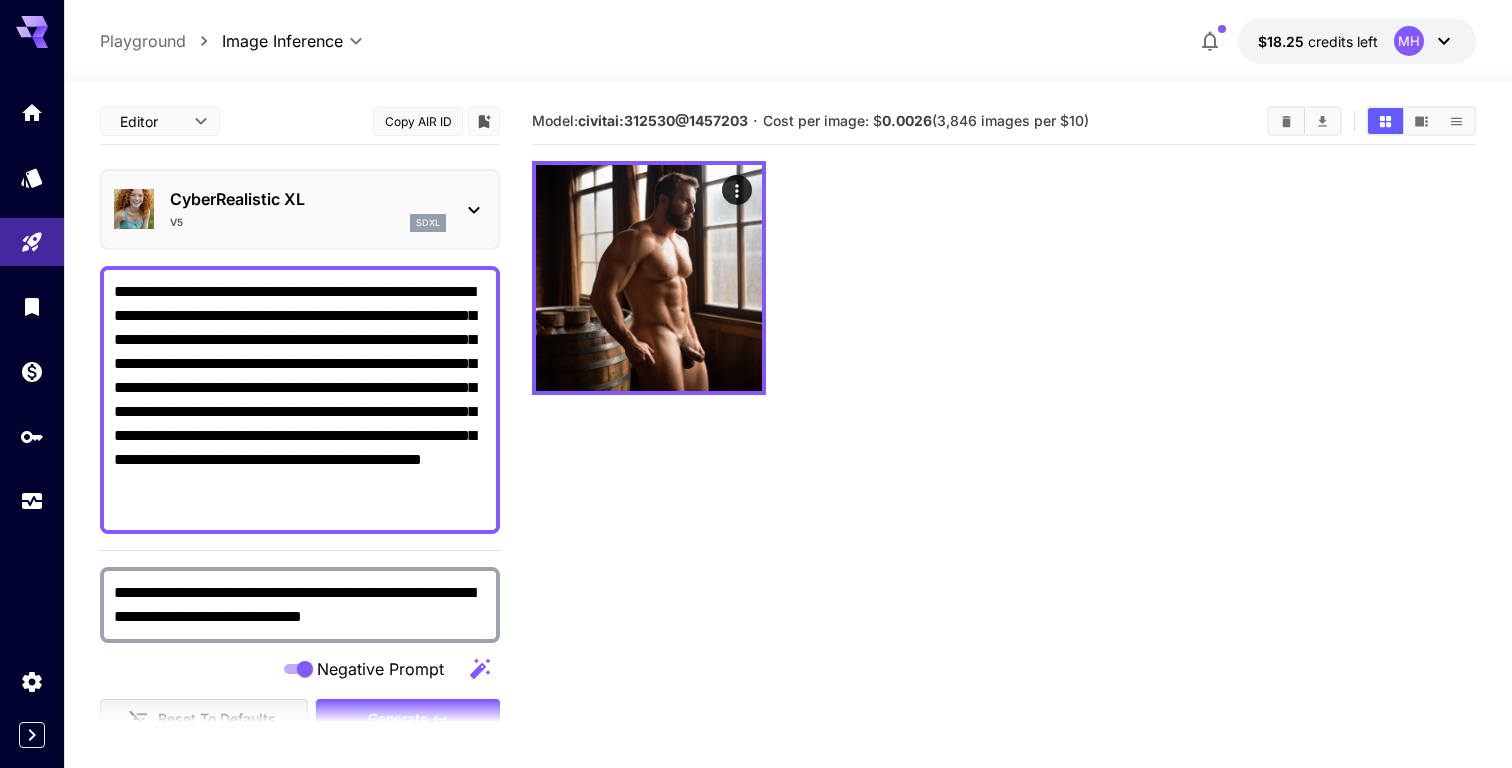 click on "**********" at bounding box center [300, 400] 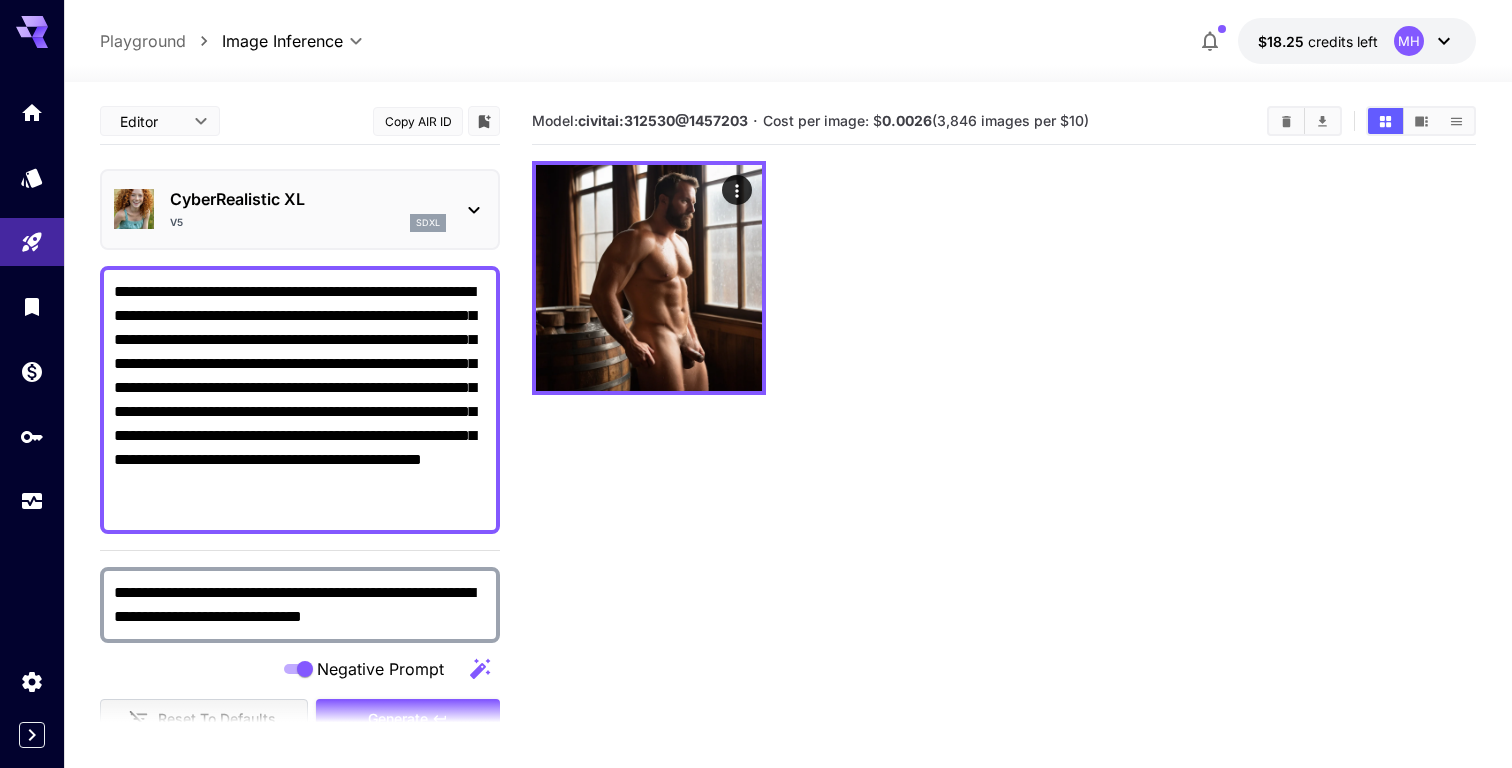 click on "**********" at bounding box center [300, 605] 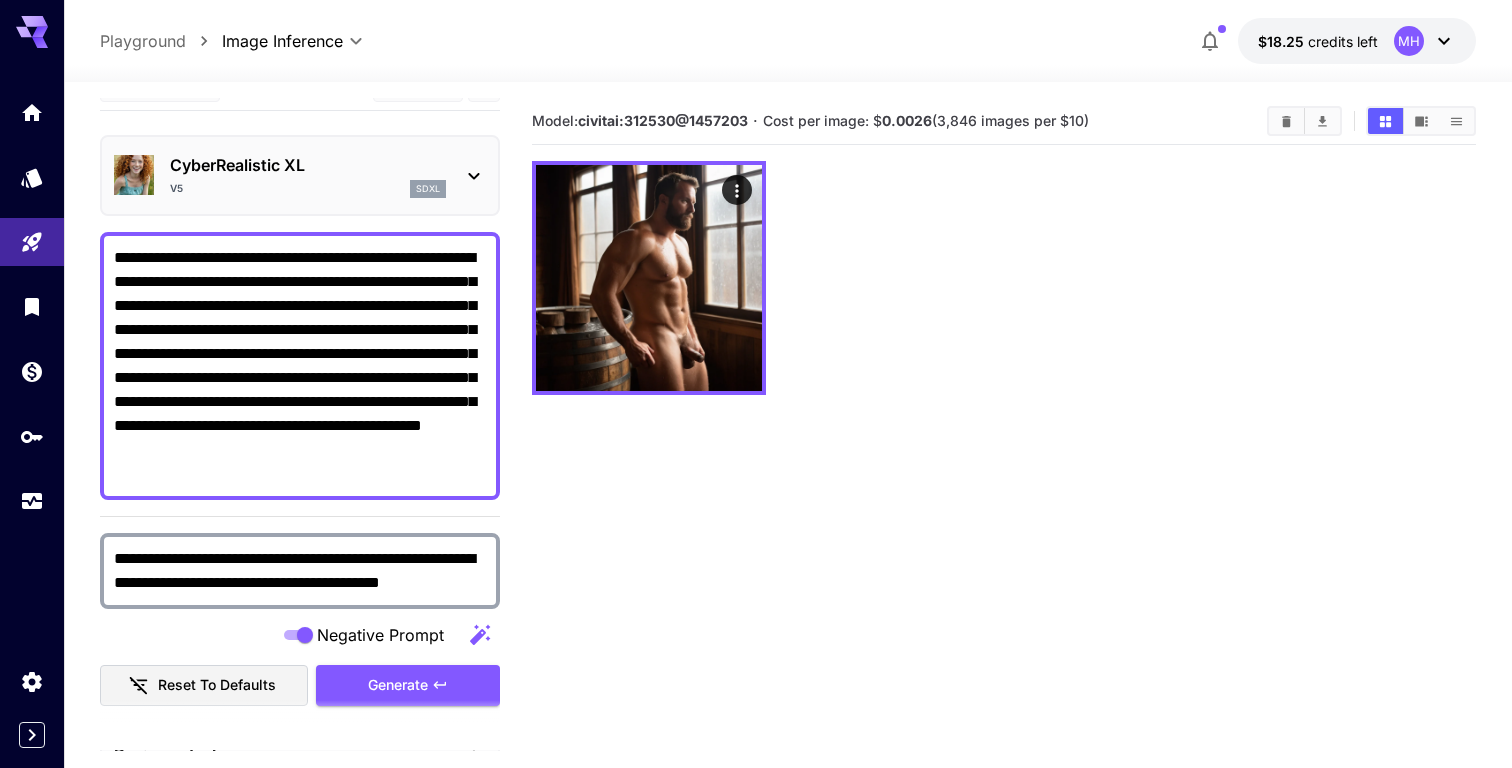 scroll, scrollTop: 35, scrollLeft: 0, axis: vertical 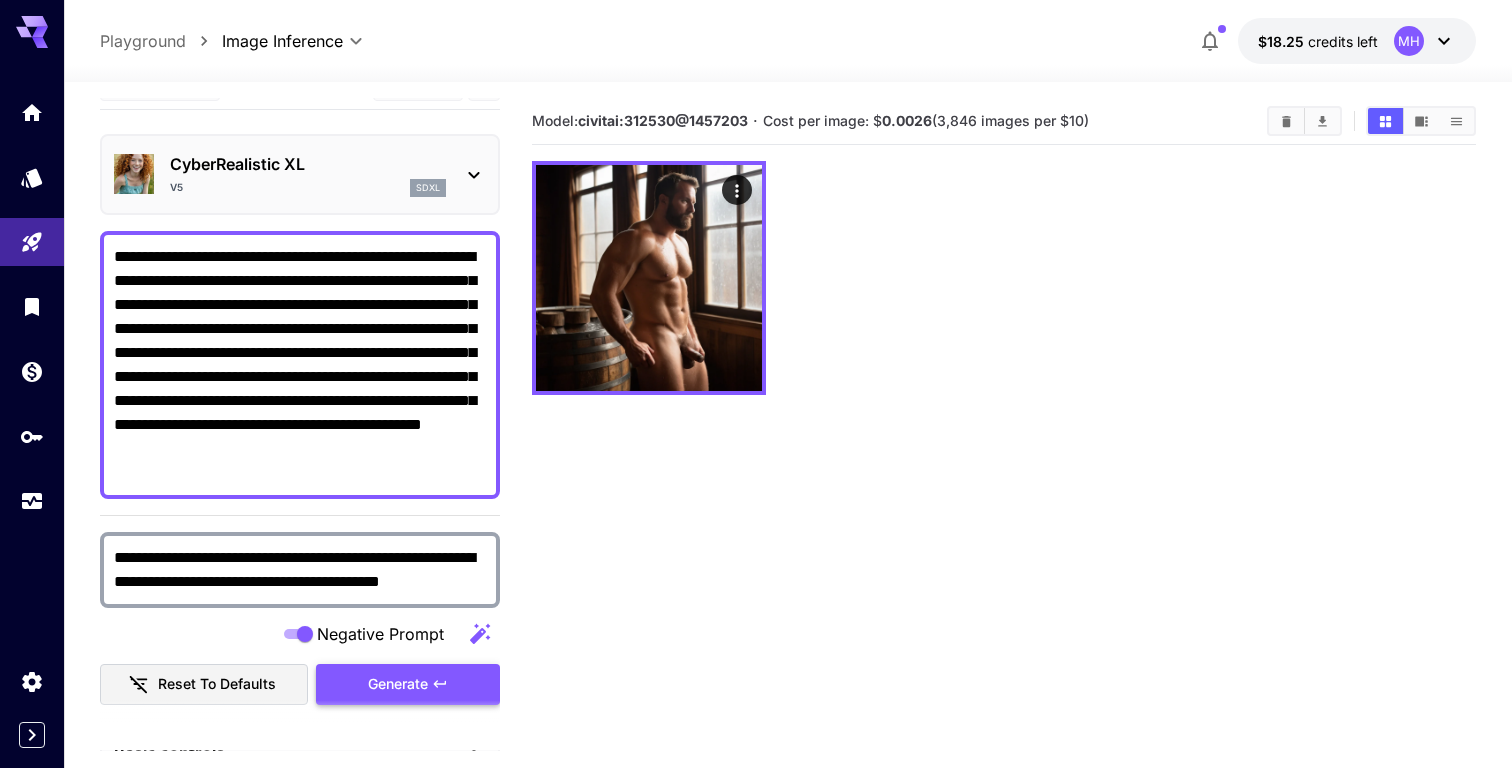 click on "Generate" at bounding box center [398, 684] 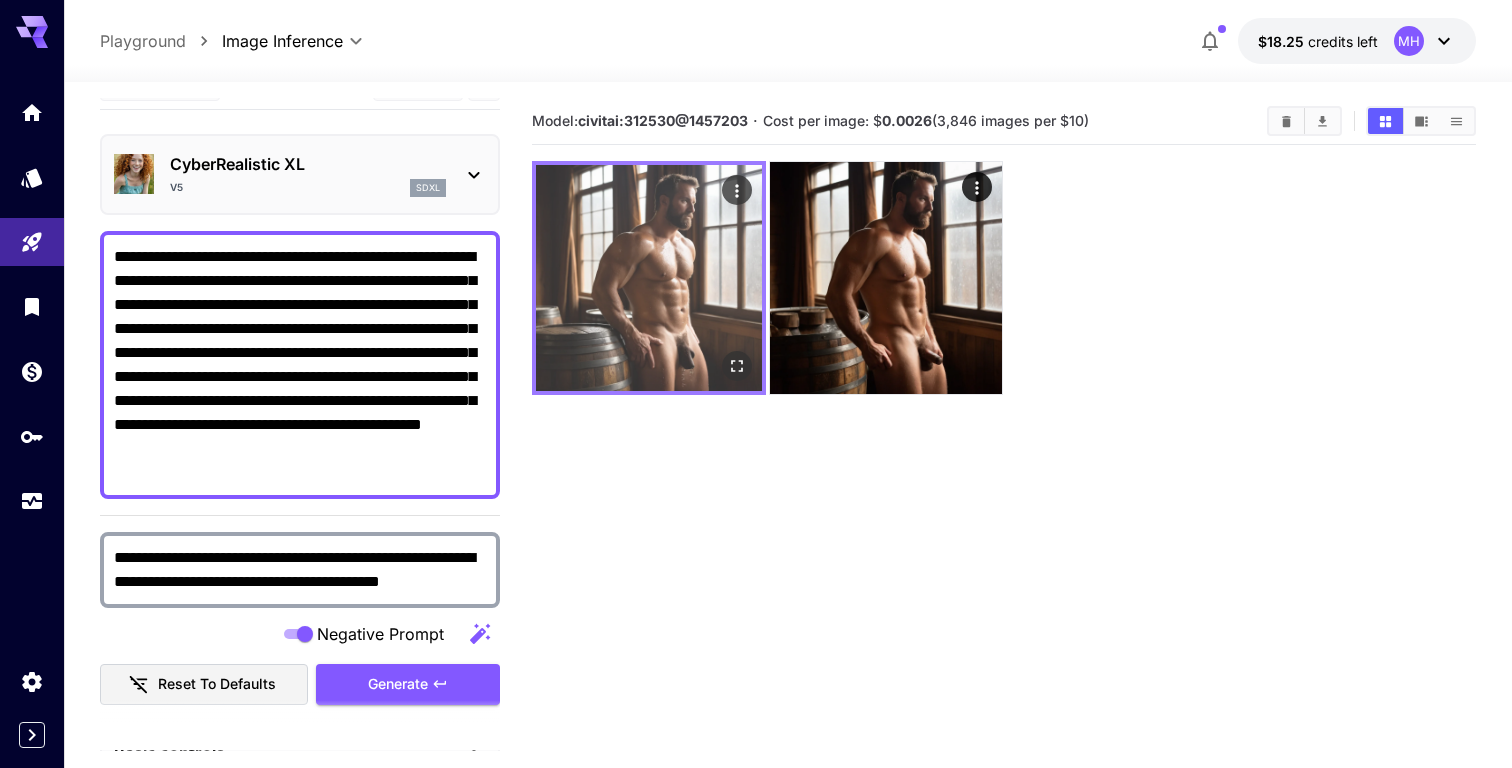 click at bounding box center (649, 278) 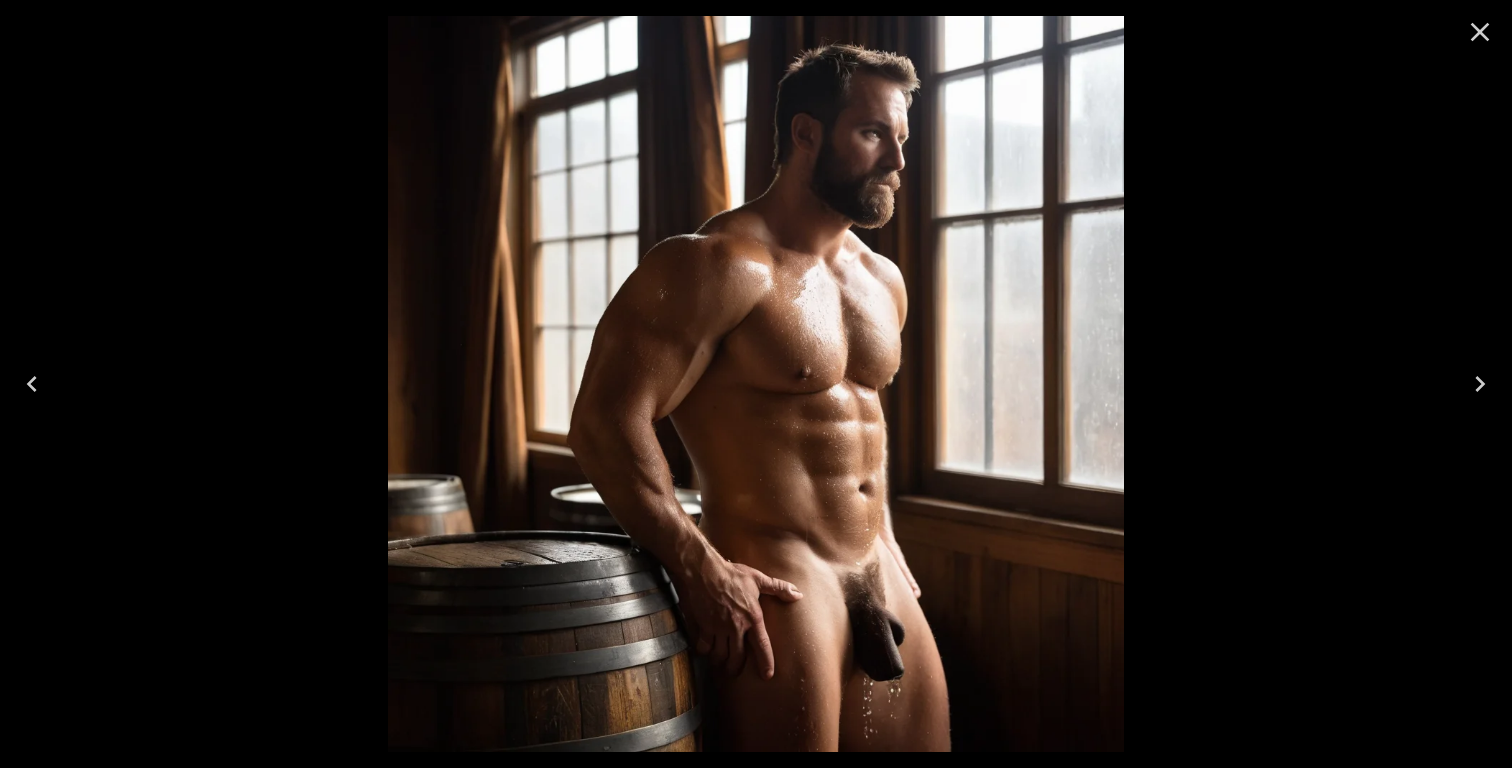 click 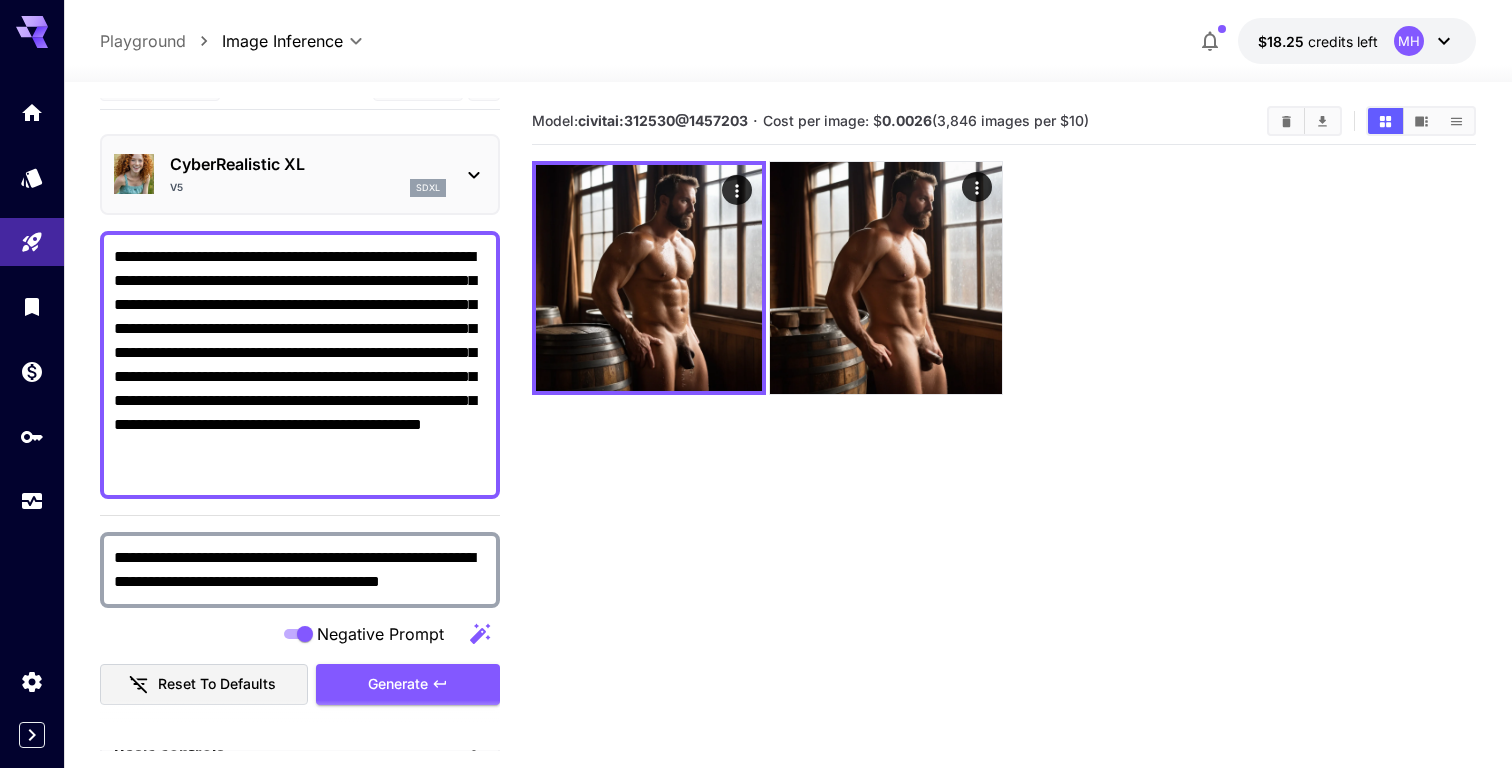click on "**********" at bounding box center [300, 570] 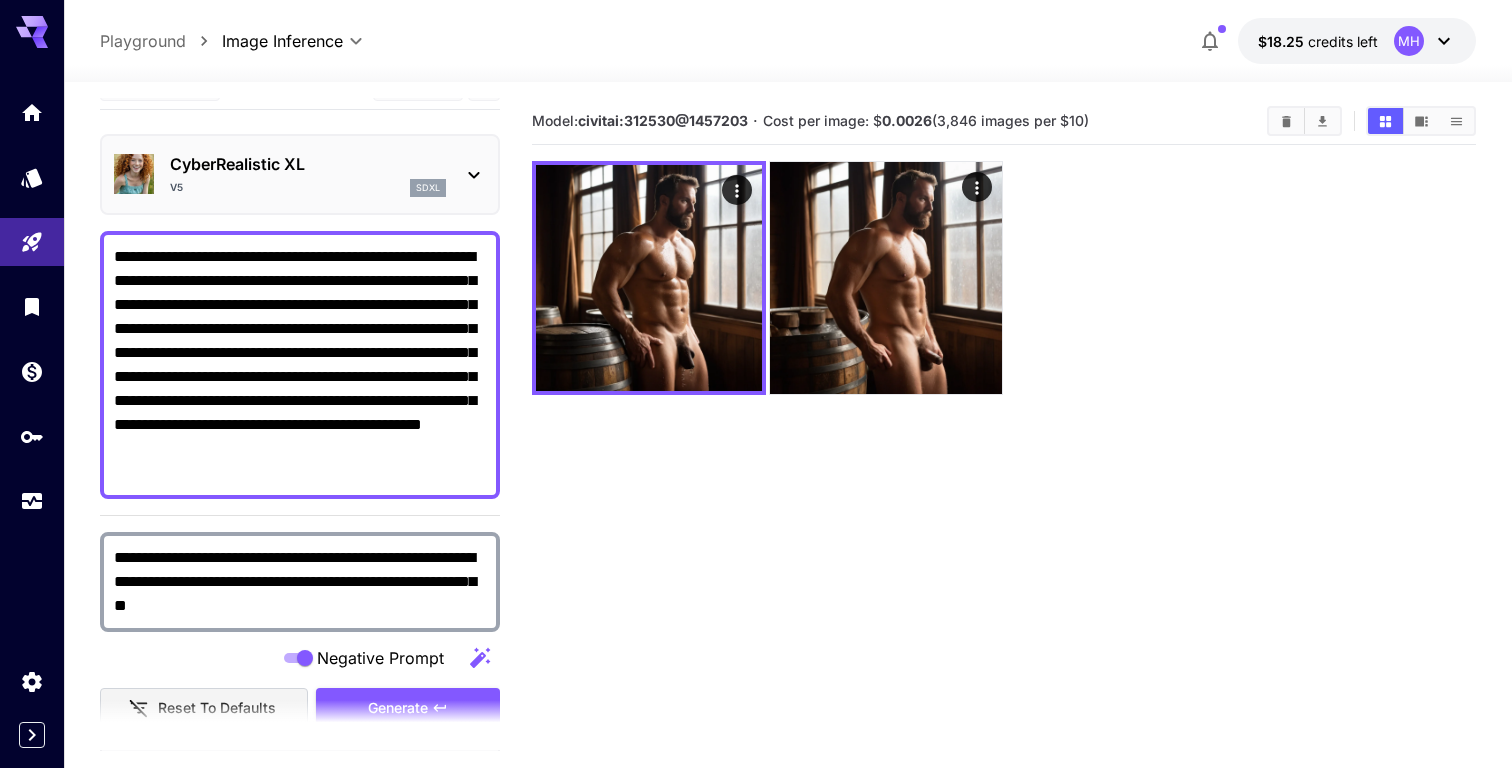 click at bounding box center [300, 726] 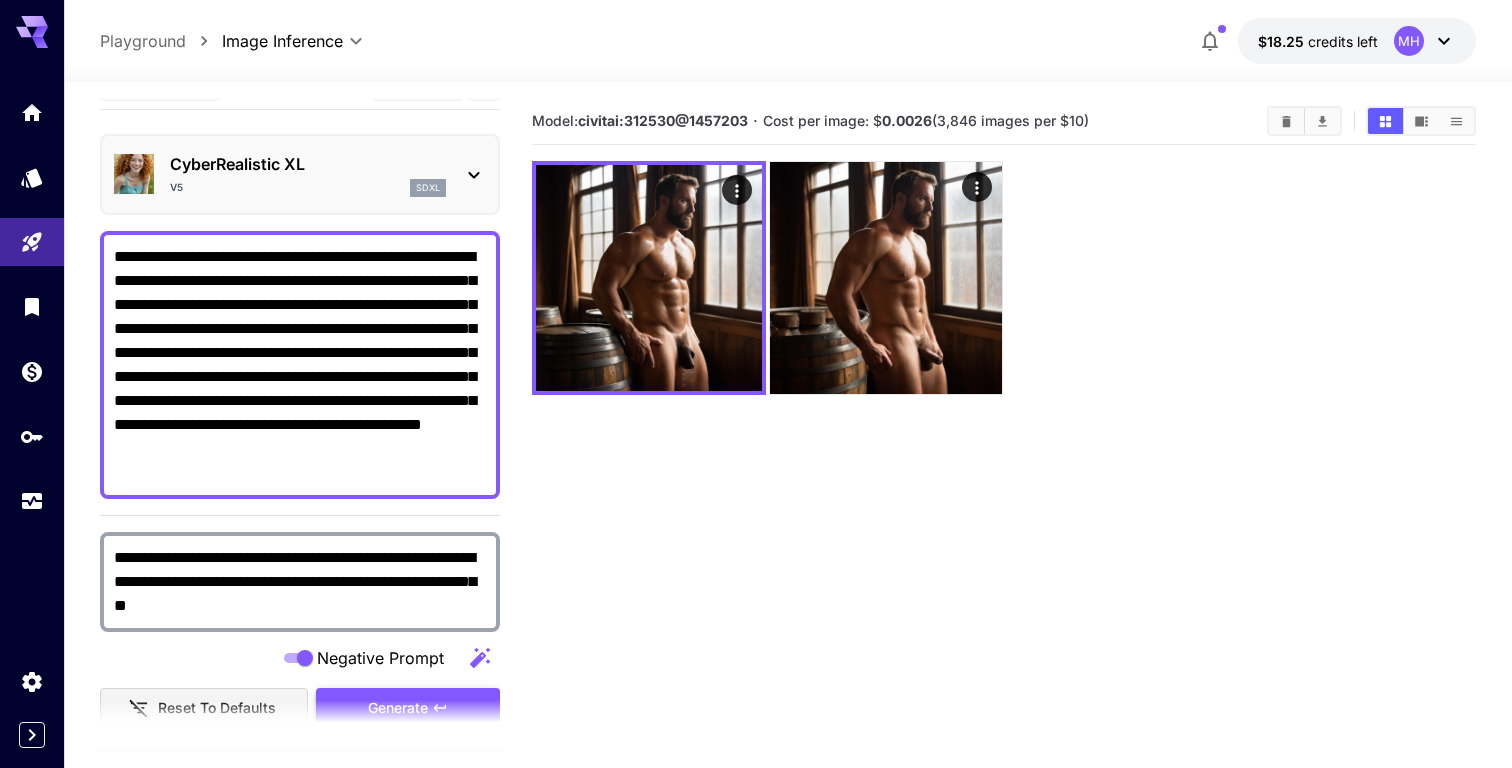 click on "**********" at bounding box center (300, 424) 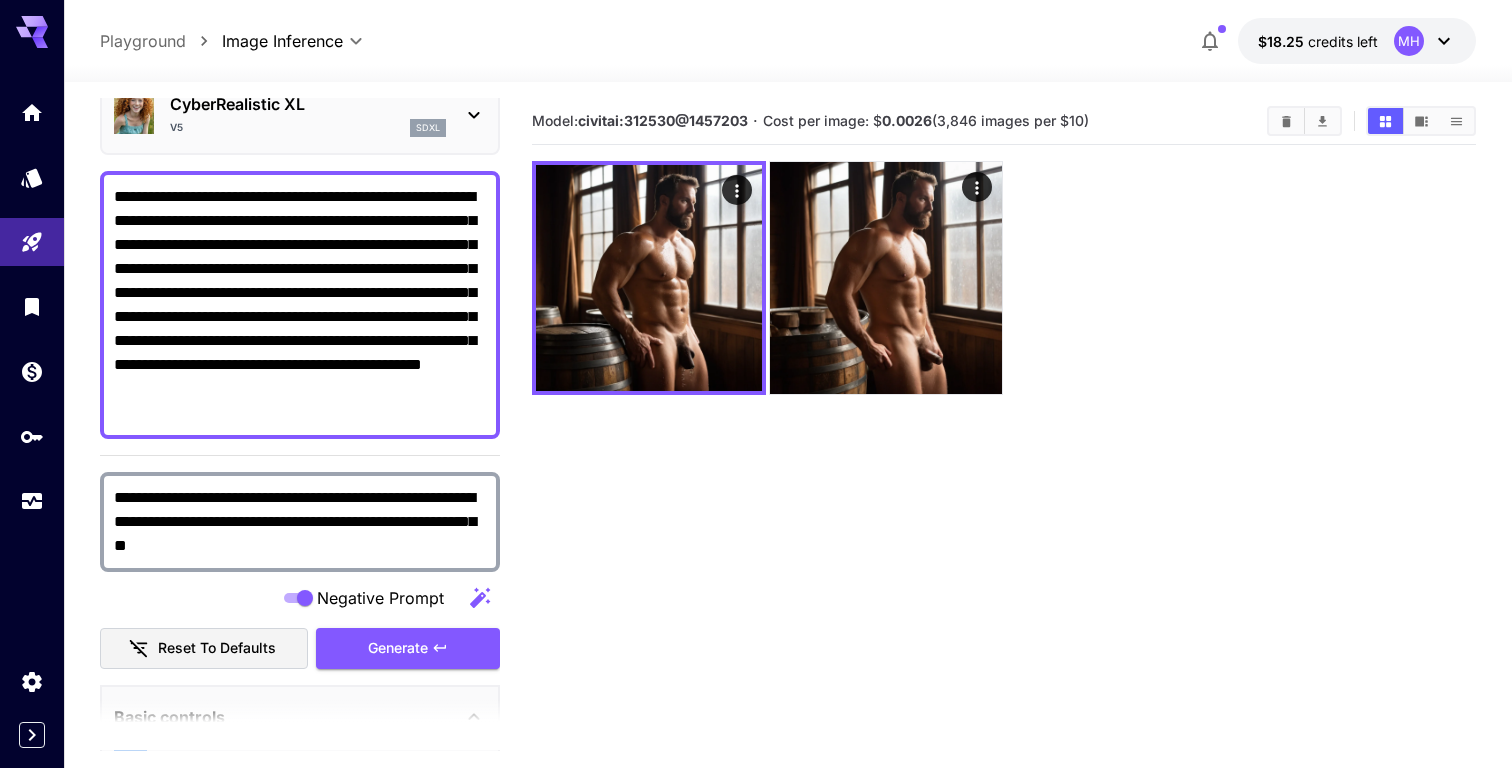 scroll, scrollTop: 114, scrollLeft: 0, axis: vertical 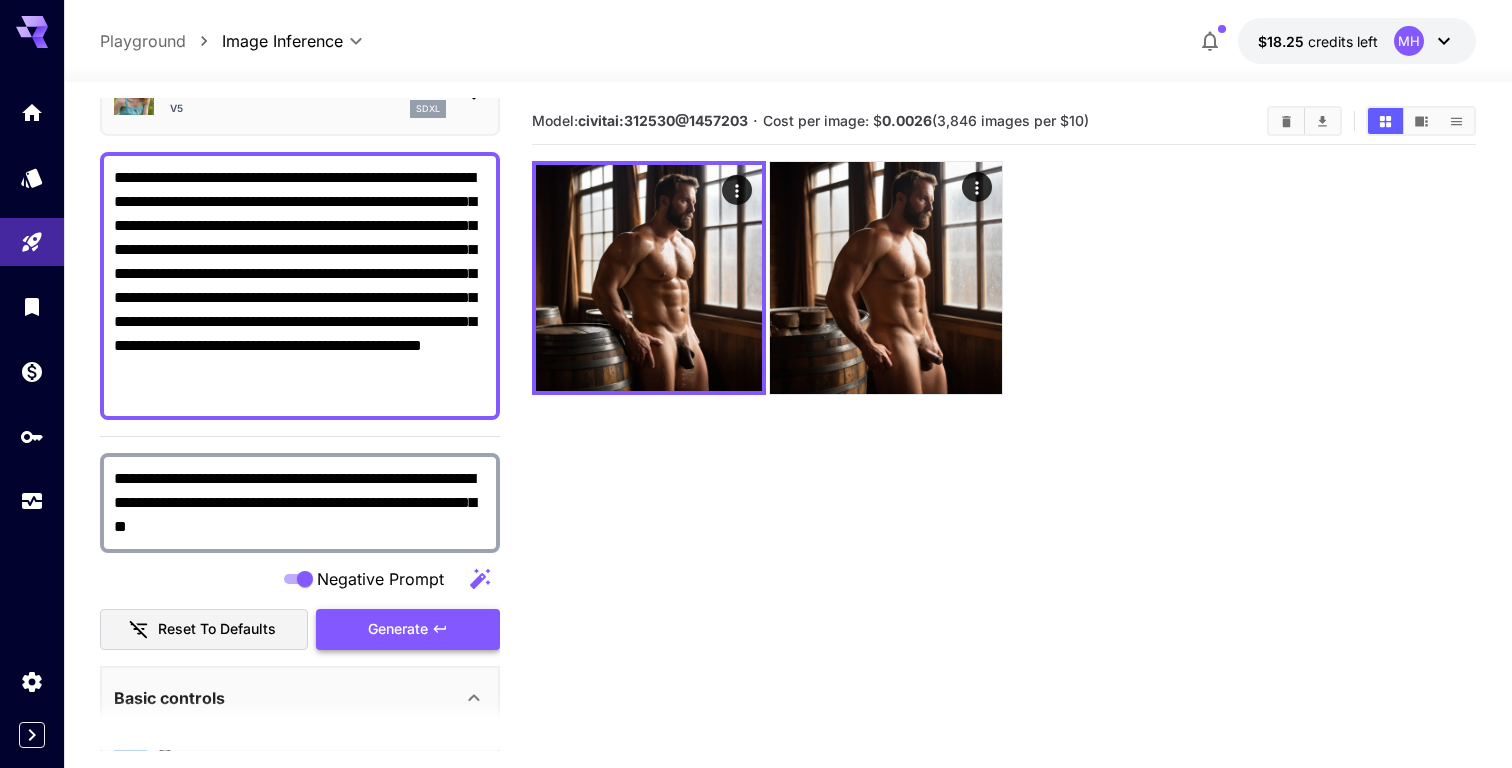 click on "Generate" at bounding box center [408, 629] 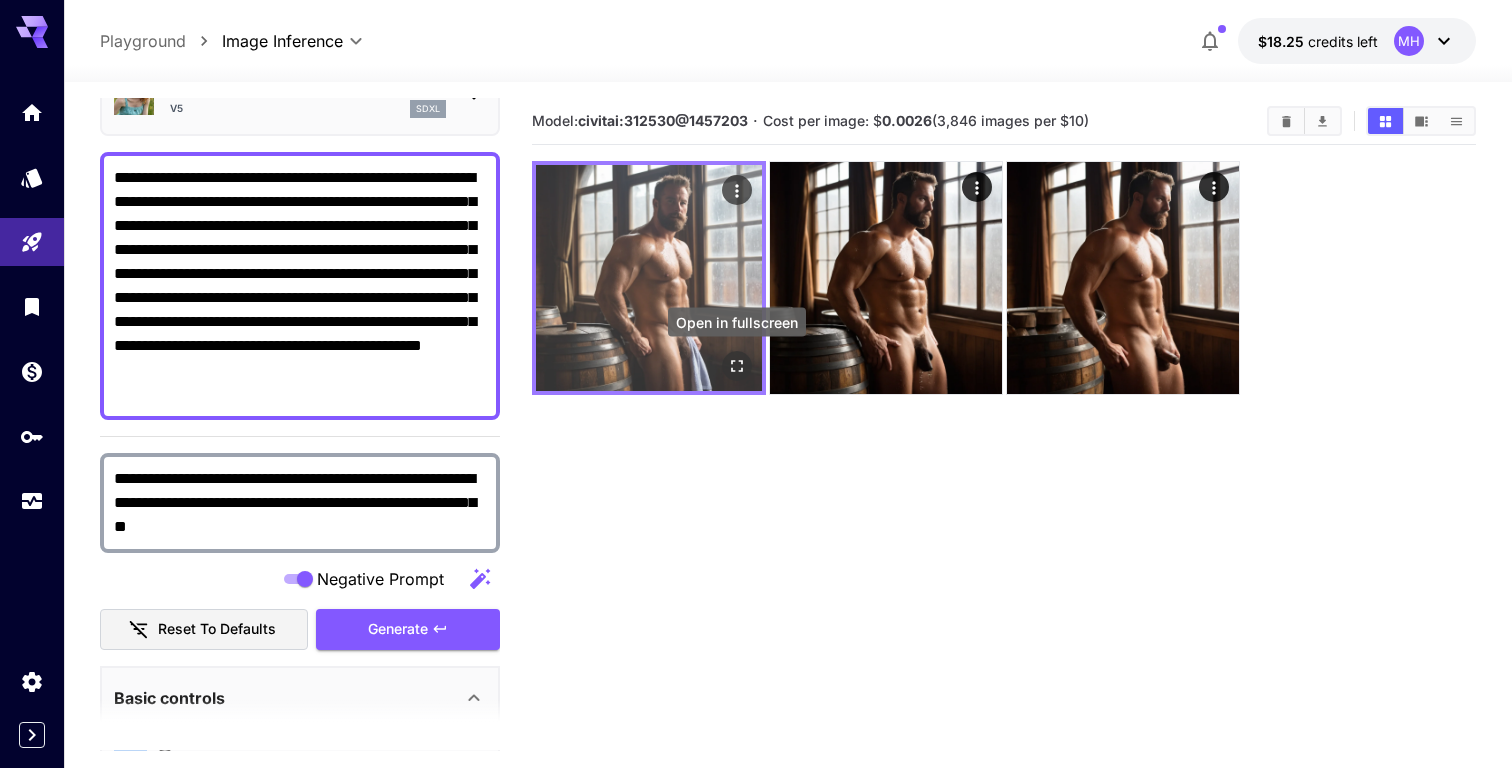 click 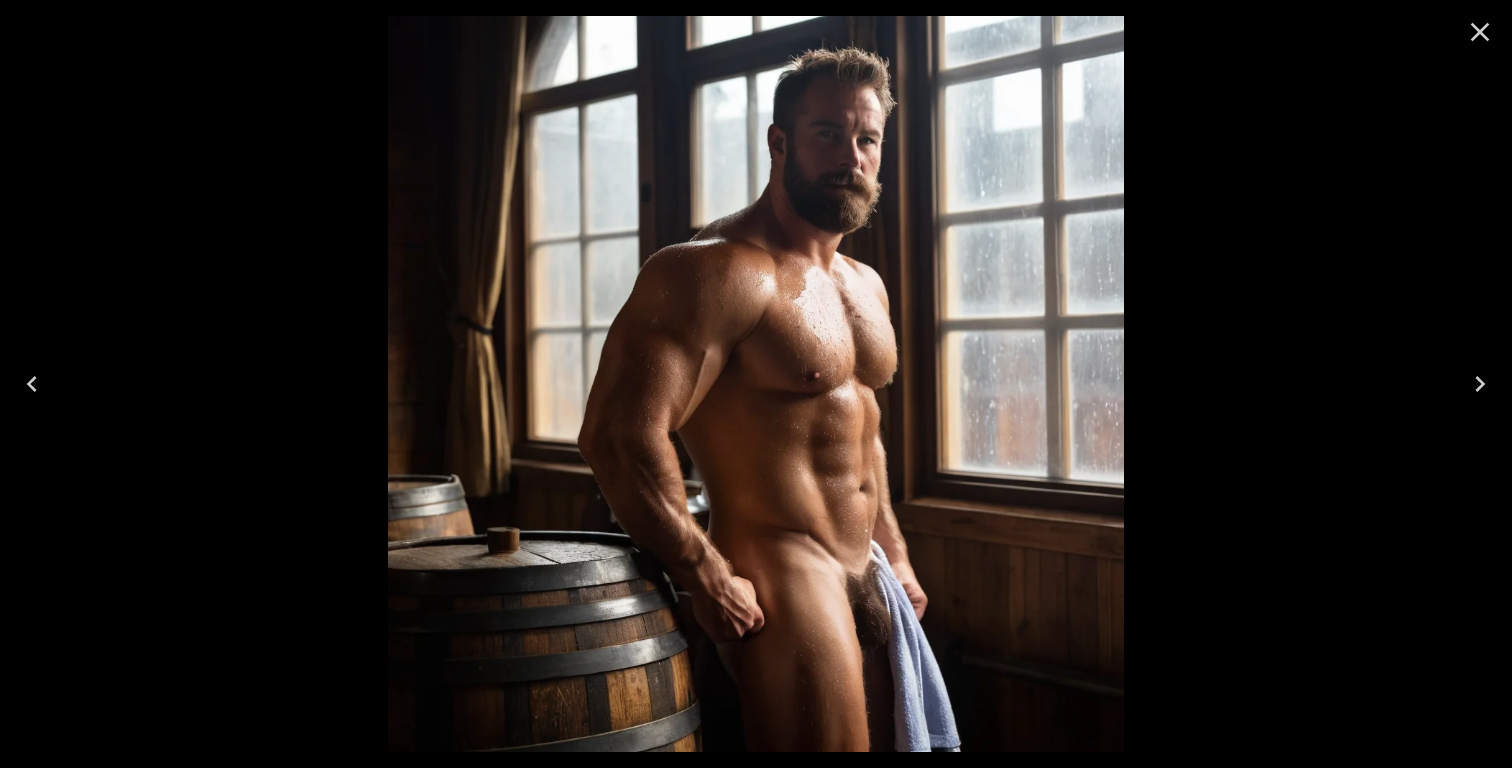 click 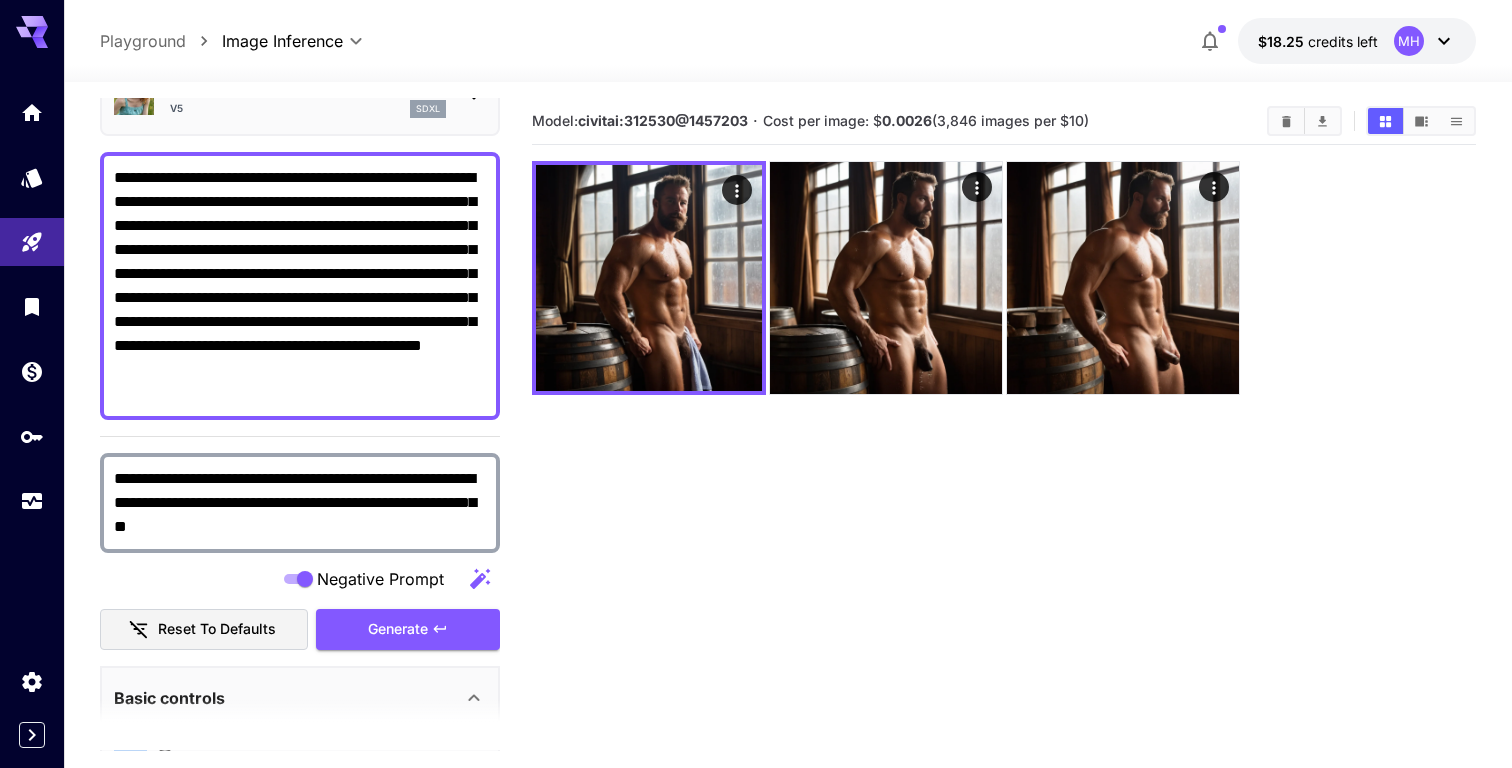 click on "**********" at bounding box center [300, 286] 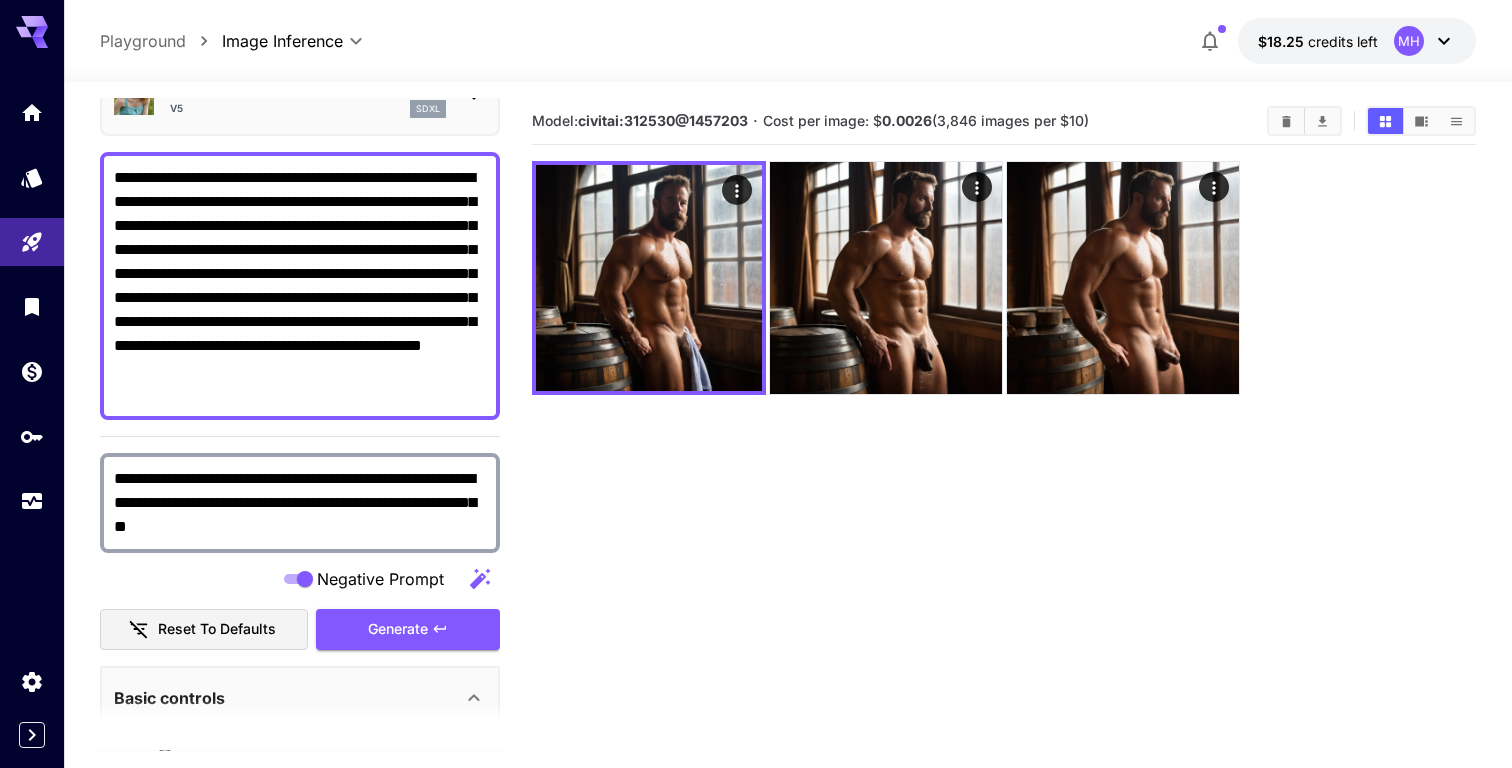 click on "**********" at bounding box center [300, 286] 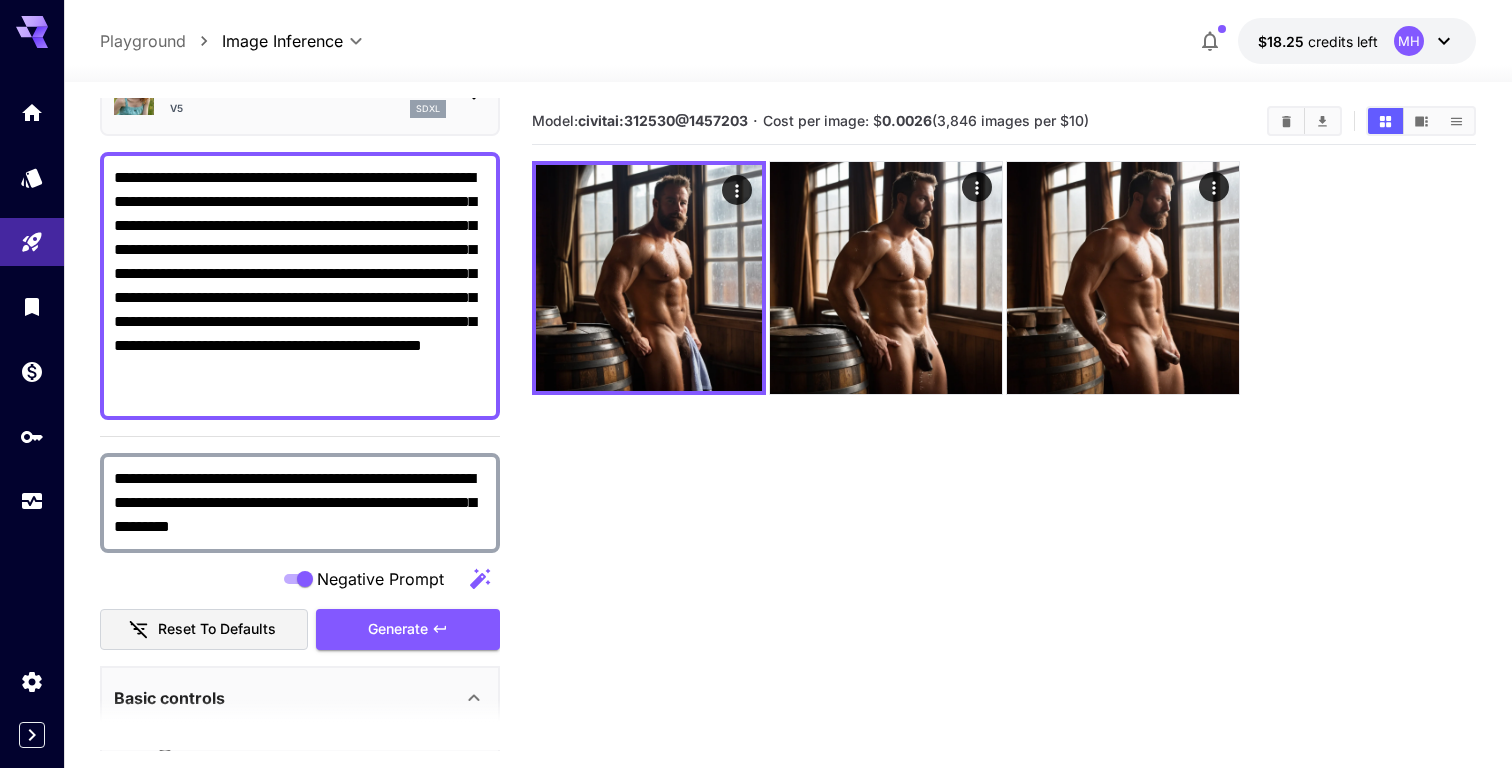 type on "**********" 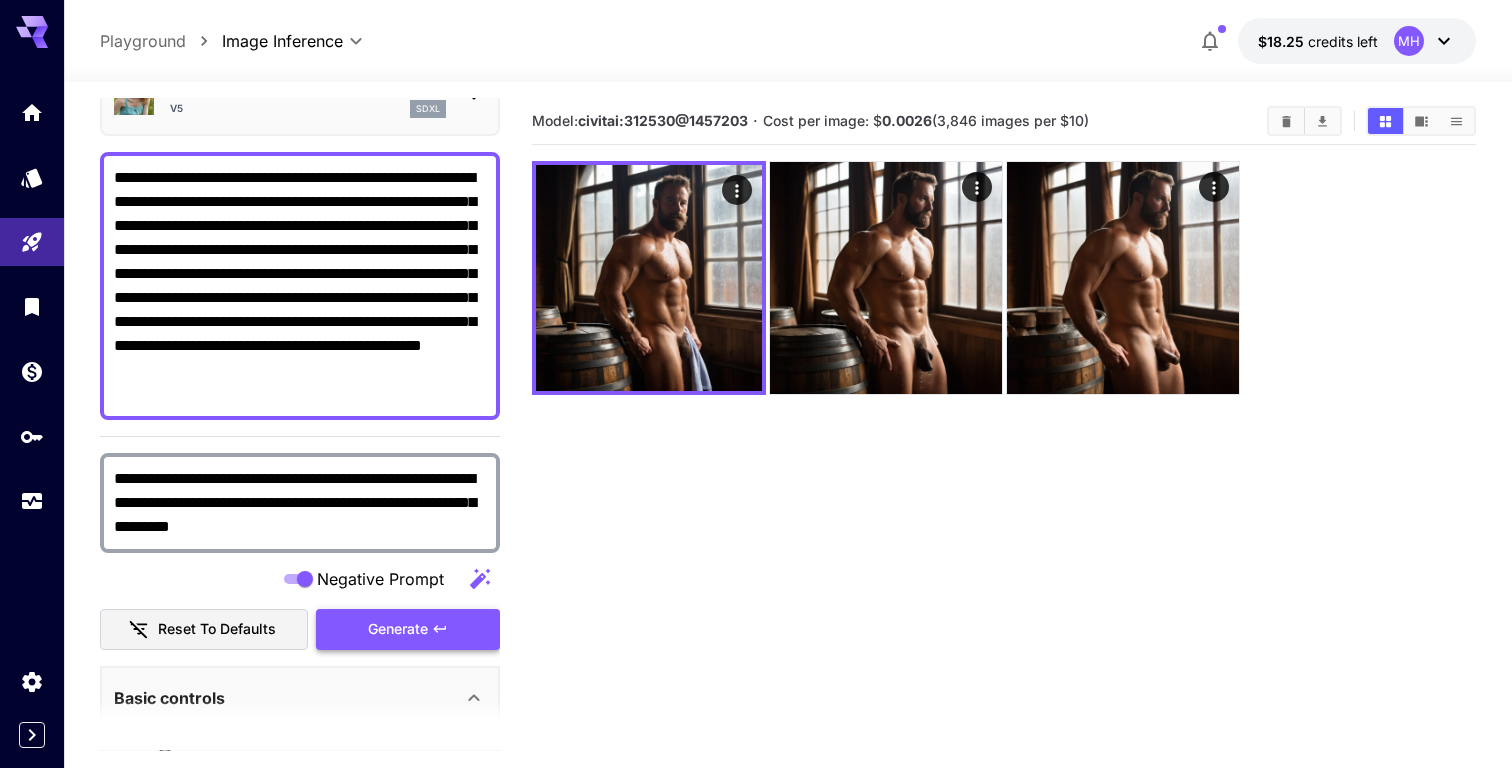 click on "Generate" at bounding box center [408, 629] 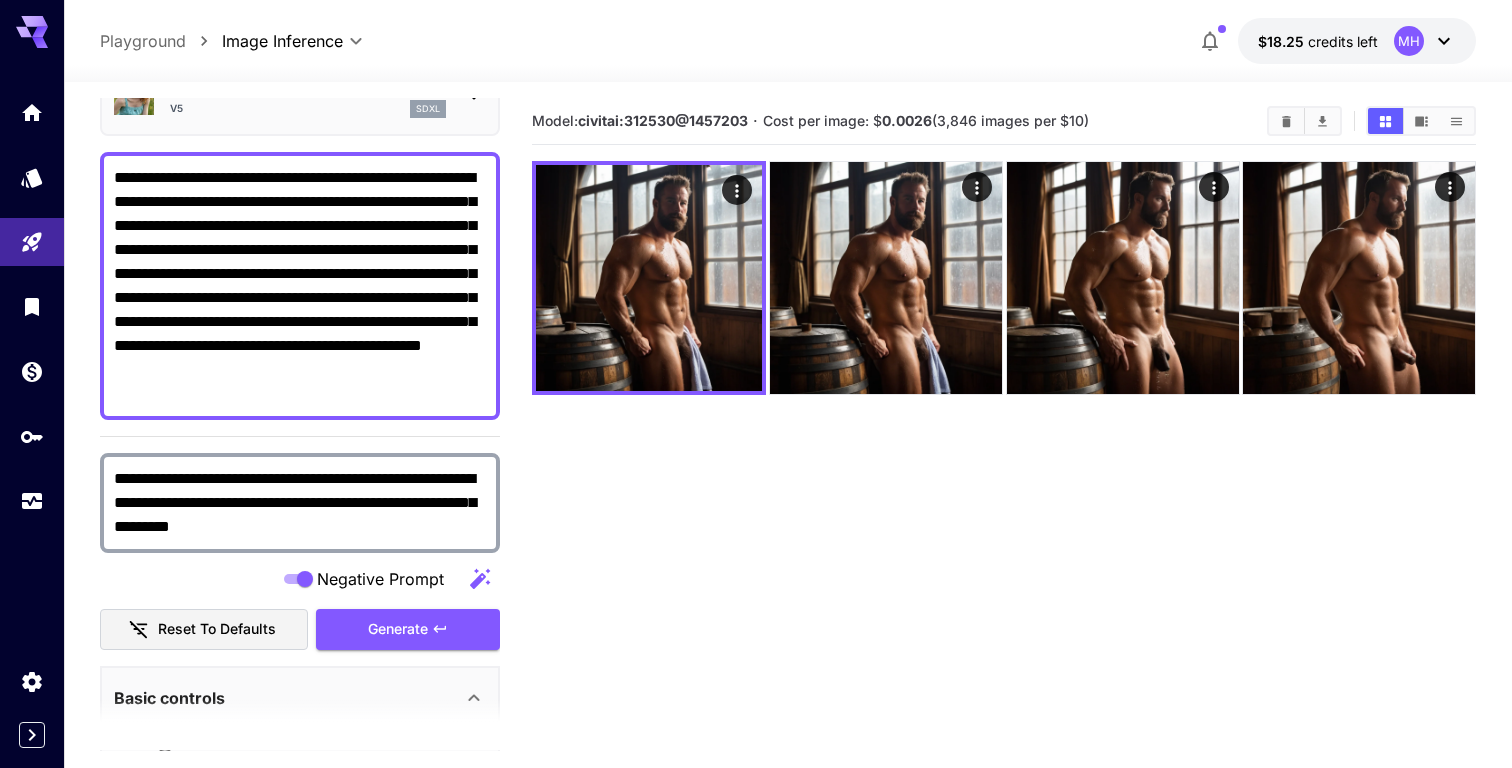 click on "**********" at bounding box center [300, 286] 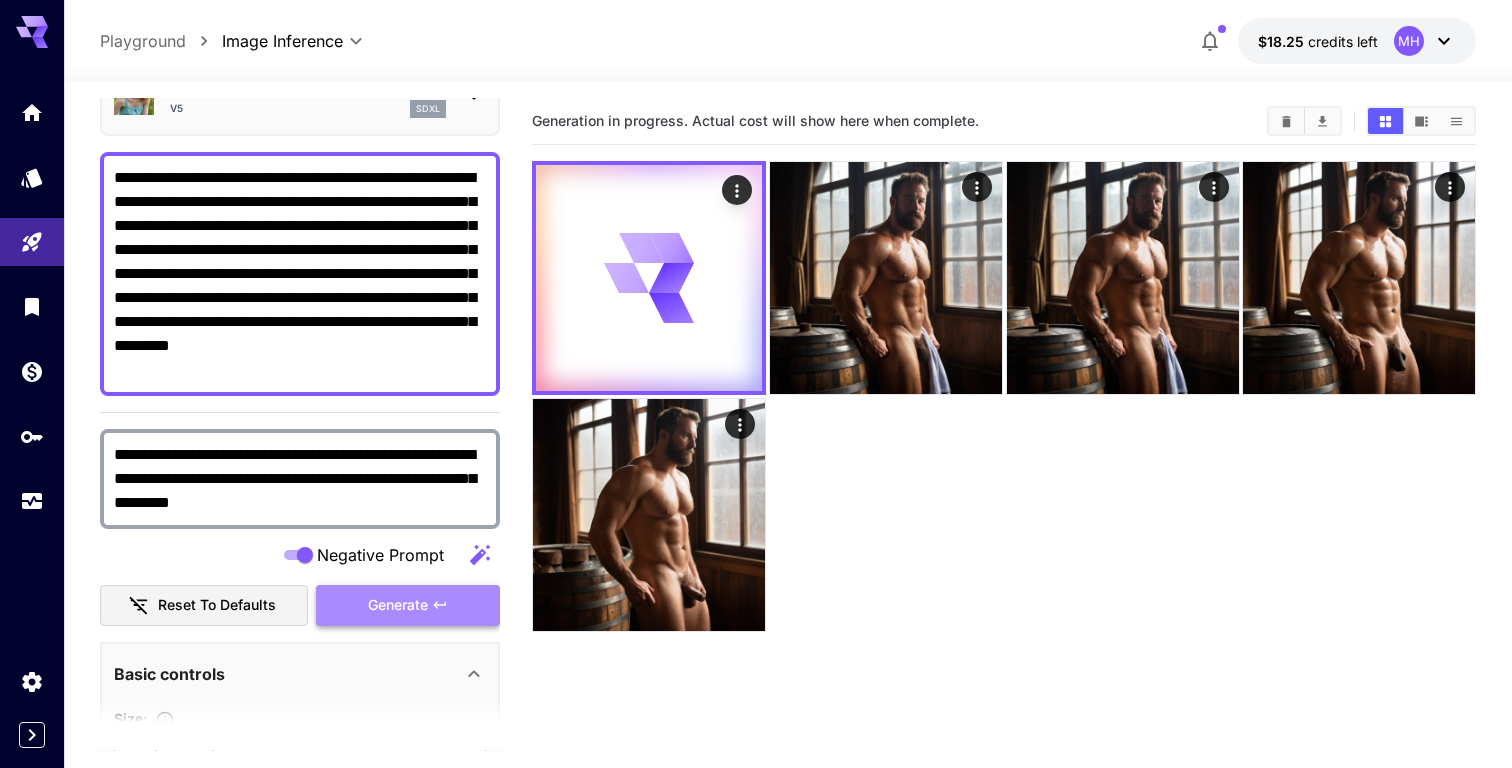 click on "Generate" at bounding box center [398, 605] 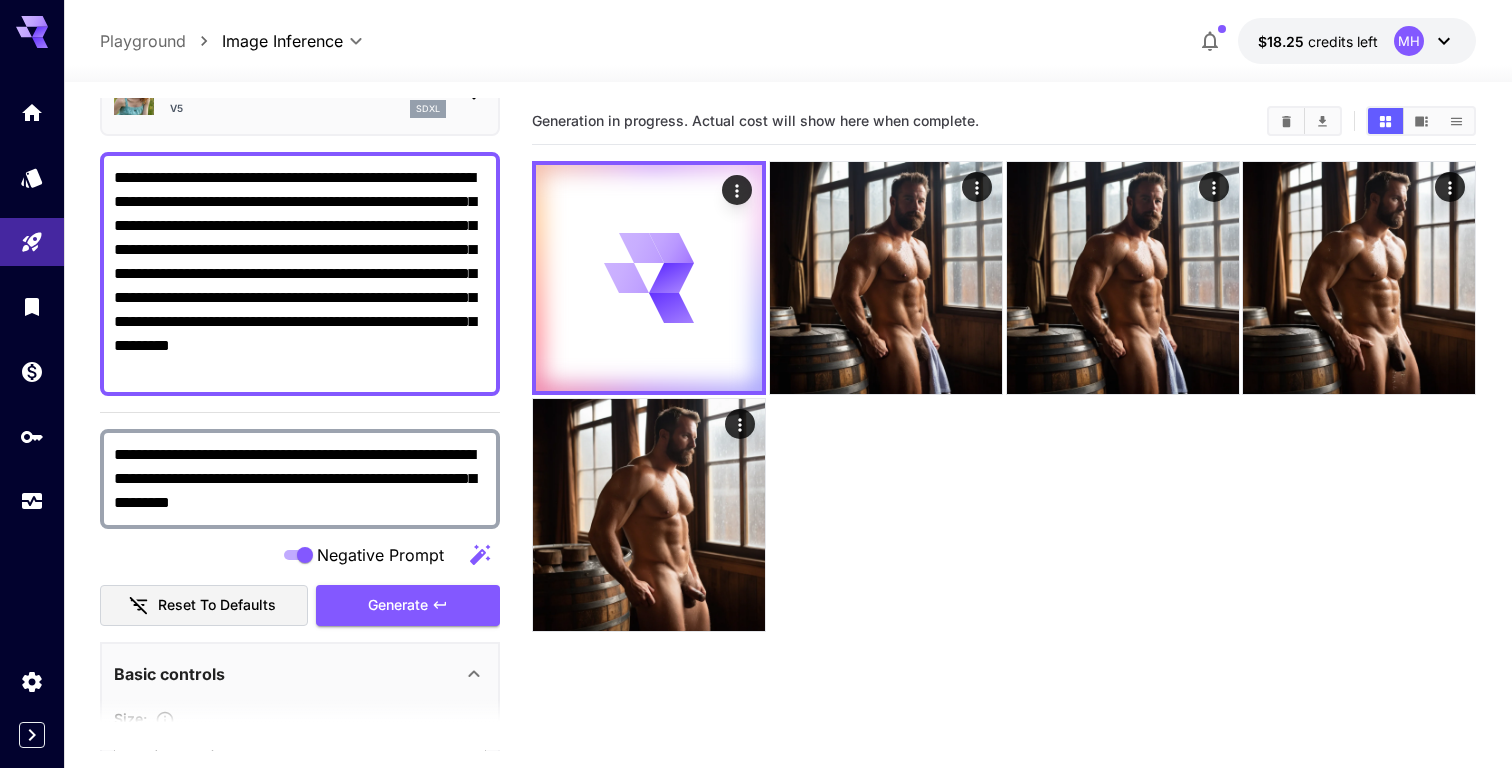 click on "**********" at bounding box center (300, 274) 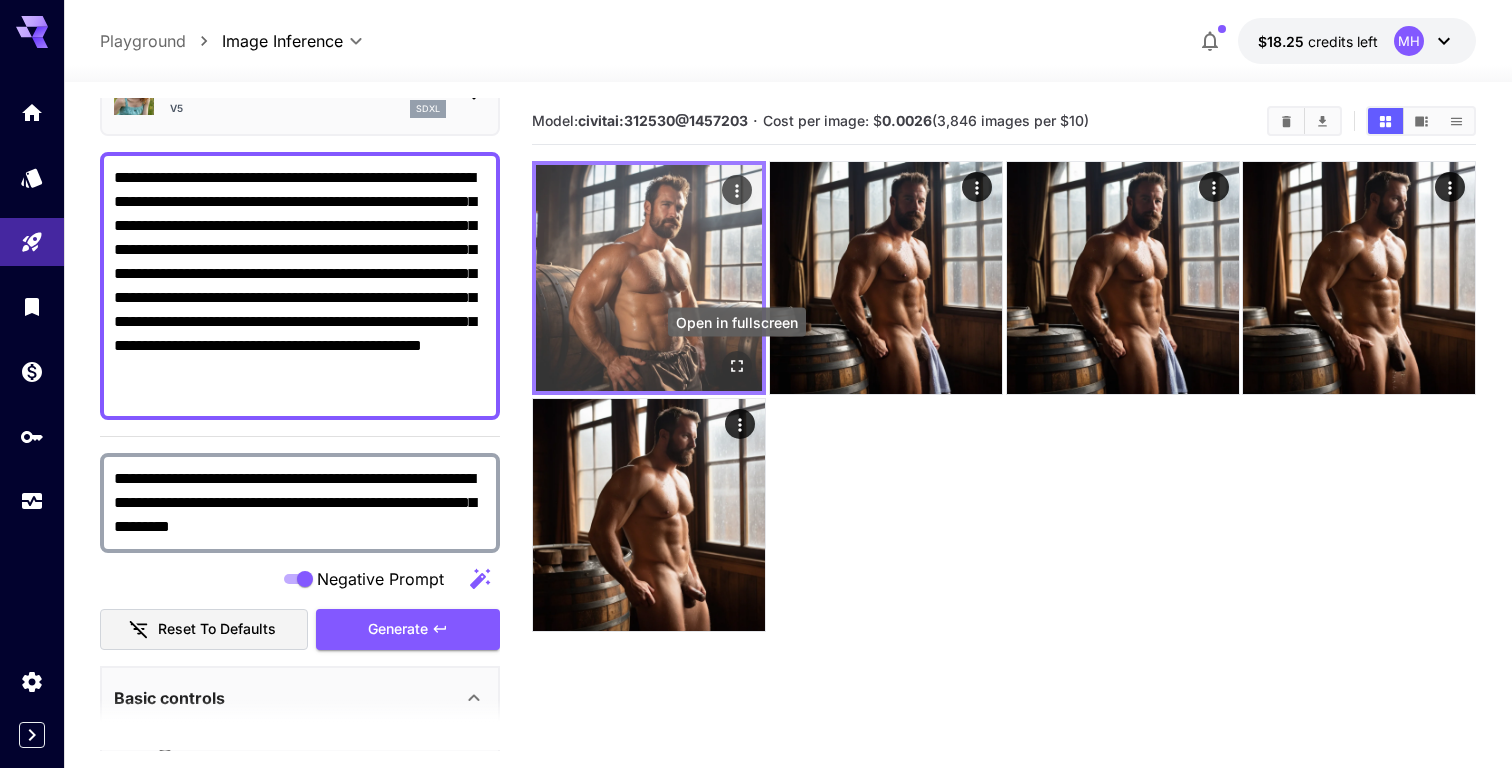 type on "**********" 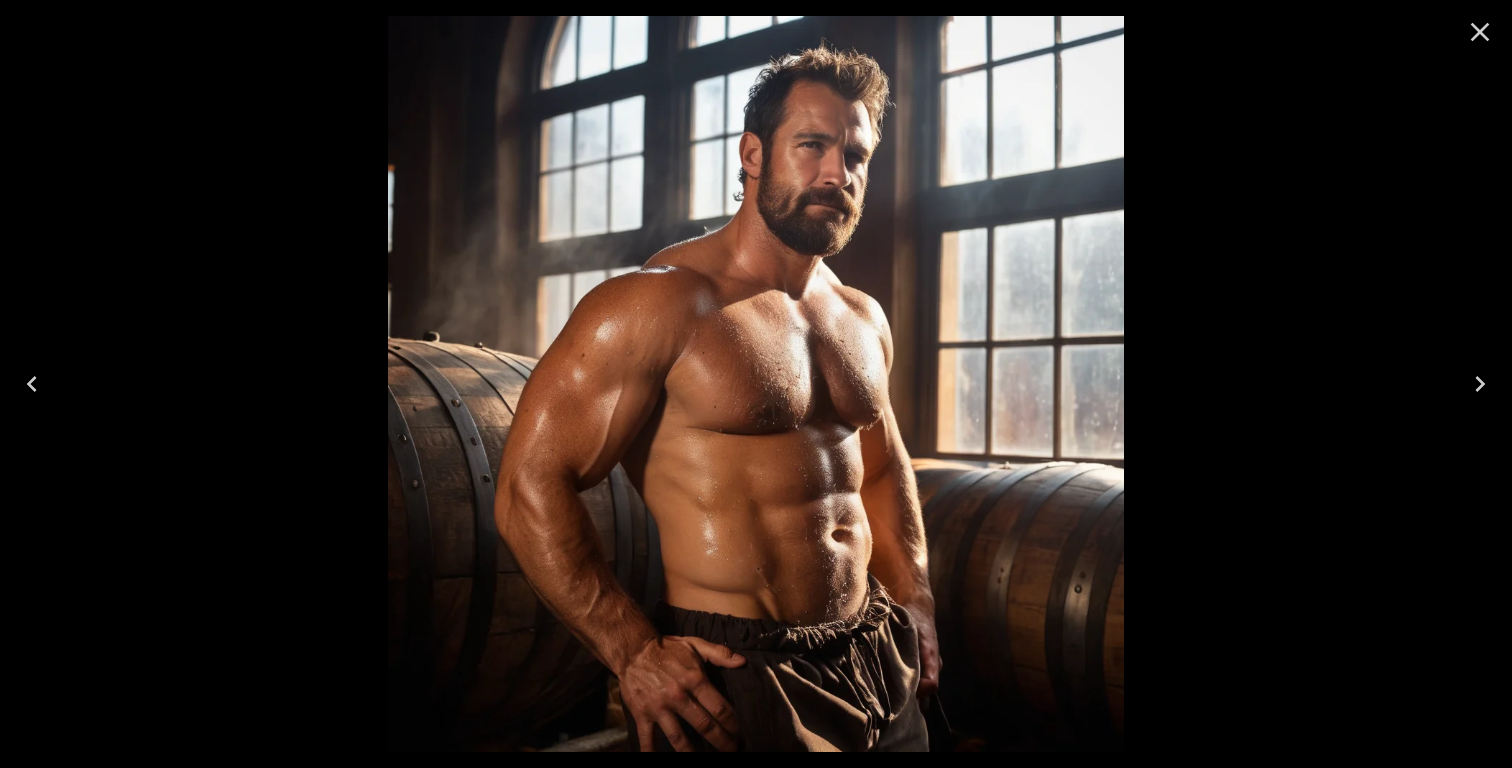 click 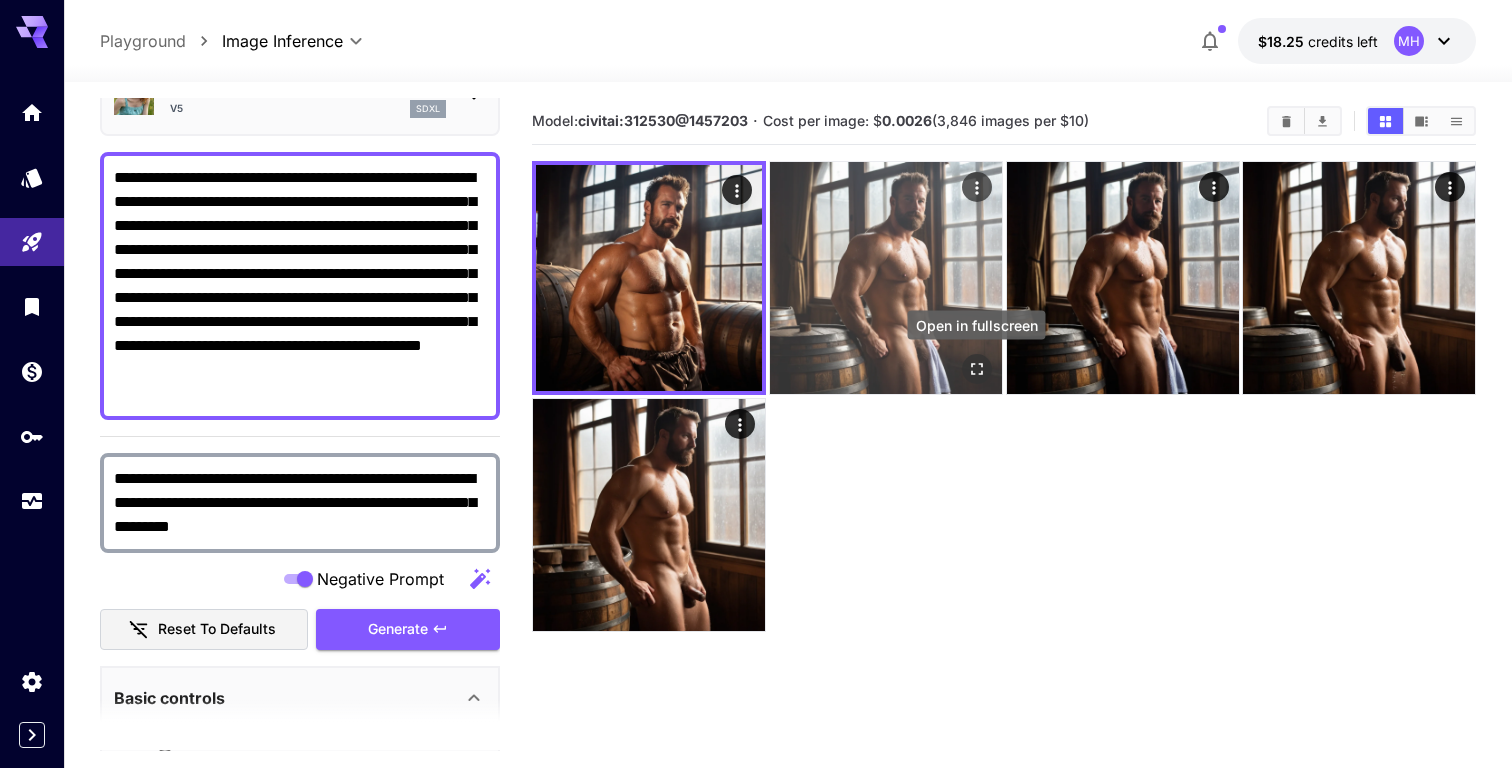 click 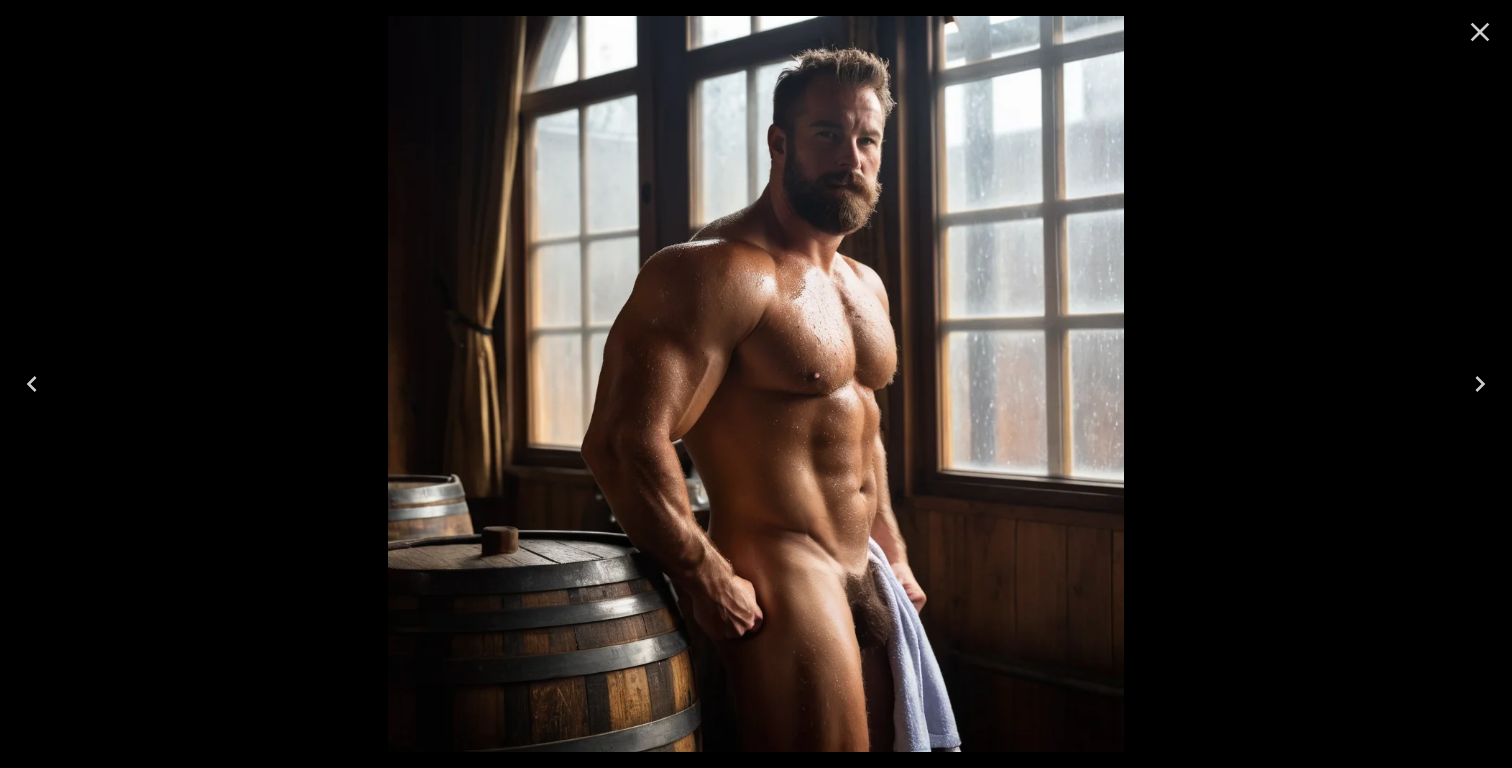 click 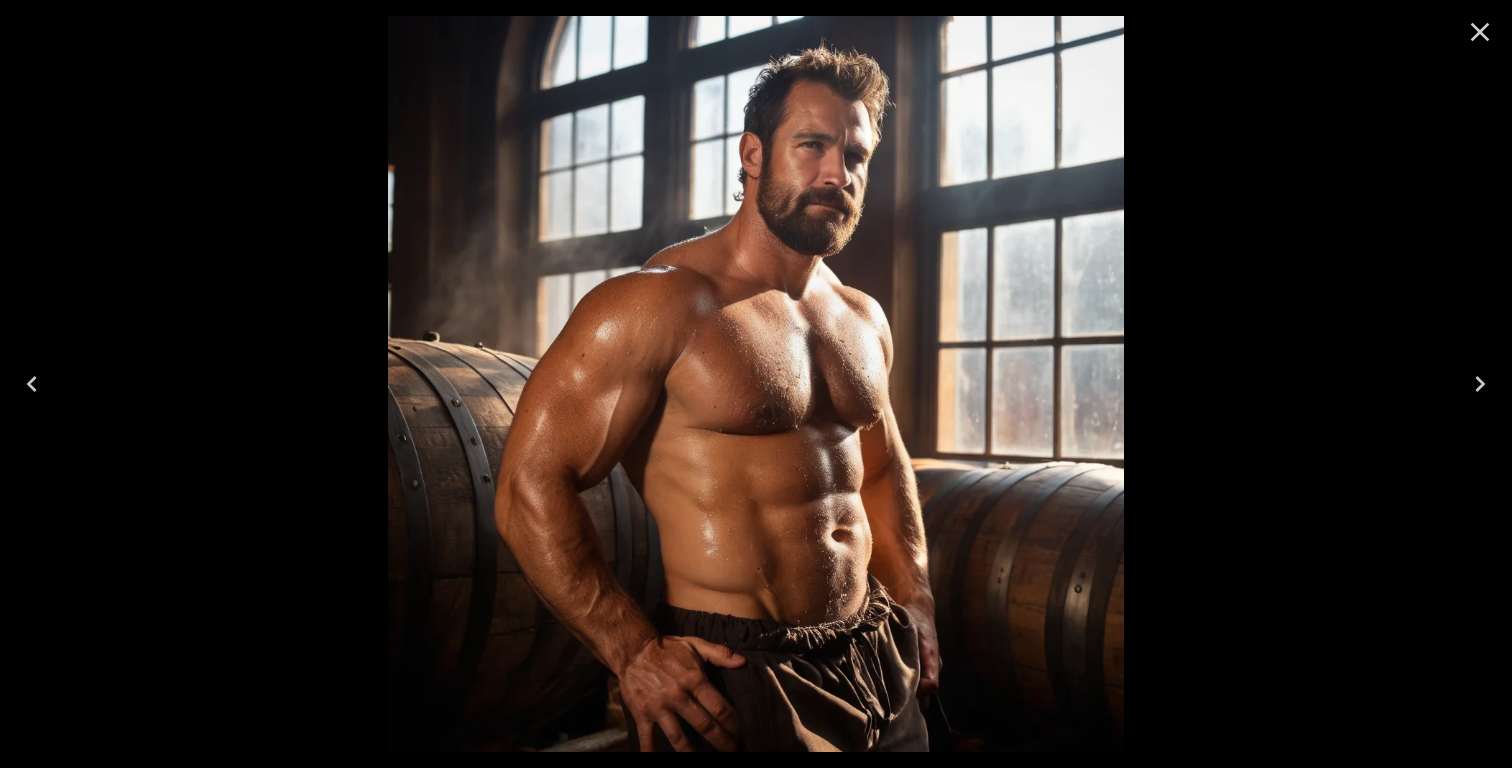 click 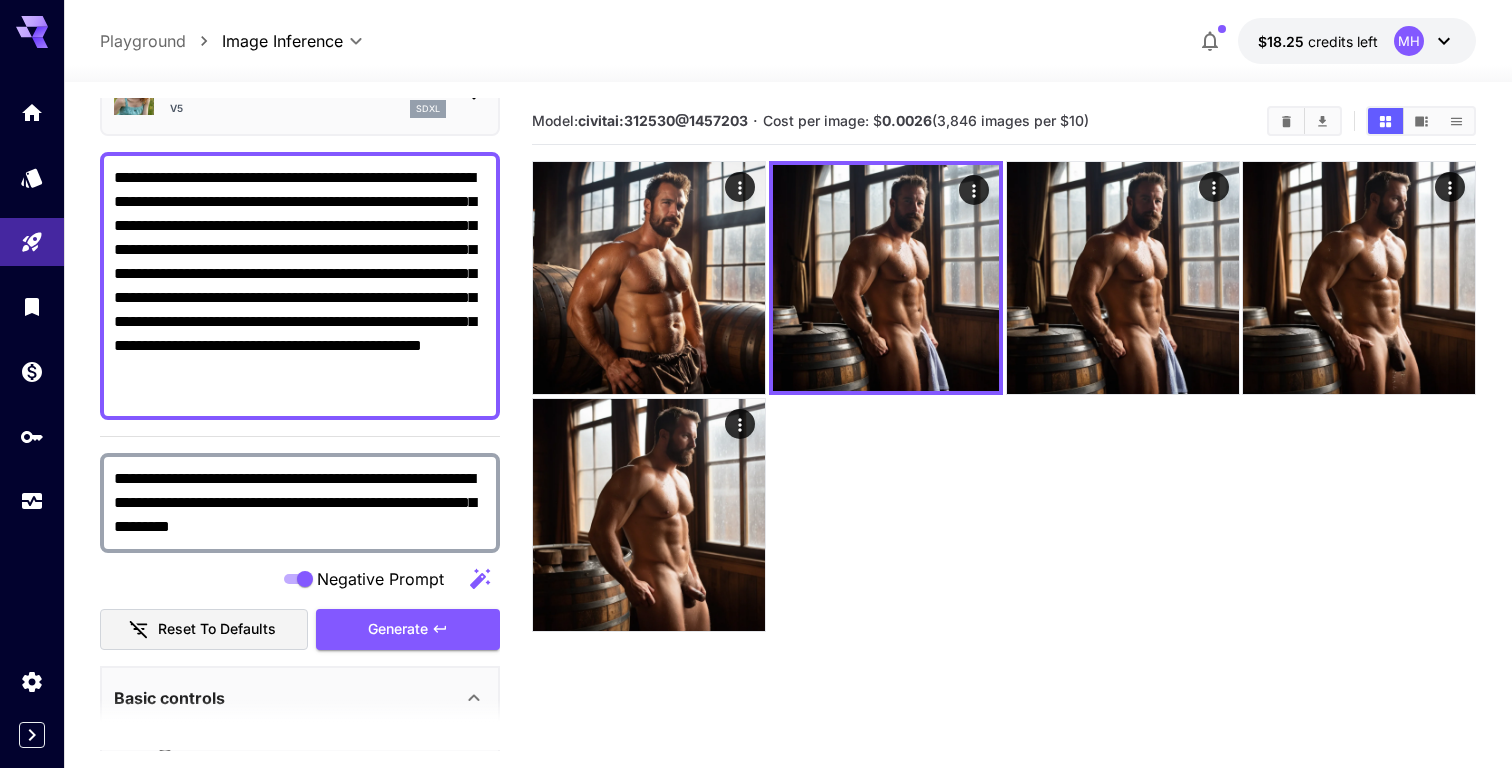 drag, startPoint x: 385, startPoint y: 524, endPoint x: 356, endPoint y: 497, distance: 39.623226 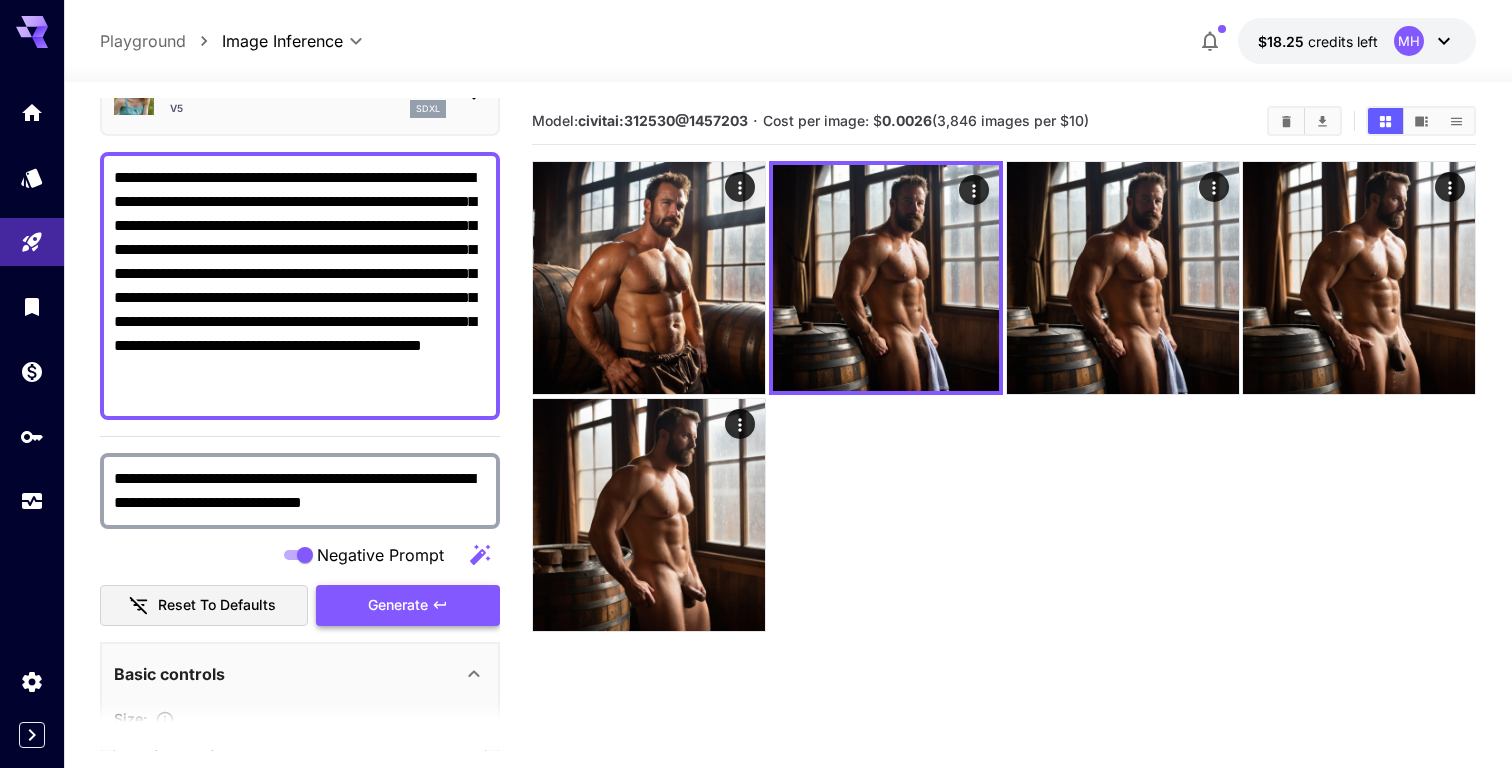 type on "**********" 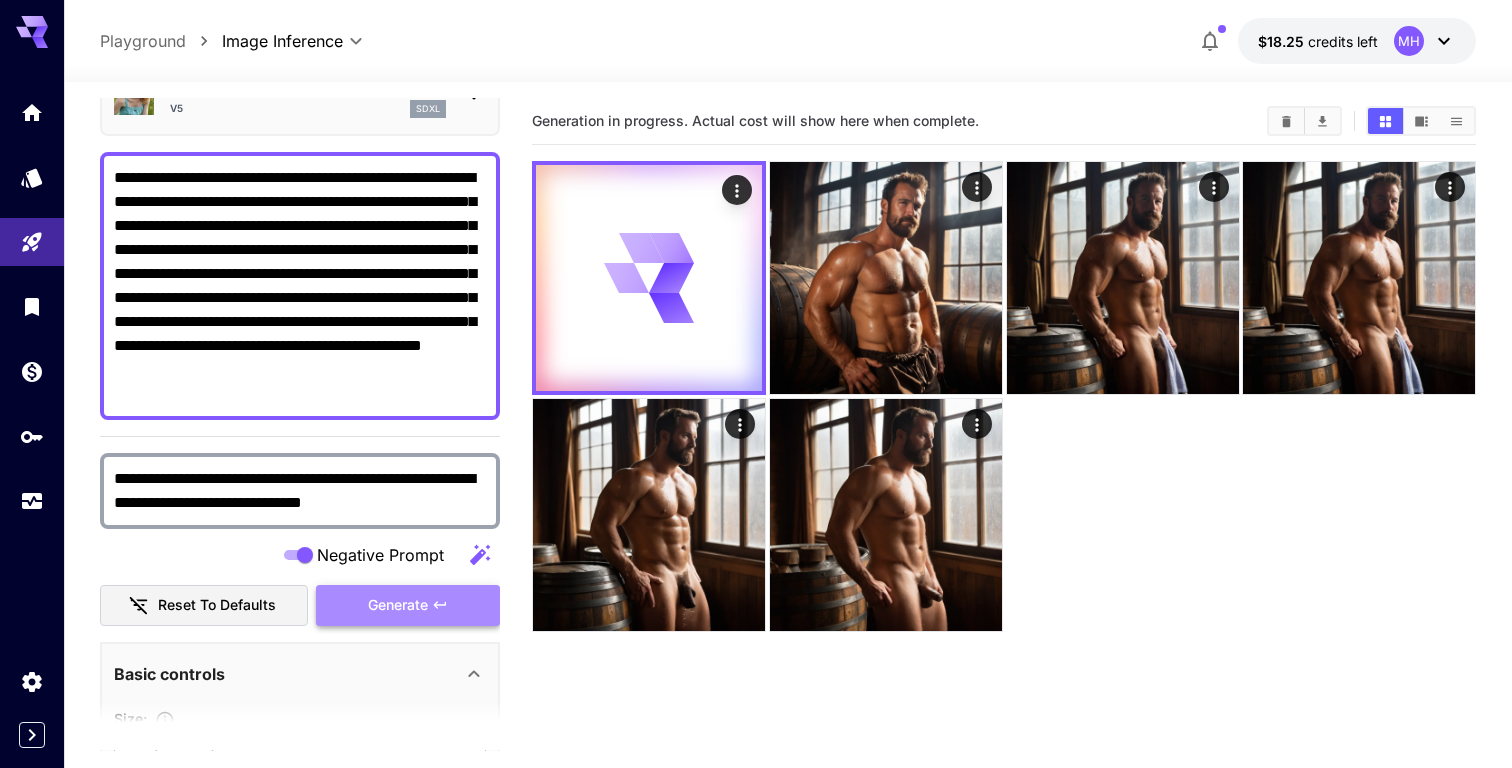 click on "Generate" at bounding box center [398, 605] 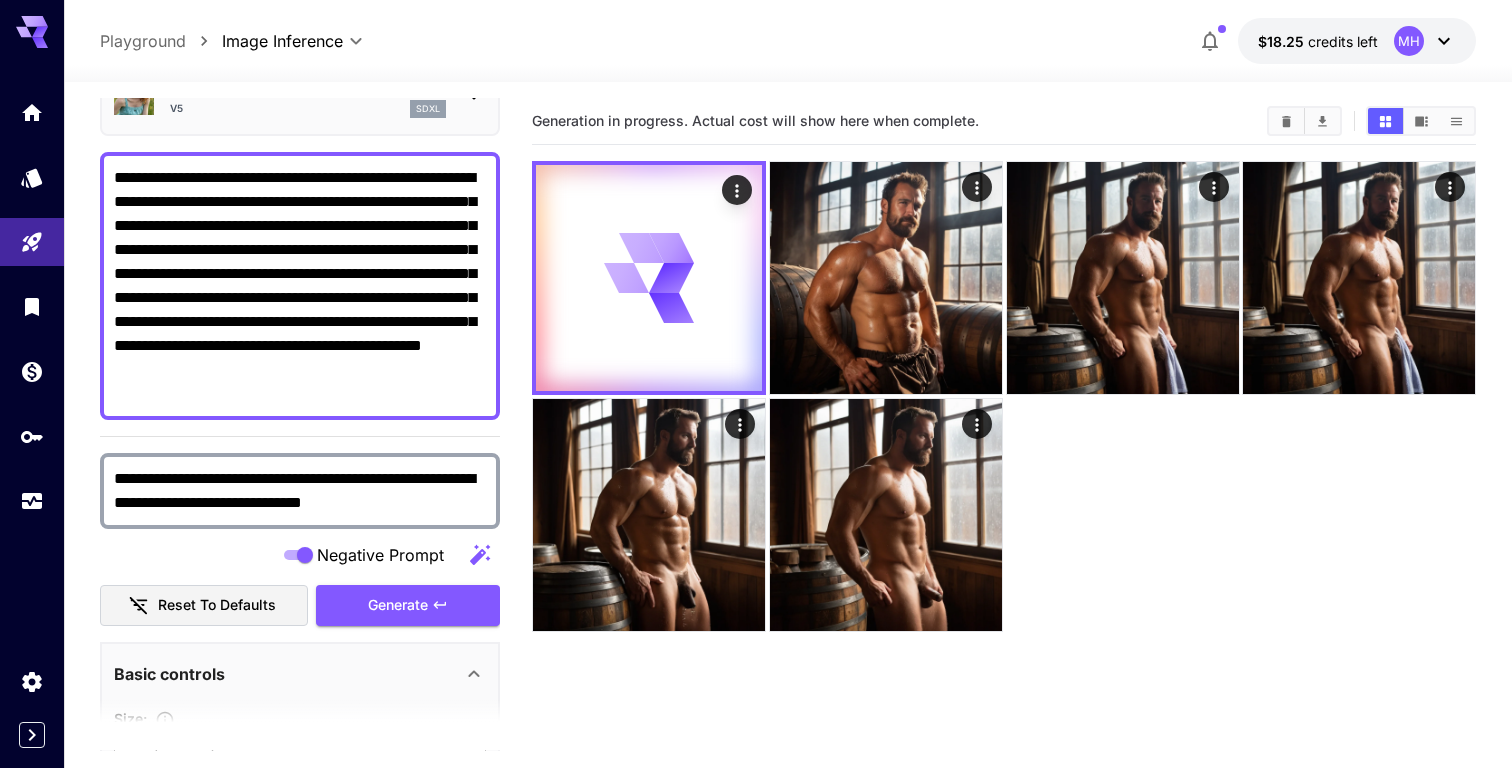 click on "**********" at bounding box center (300, 286) 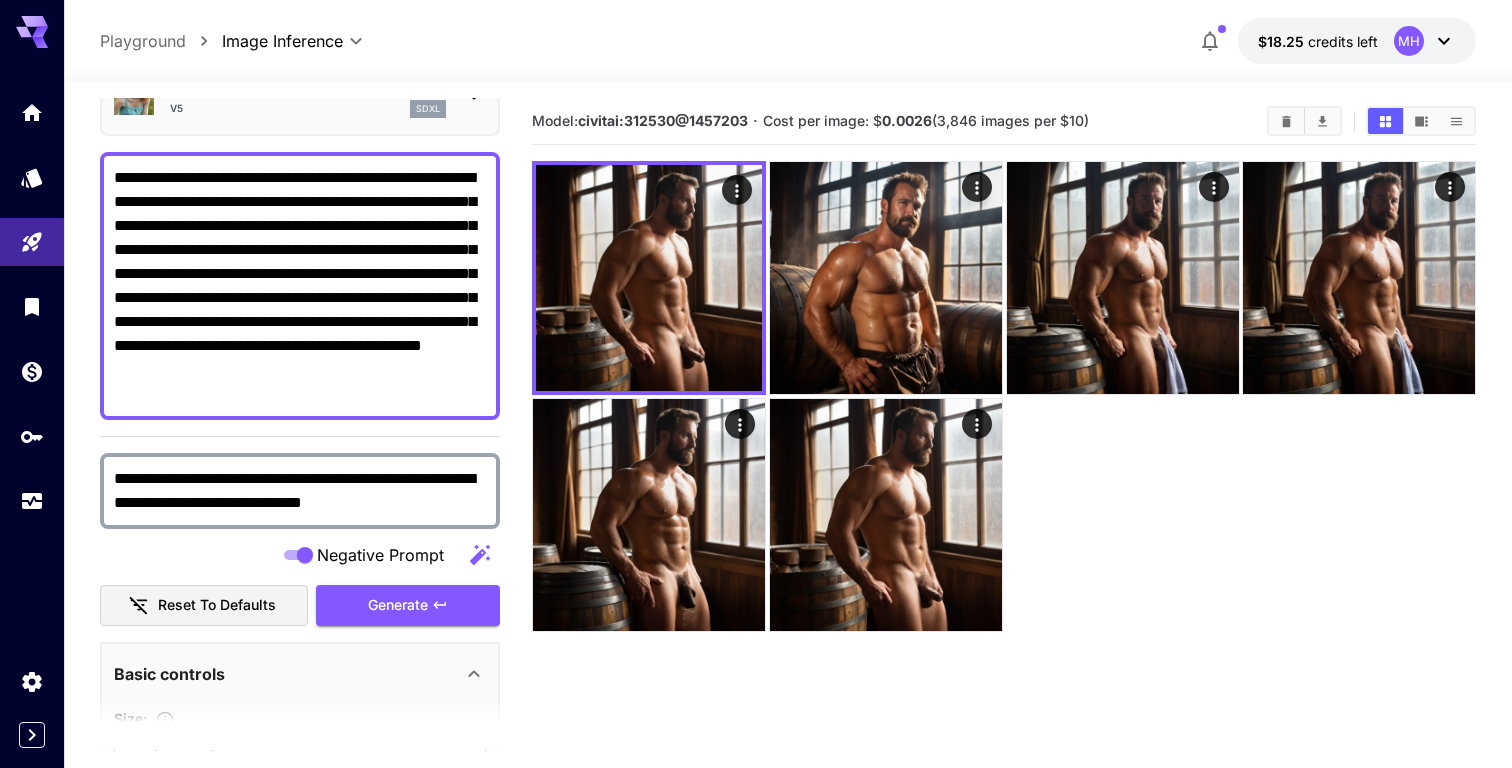 drag, startPoint x: 351, startPoint y: 273, endPoint x: 294, endPoint y: 307, distance: 66.37017 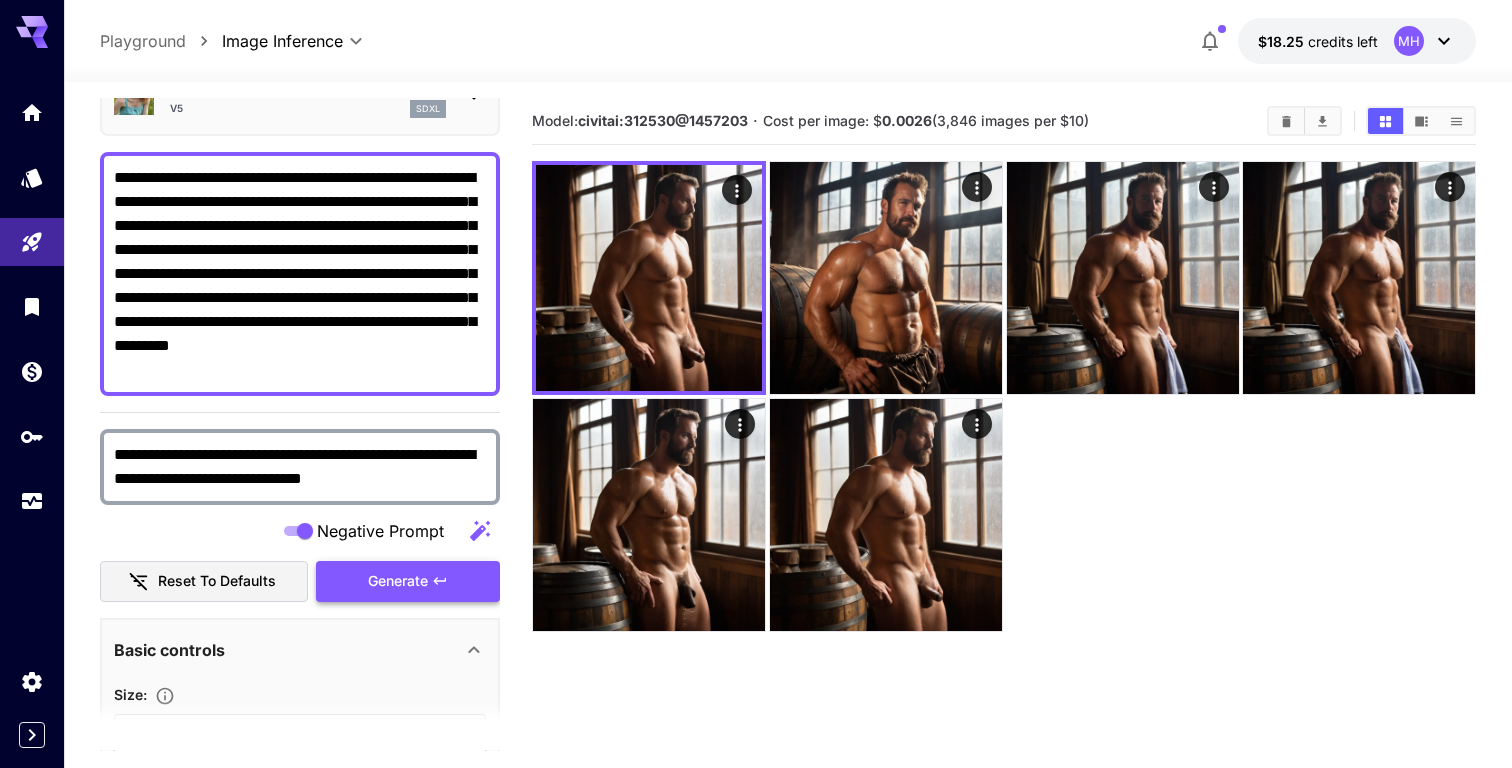 click on "Generate" at bounding box center (408, 581) 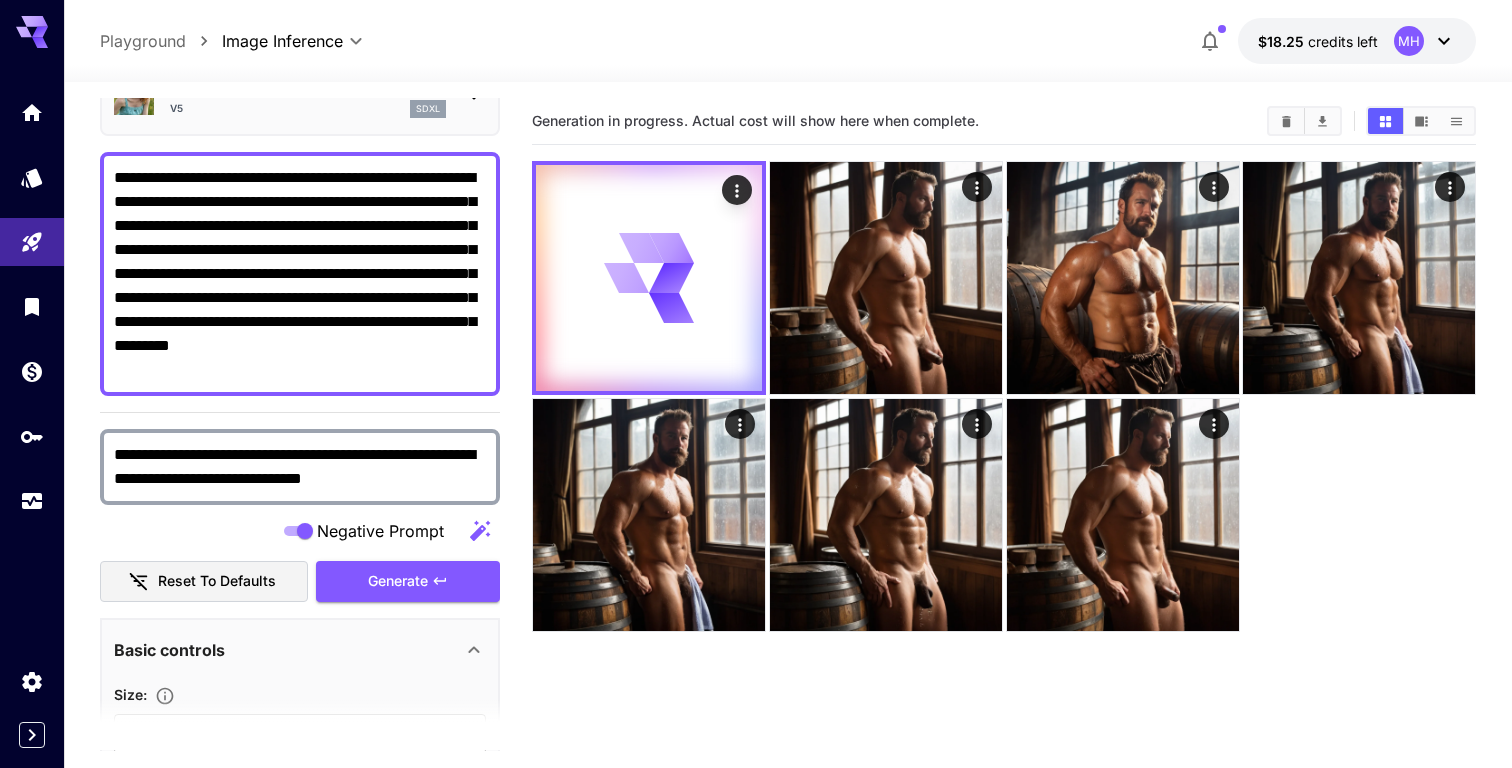 click on "**********" at bounding box center (300, 274) 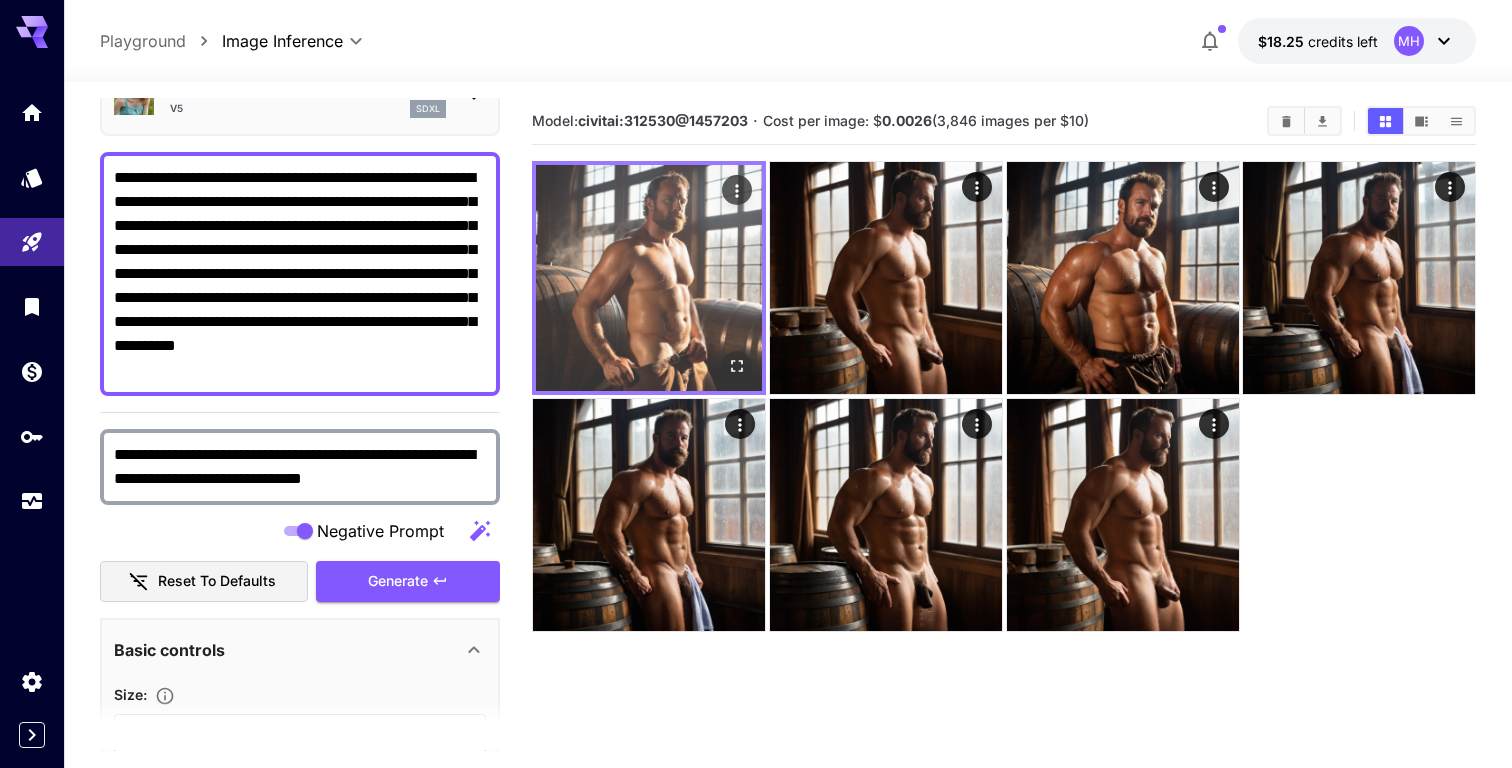 click 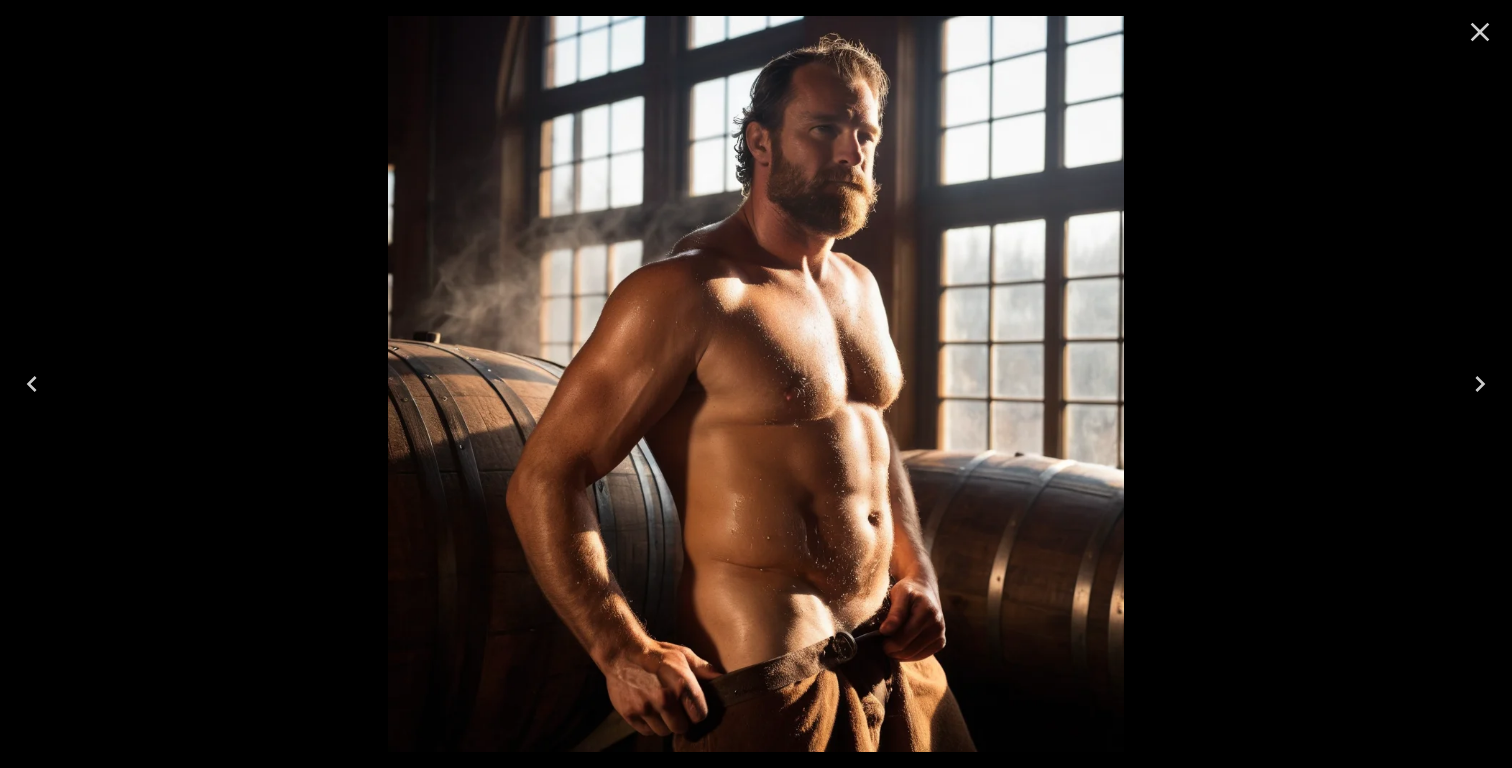 click 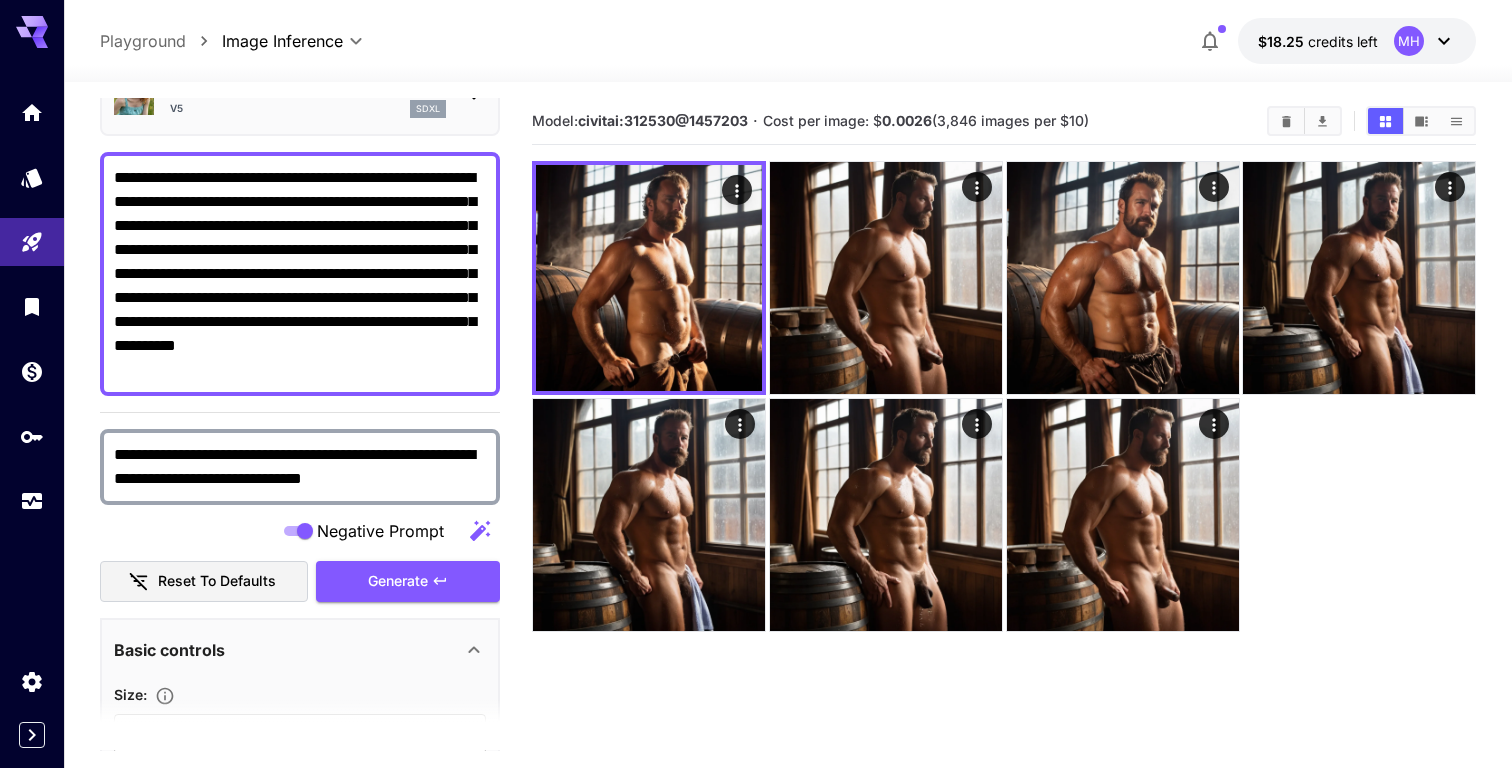 click on "**********" at bounding box center [300, 467] 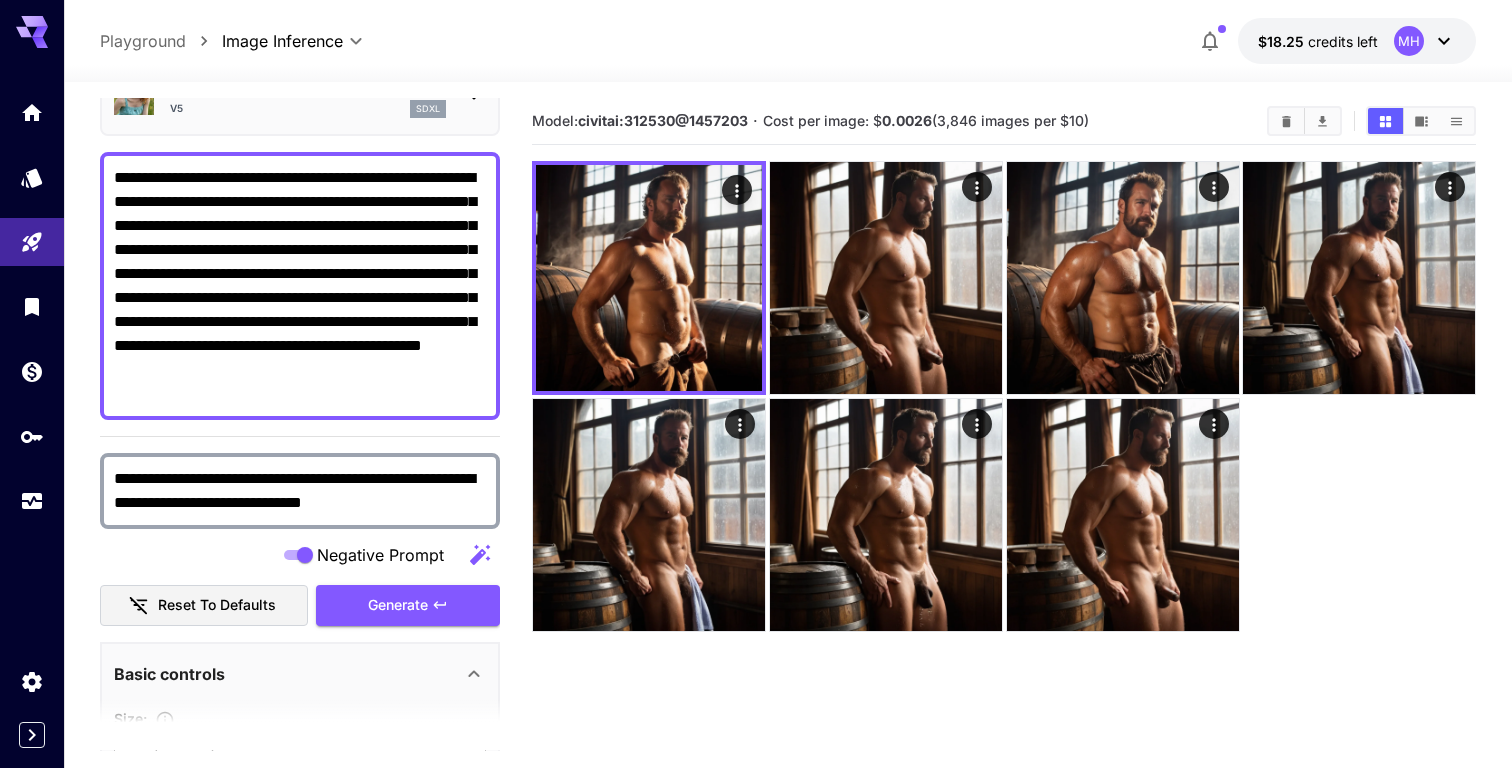 type on "**********" 